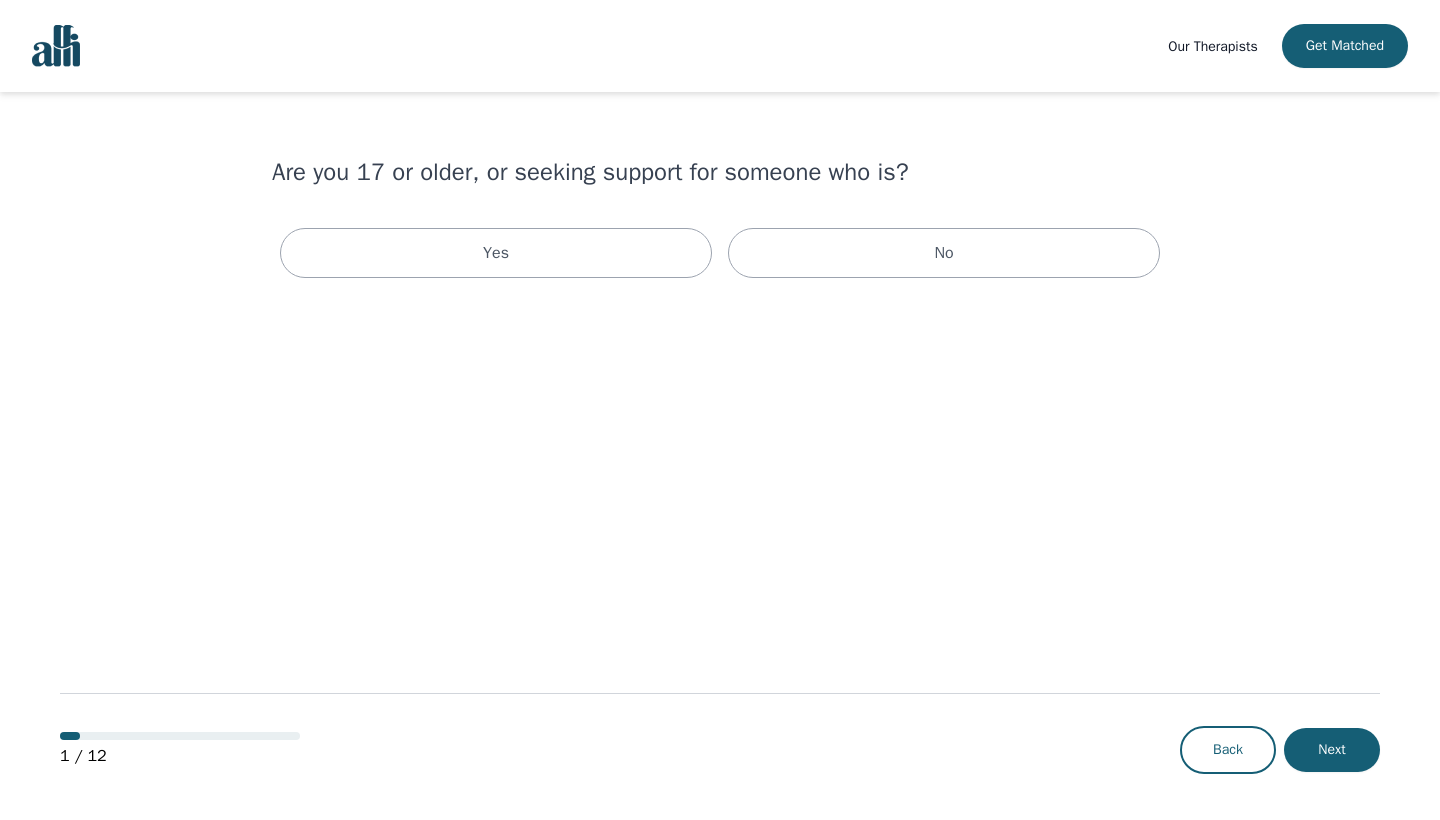 scroll, scrollTop: 0, scrollLeft: 0, axis: both 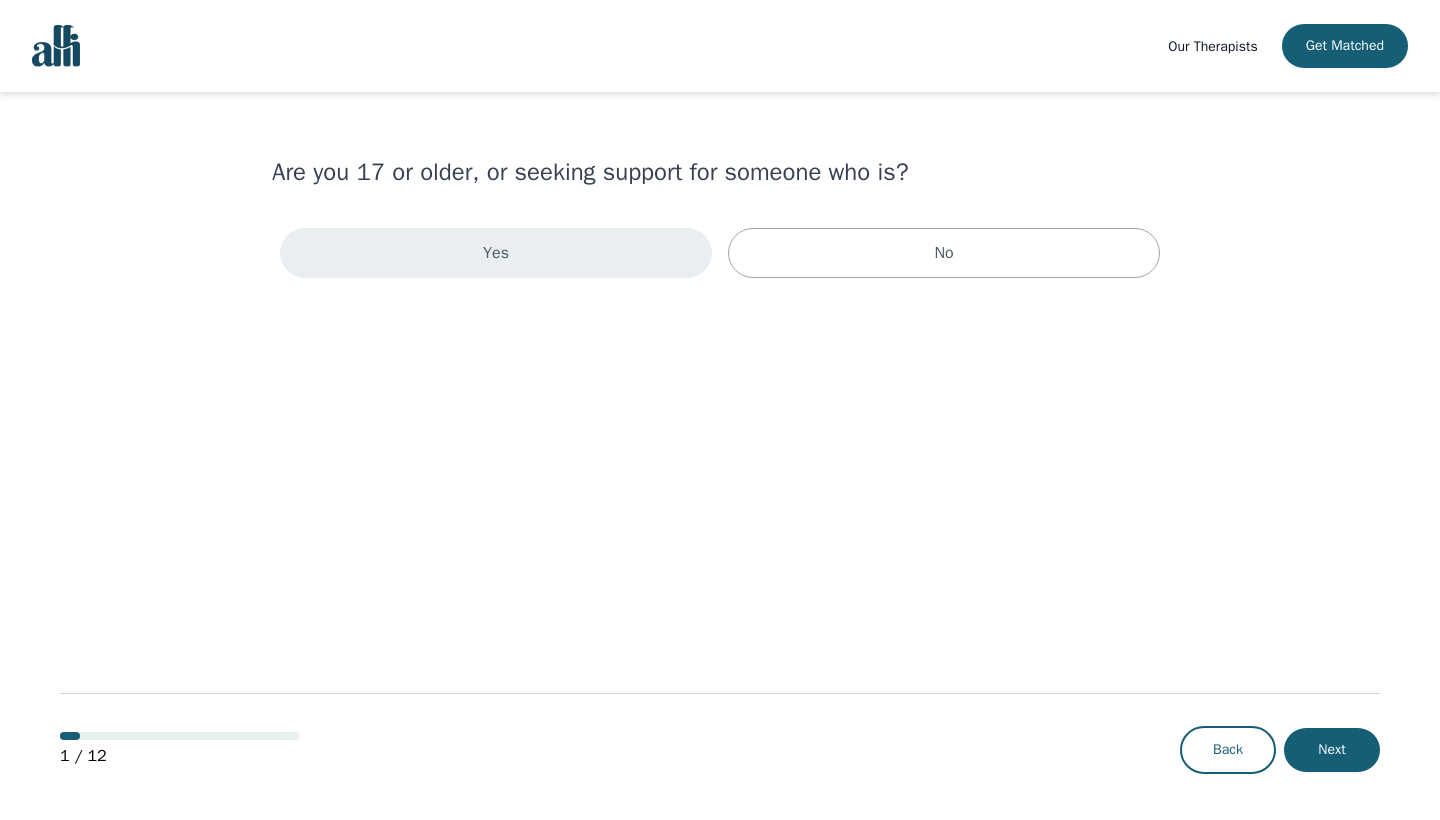 click on "Yes" at bounding box center [496, 253] 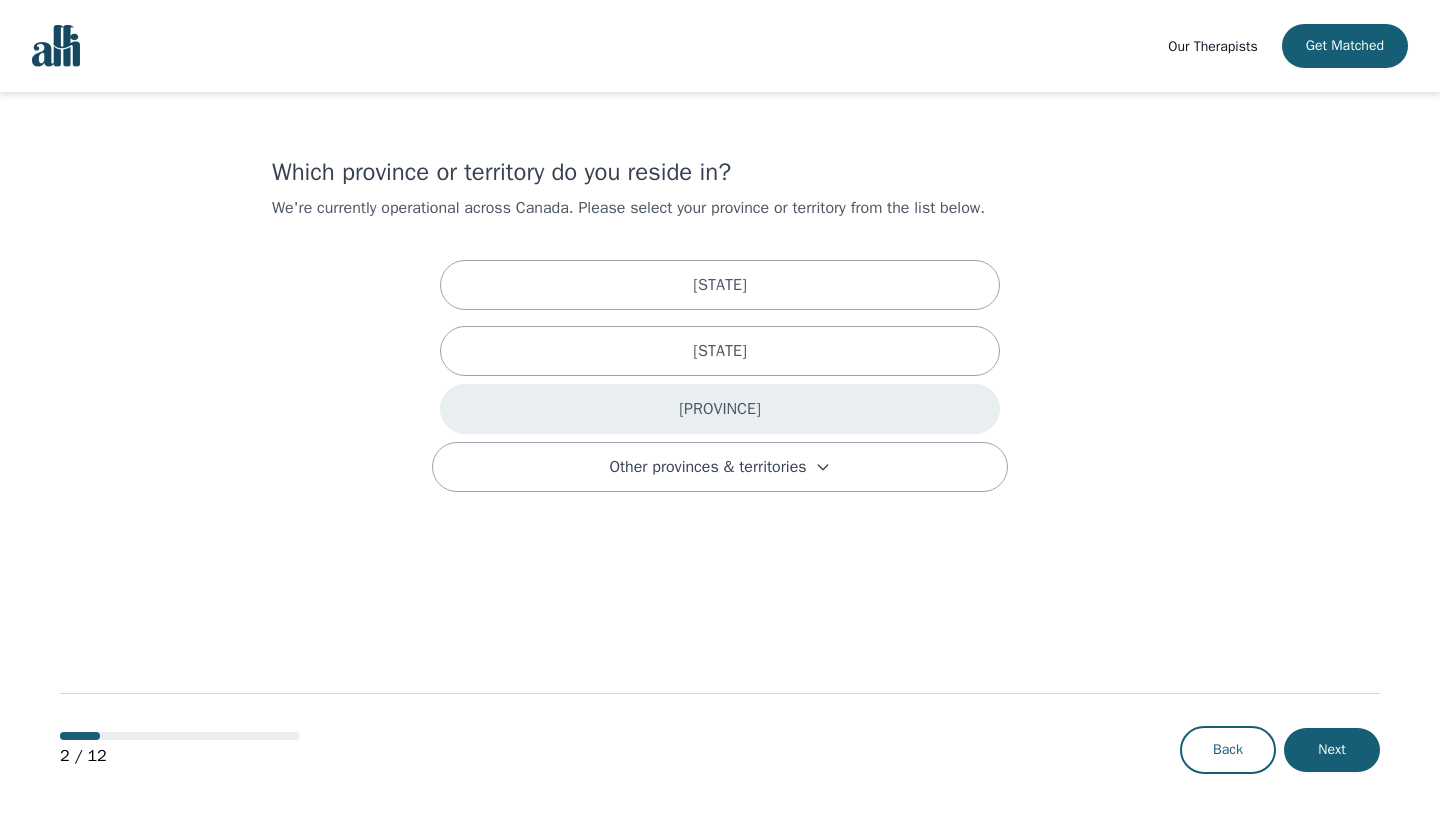 click on "[PROVINCE]" at bounding box center (720, 409) 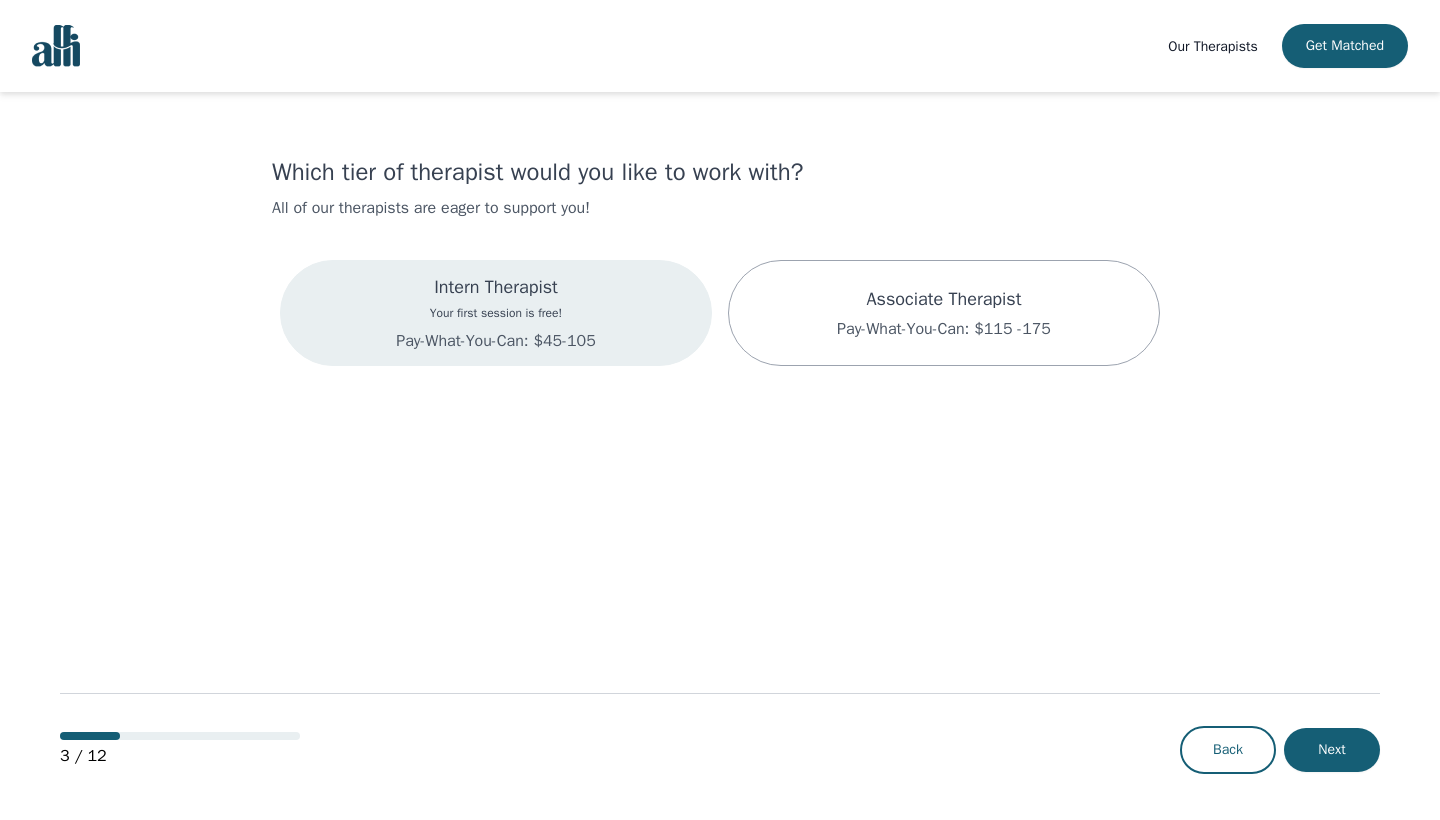 click on "Intern Therapist Your first session is free! Pay-What-You-Can: $45-105" at bounding box center [496, 313] 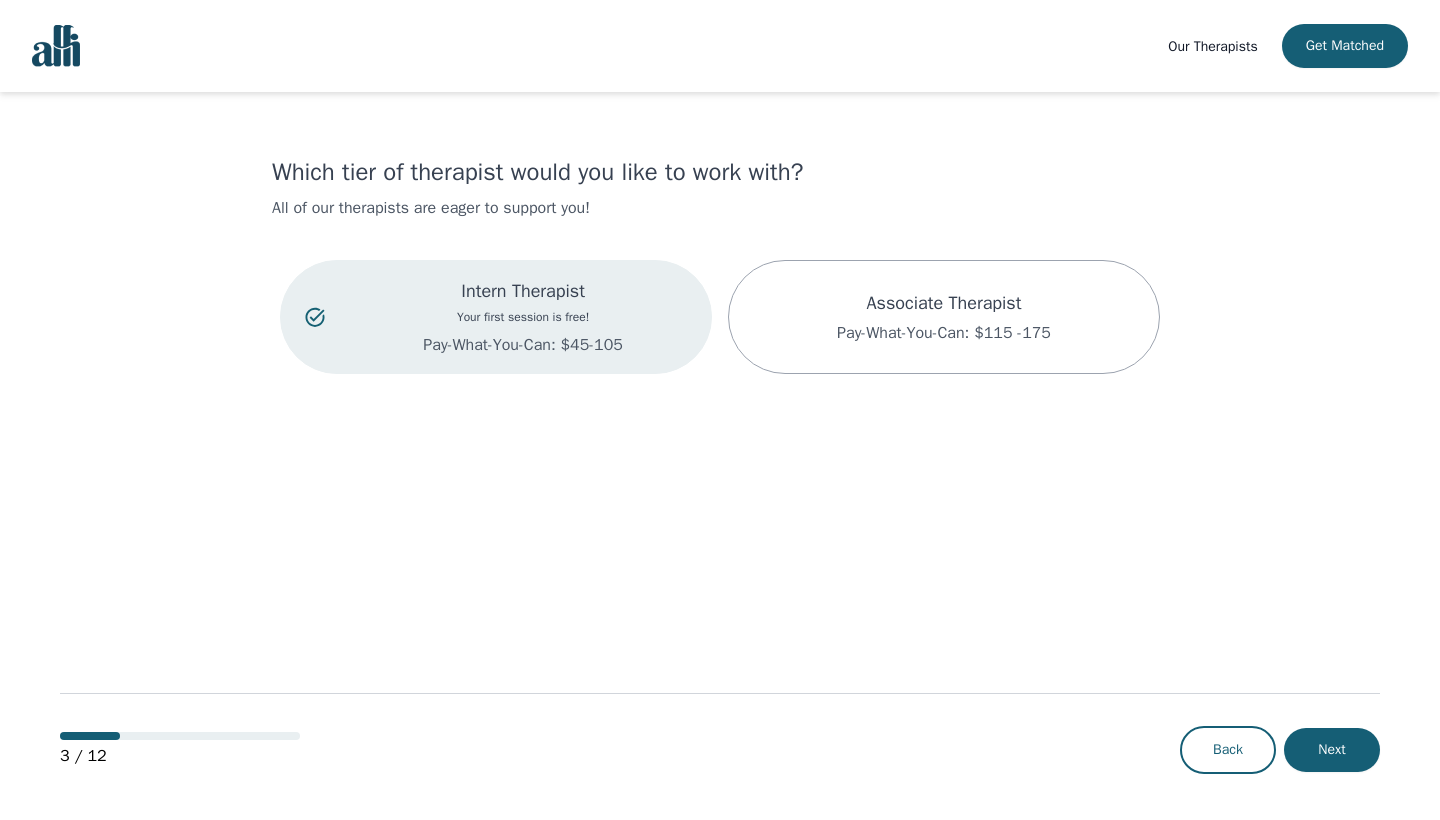 click on "Pay-What-You-Can: $45-105" at bounding box center [523, 345] 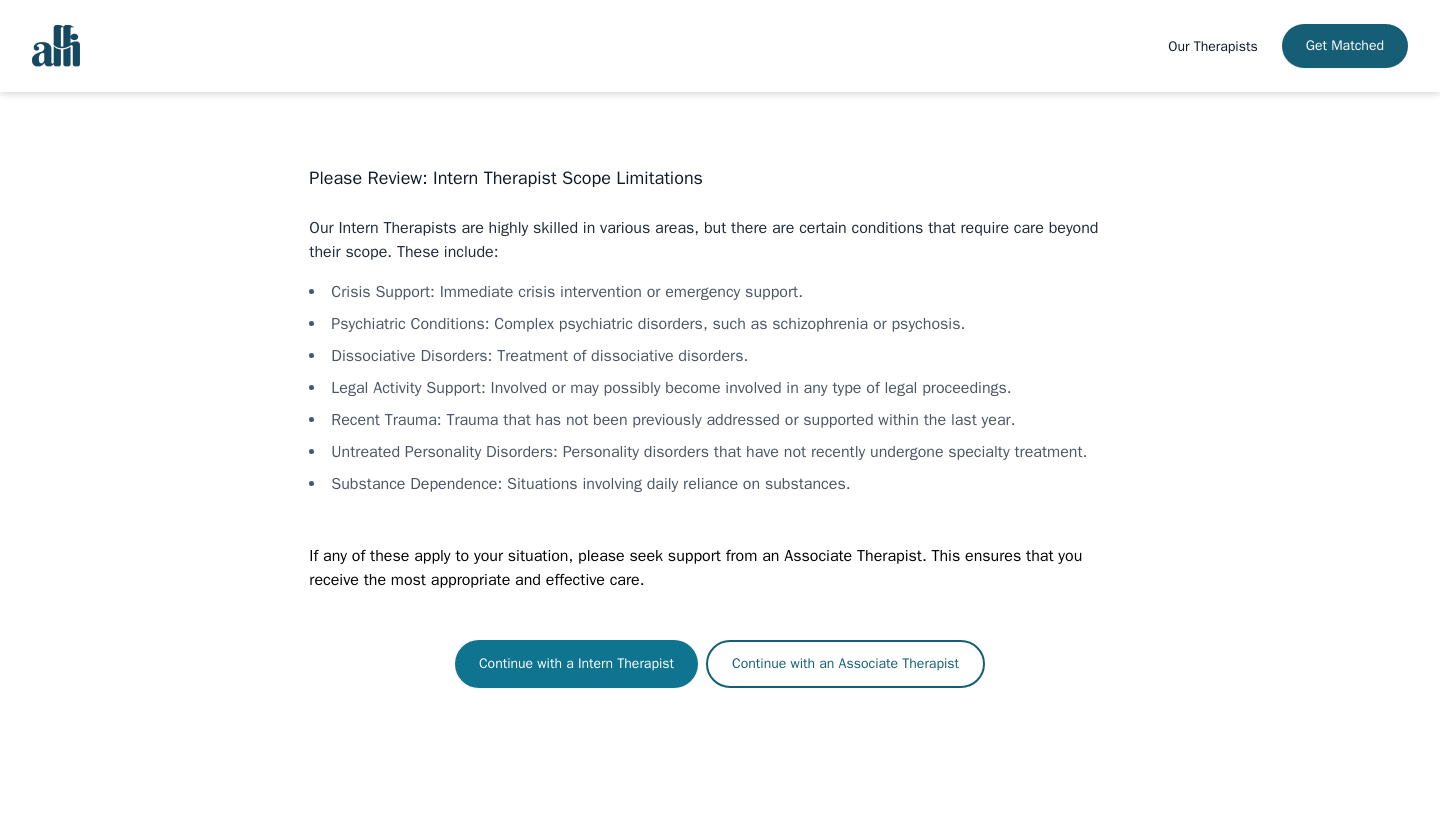 click on "Continue with a Intern Therapist" at bounding box center [576, 664] 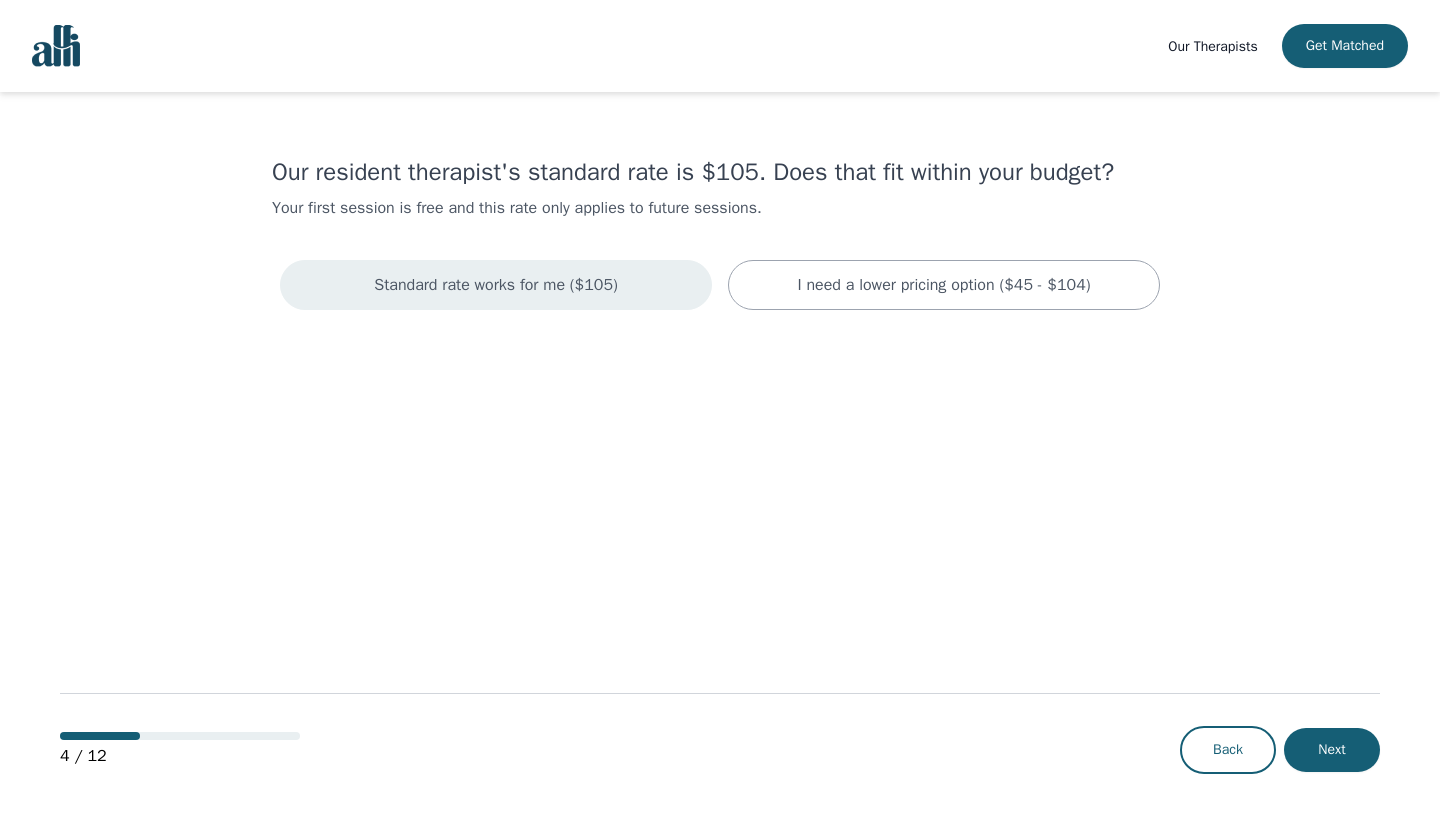 click on "Standard rate works for me ($105)" at bounding box center [496, 285] 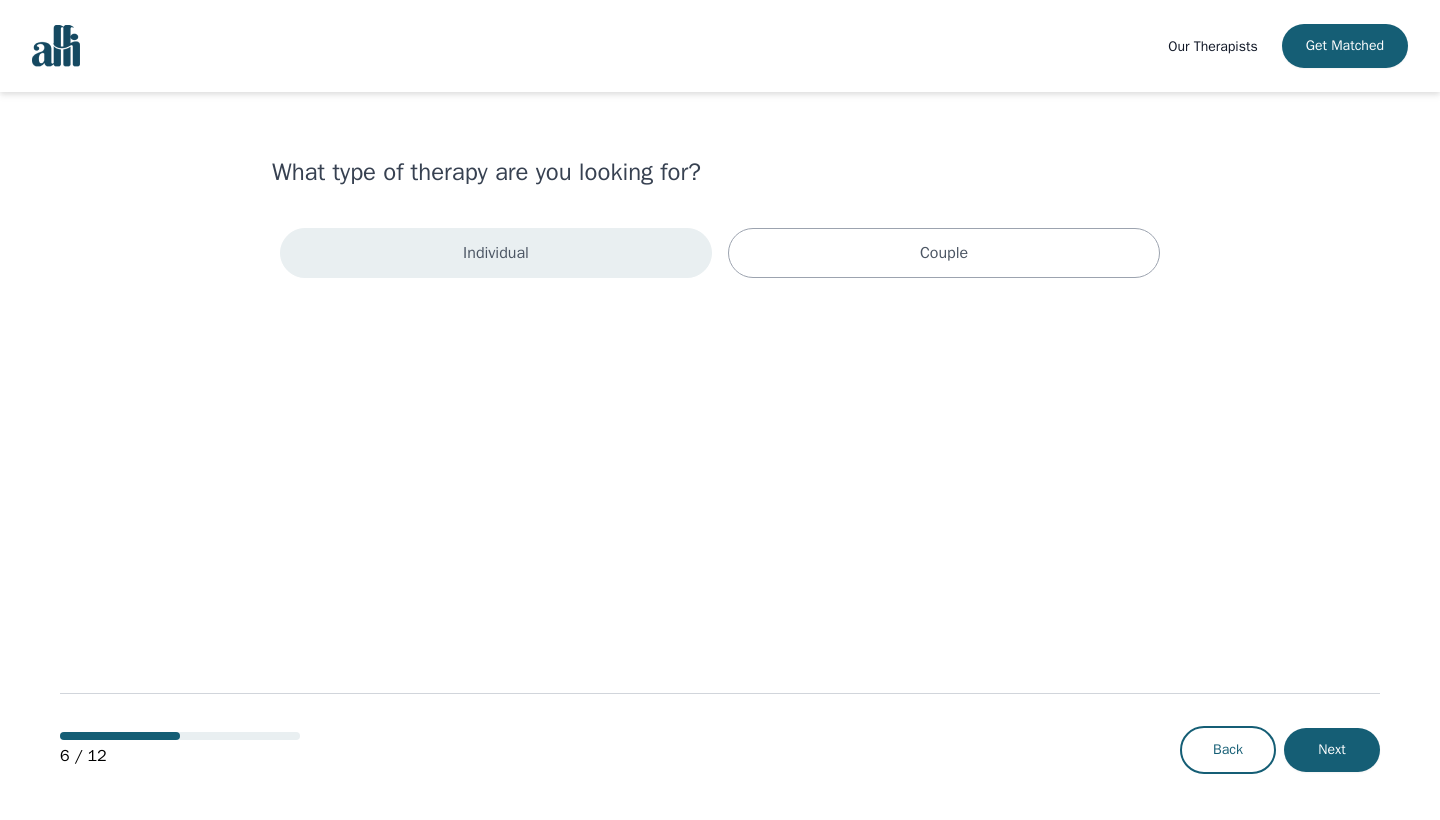 click on "Individual" at bounding box center (496, 253) 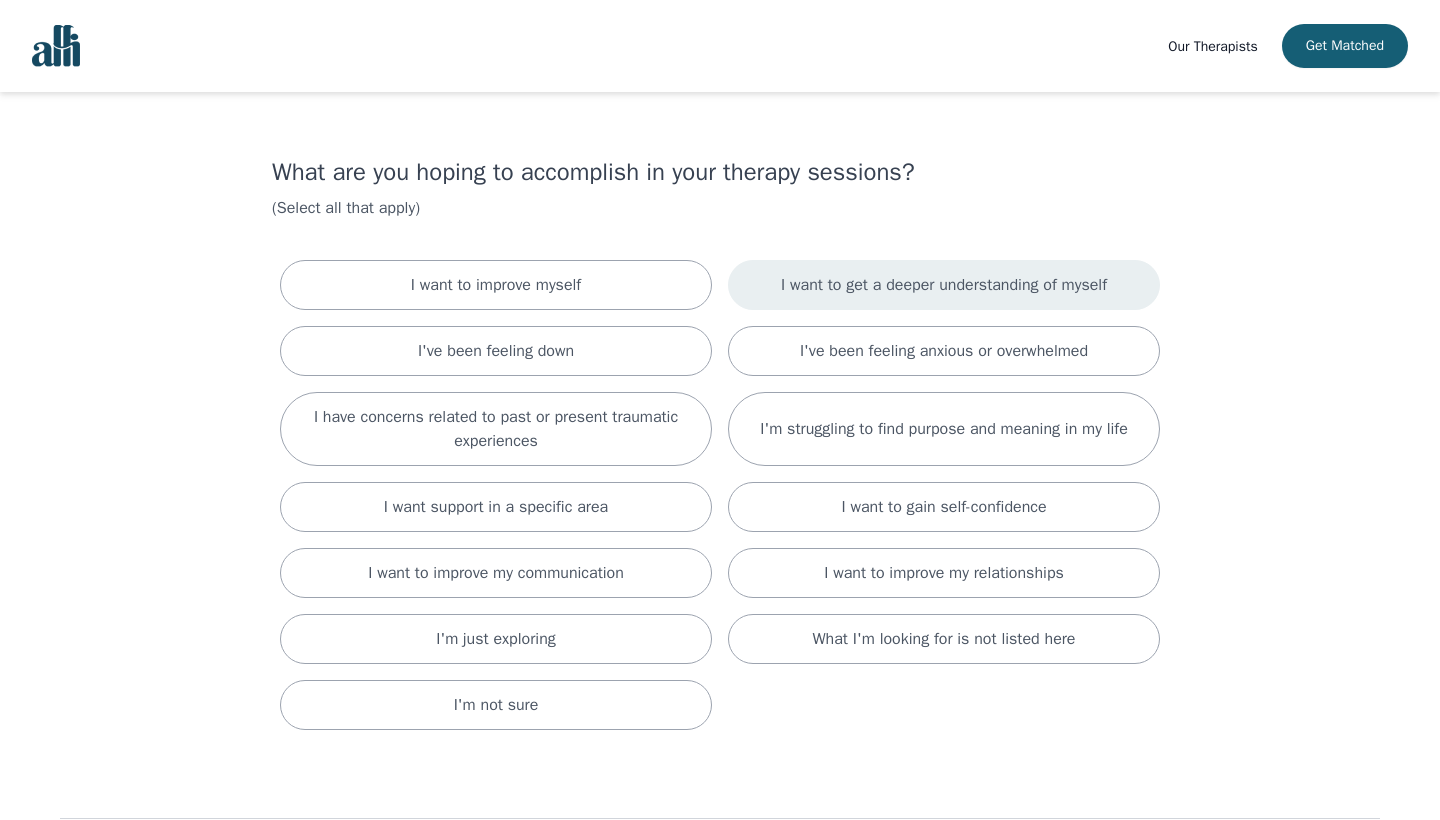 click on "I want to get a deeper understanding of myself" at bounding box center (944, 285) 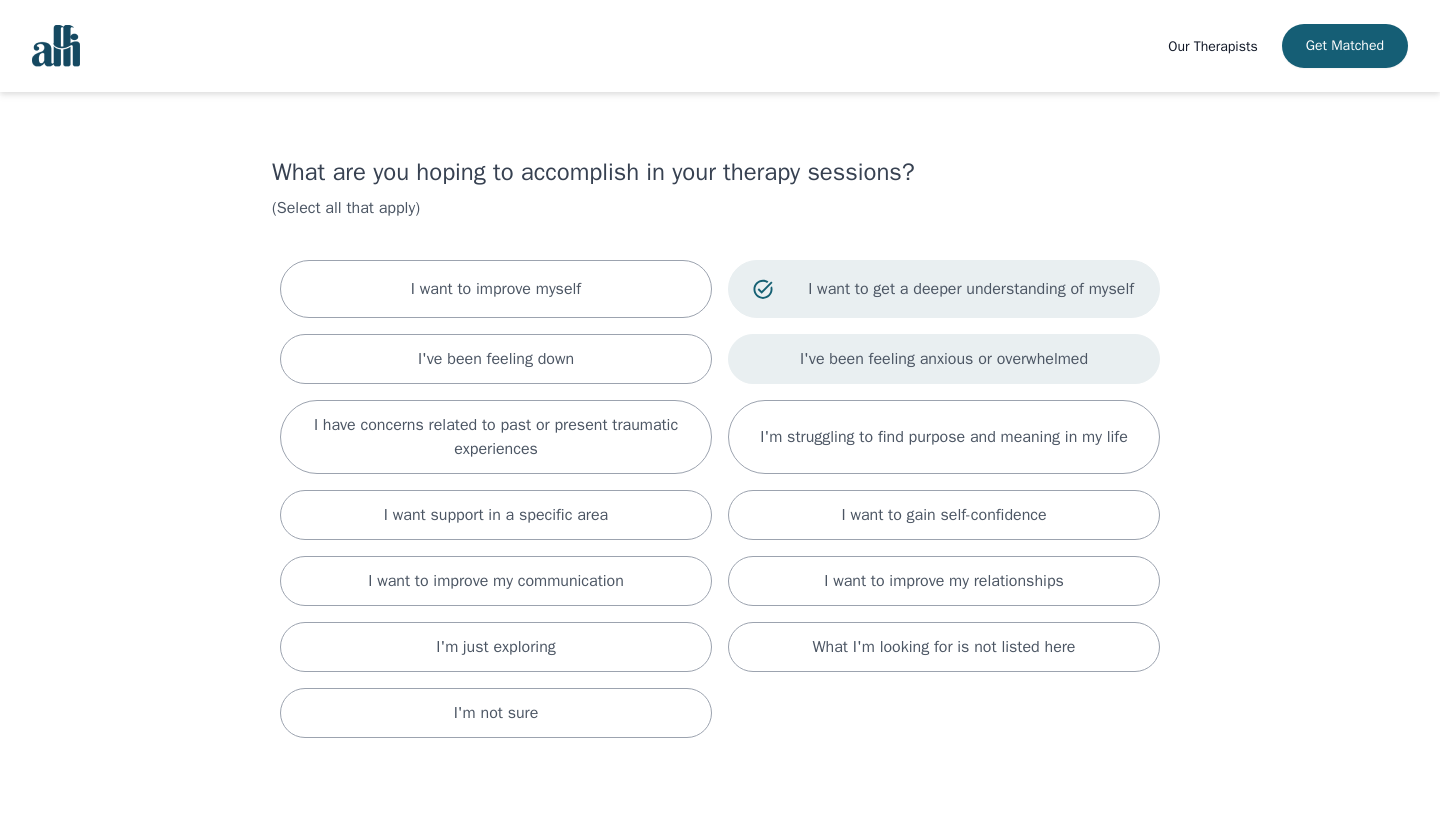 click on "I've been feeling anxious or overwhelmed" at bounding box center (944, 359) 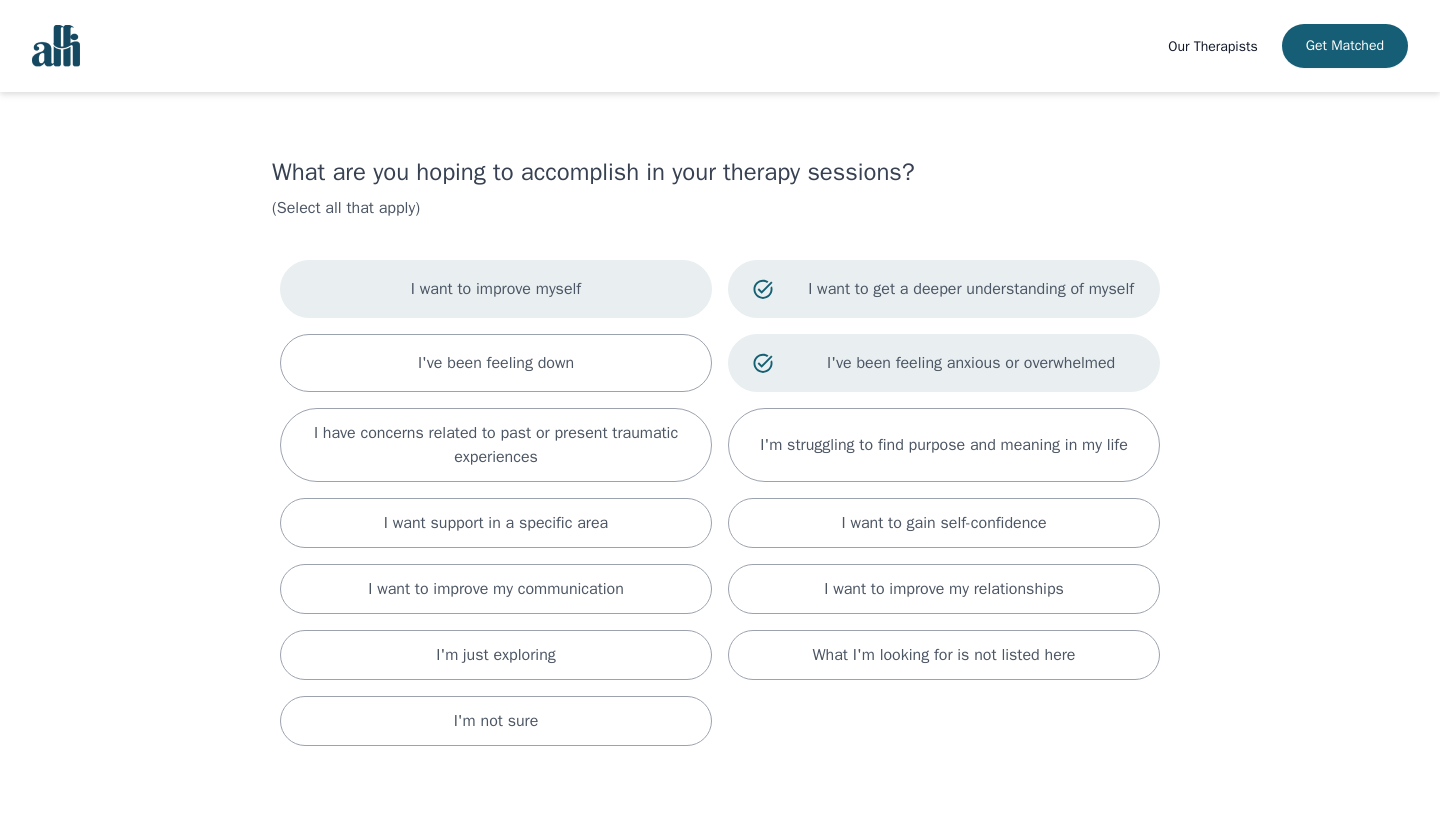 click on "I want to improve myself" at bounding box center [496, 289] 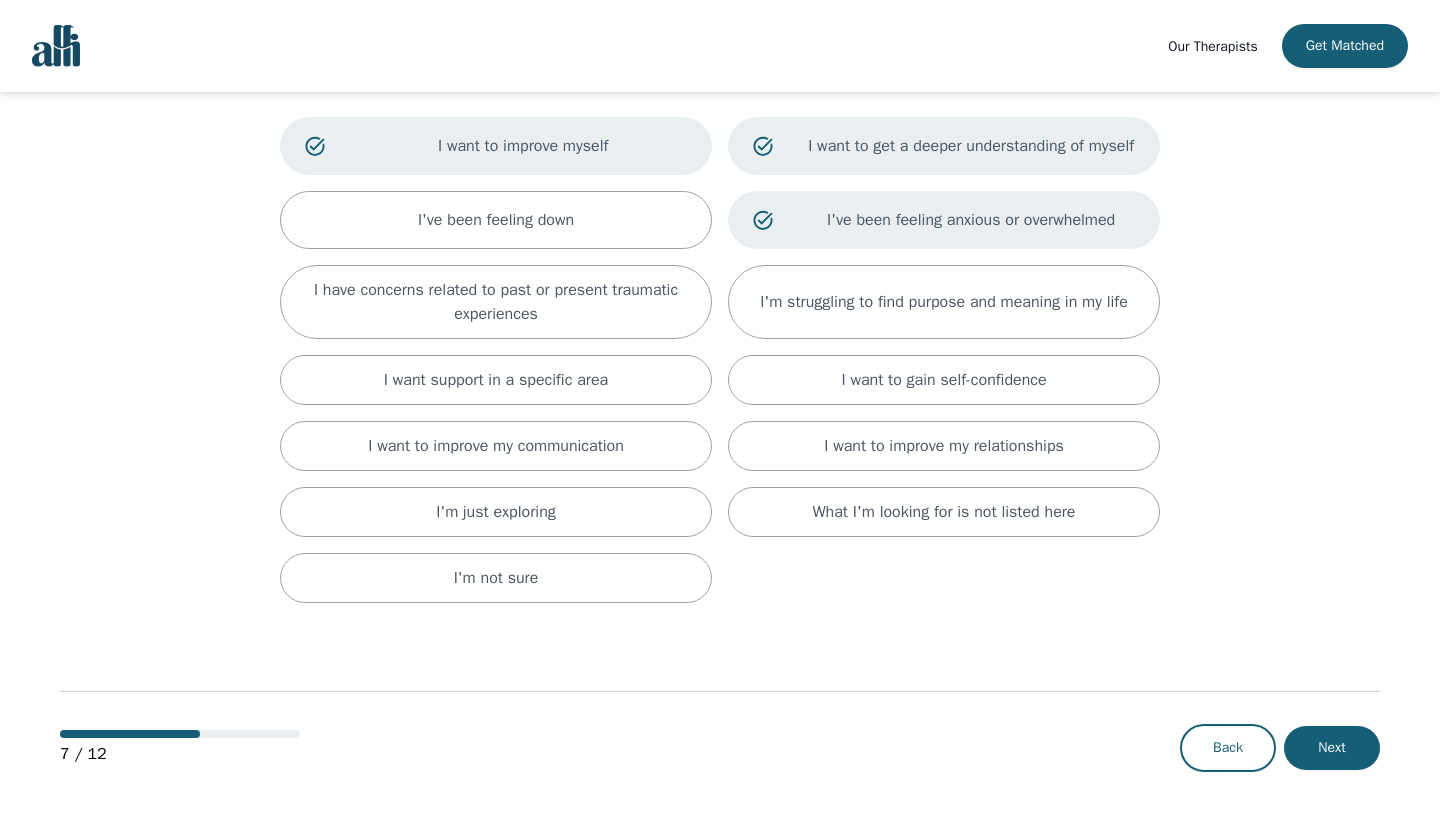 scroll, scrollTop: 167, scrollLeft: 0, axis: vertical 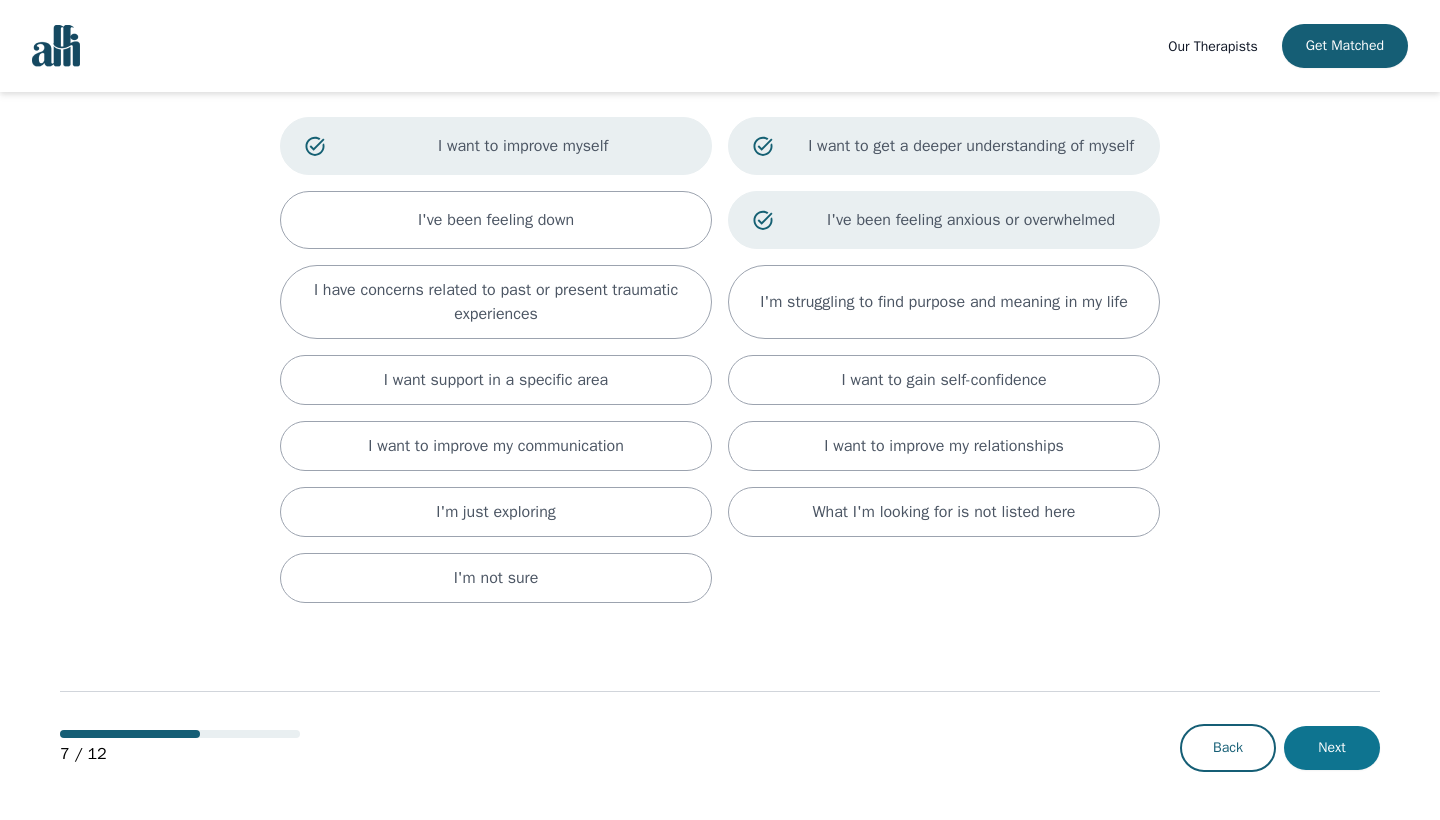 click on "Next" at bounding box center (1332, 748) 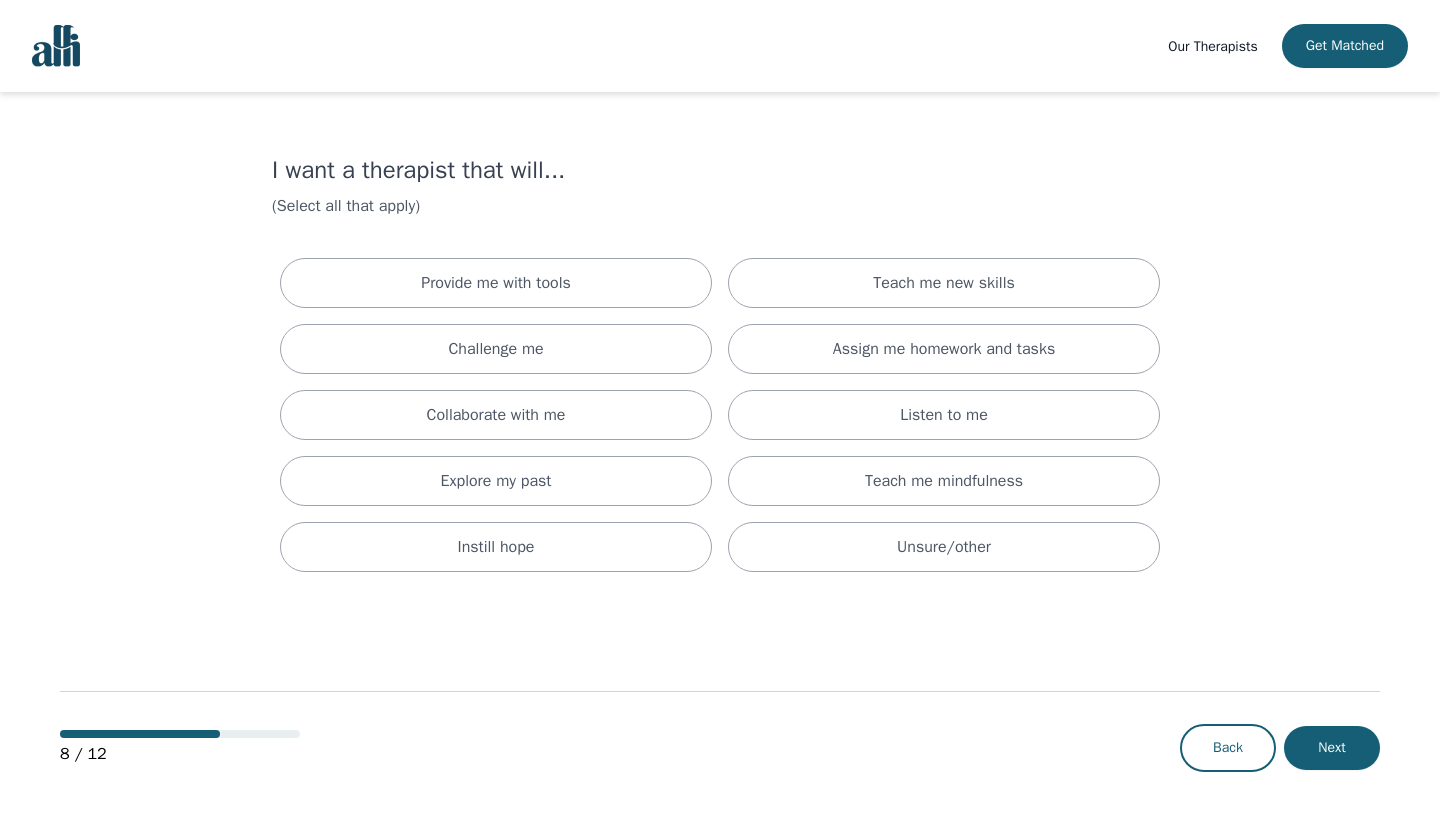 scroll, scrollTop: 0, scrollLeft: 0, axis: both 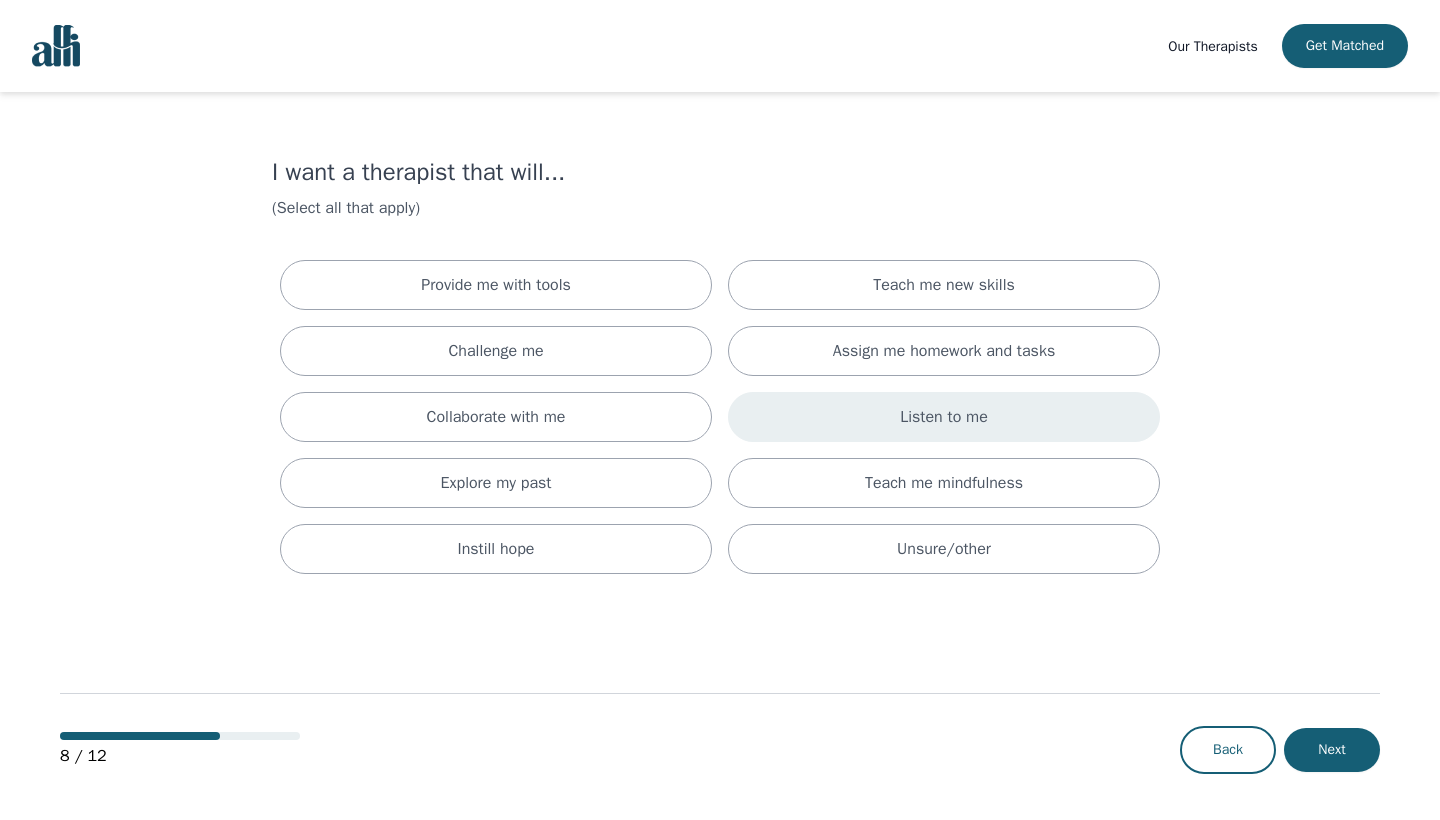 click on "Listen to me" at bounding box center [944, 417] 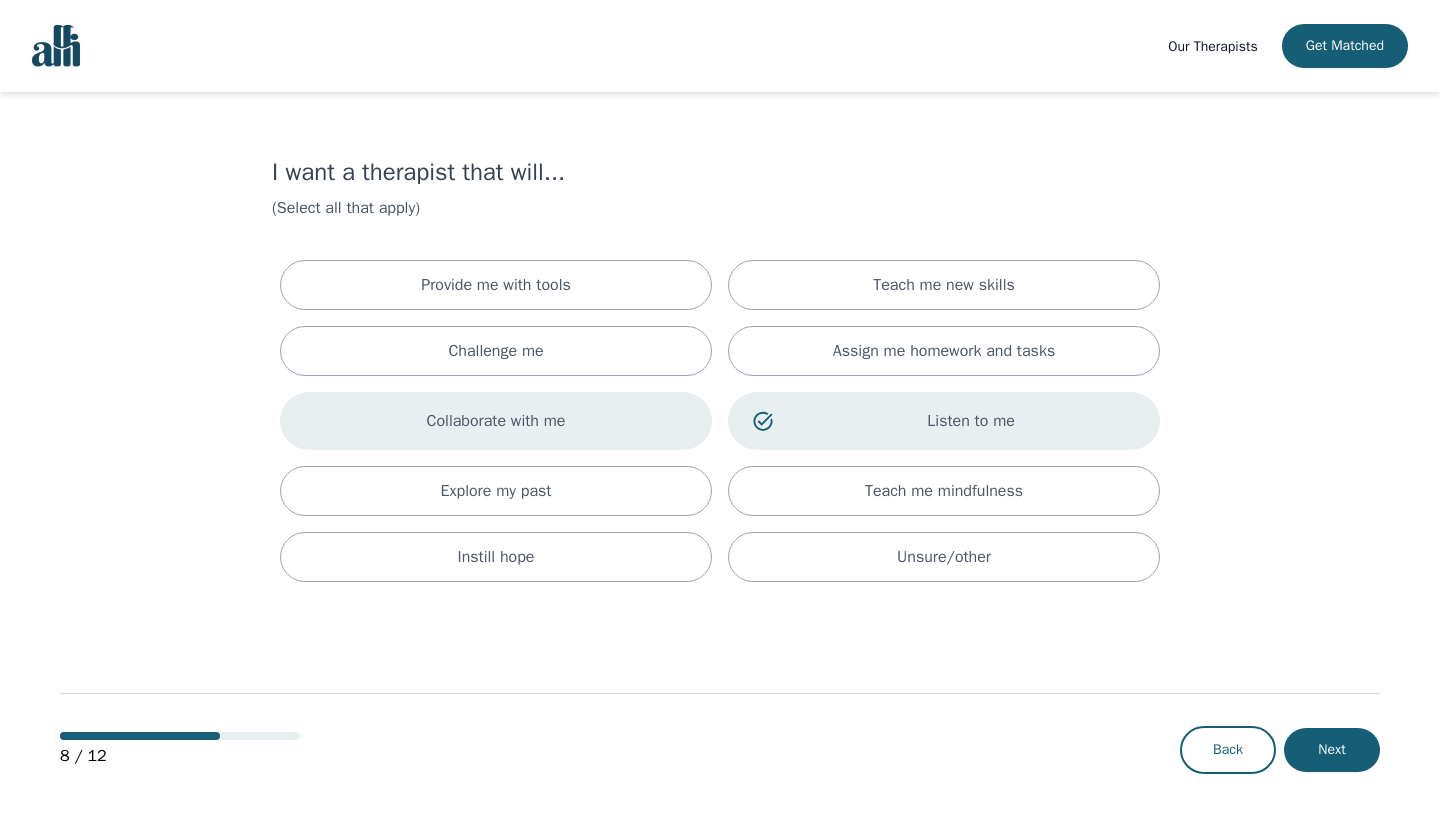 click on "Collaborate with me" at bounding box center (496, 421) 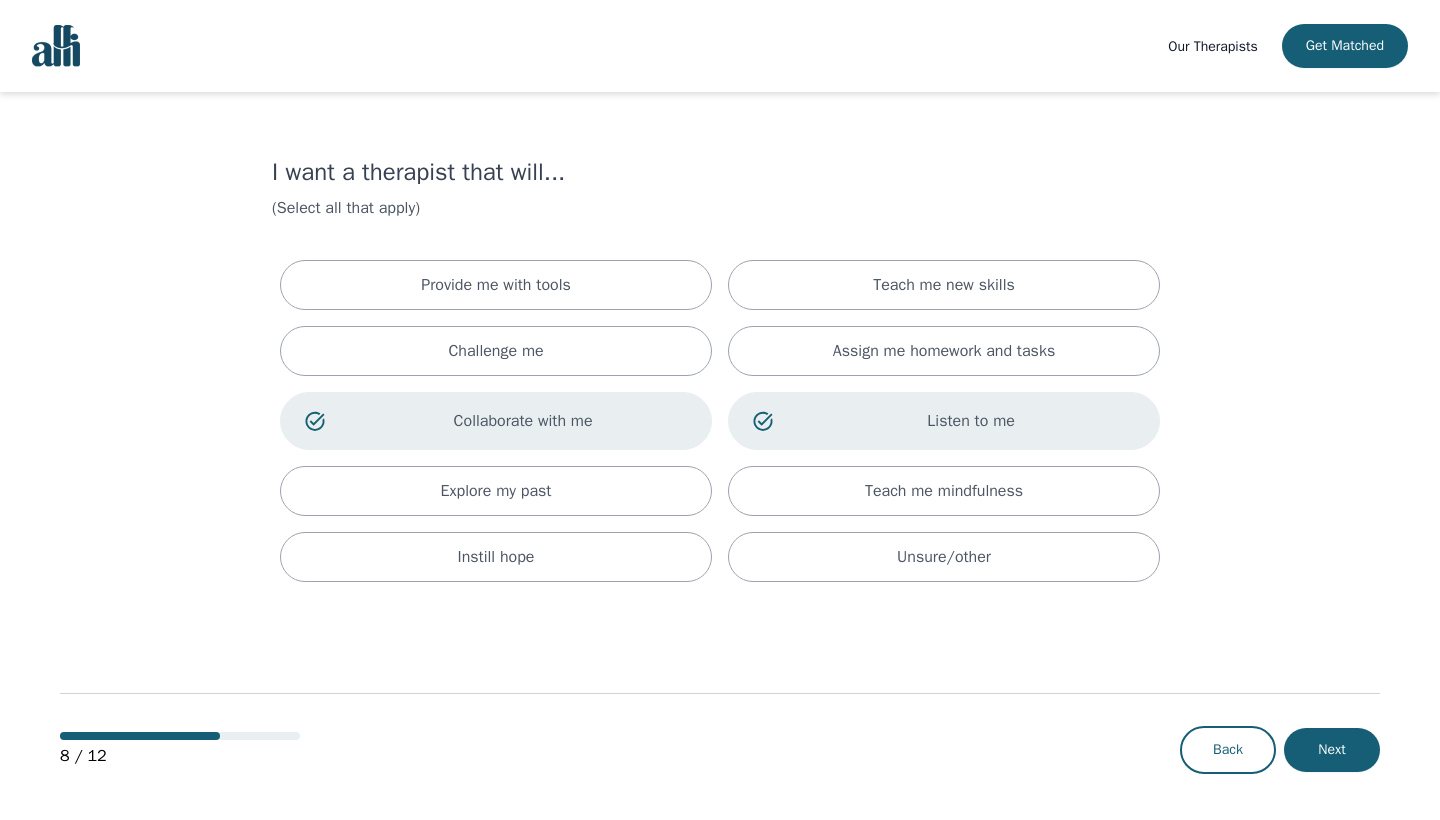 click on "Collaborate with me" at bounding box center [523, 421] 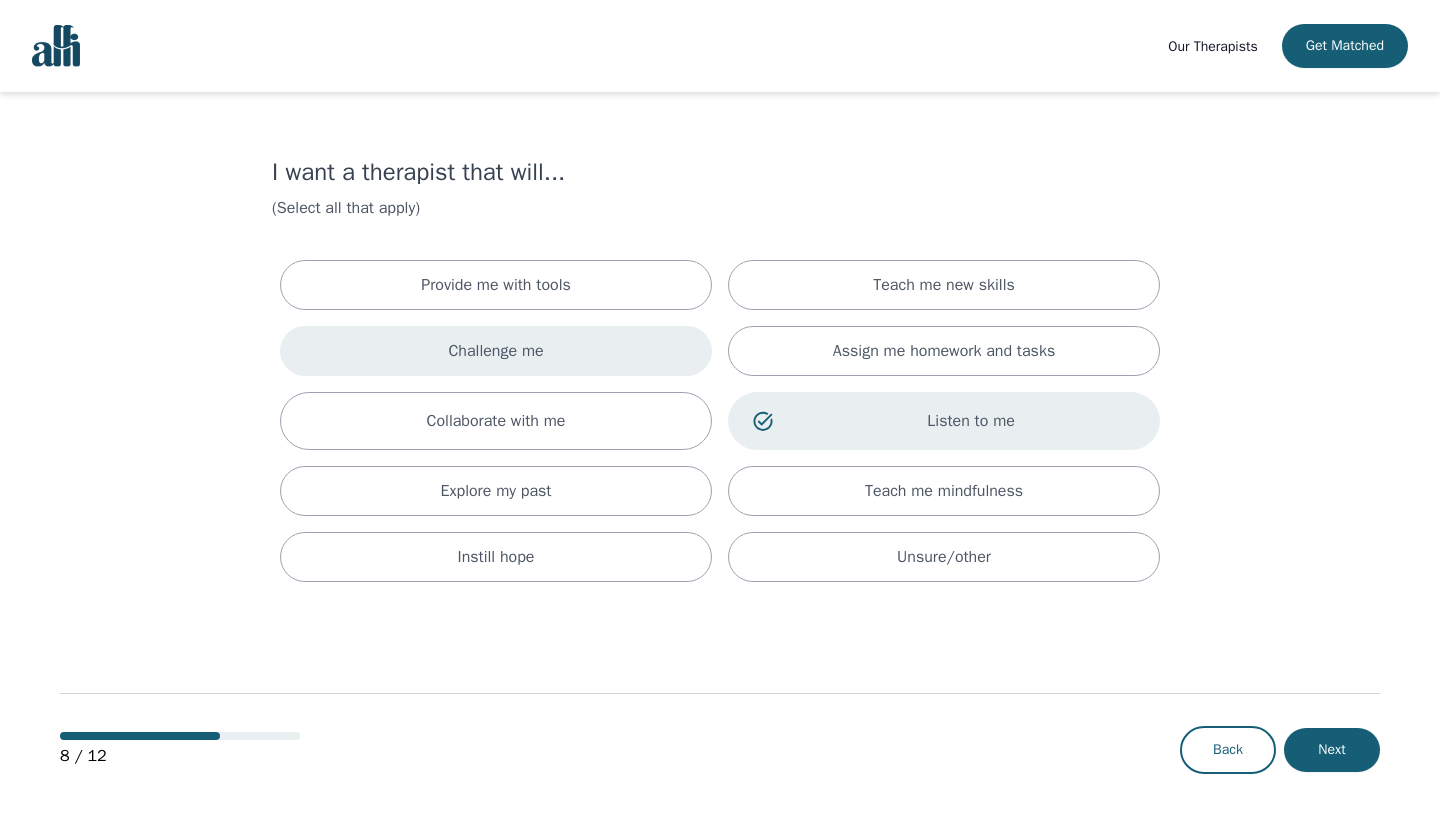 click on "Challenge me" at bounding box center [496, 351] 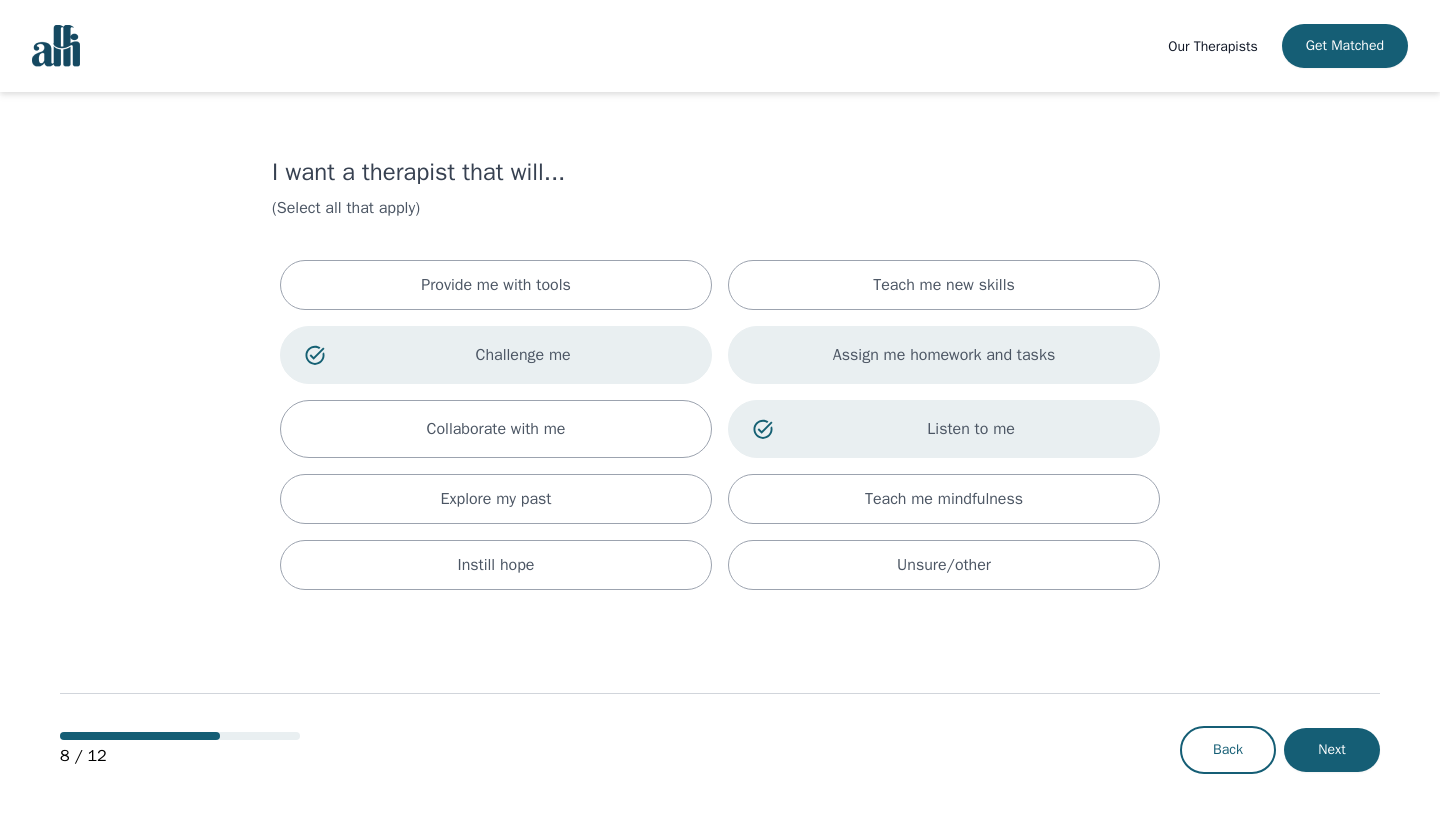 click on "Assign me homework and tasks" at bounding box center [944, 355] 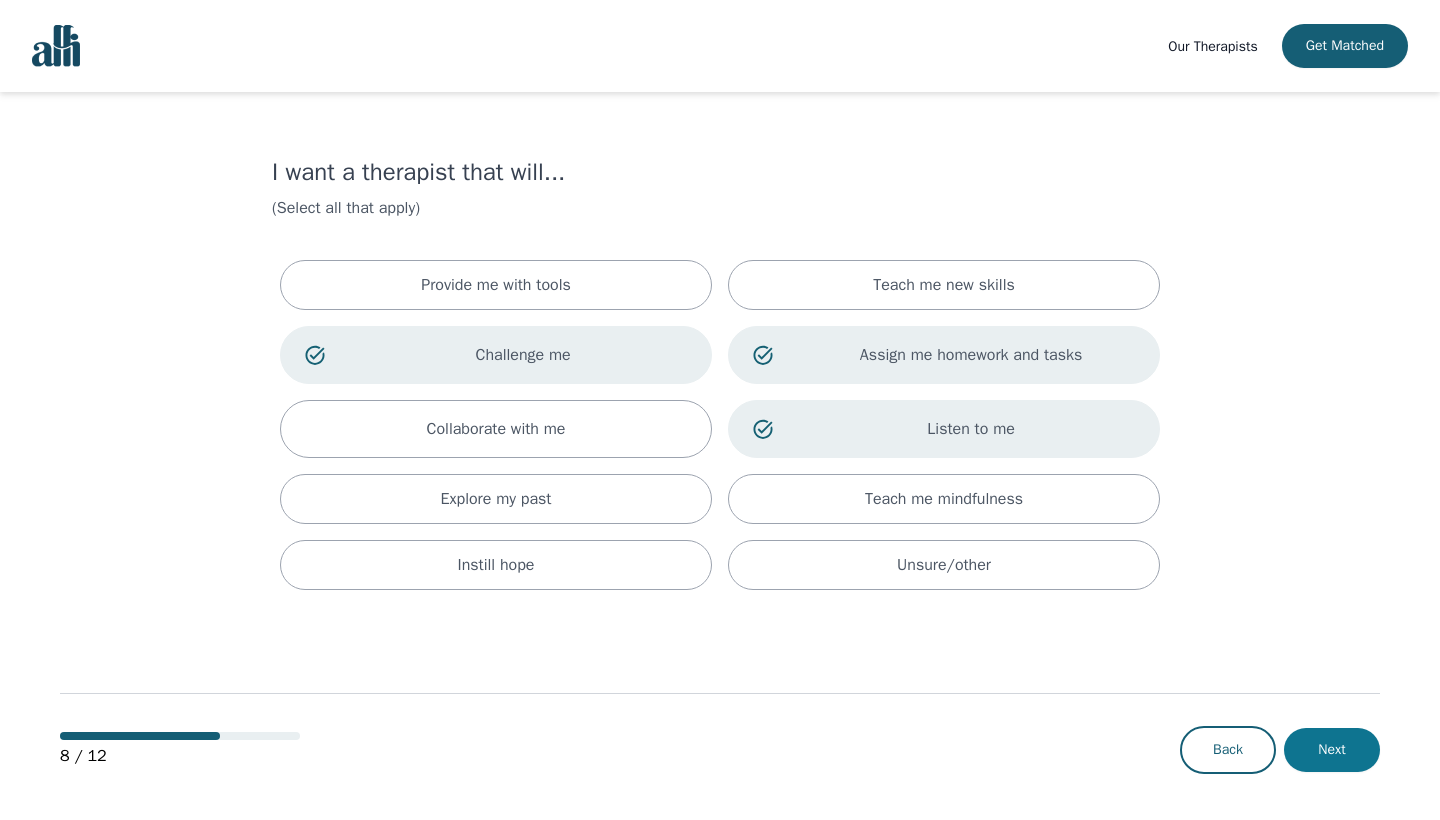 click on "Next" at bounding box center (1332, 750) 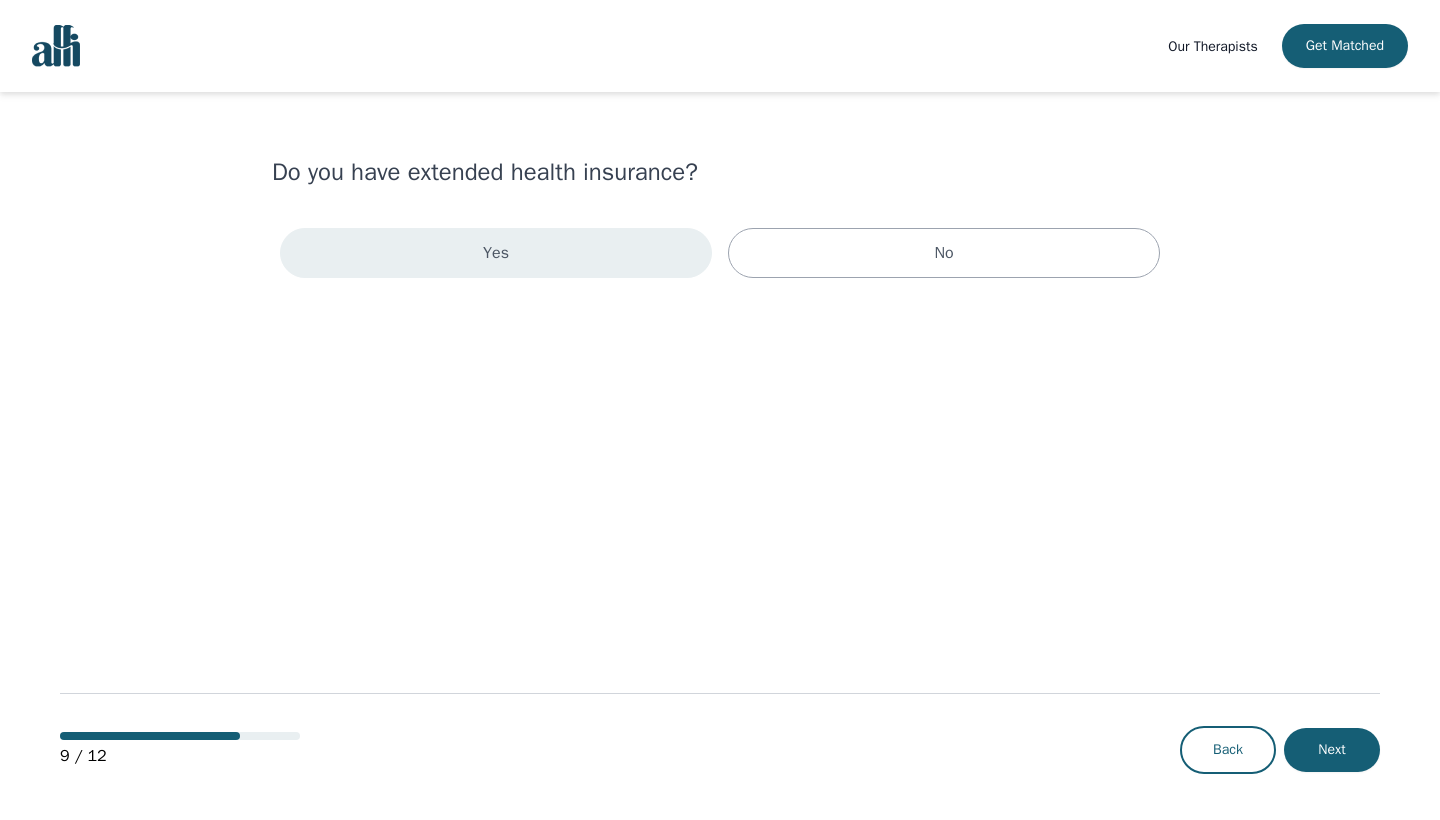 click on "Yes" at bounding box center [496, 253] 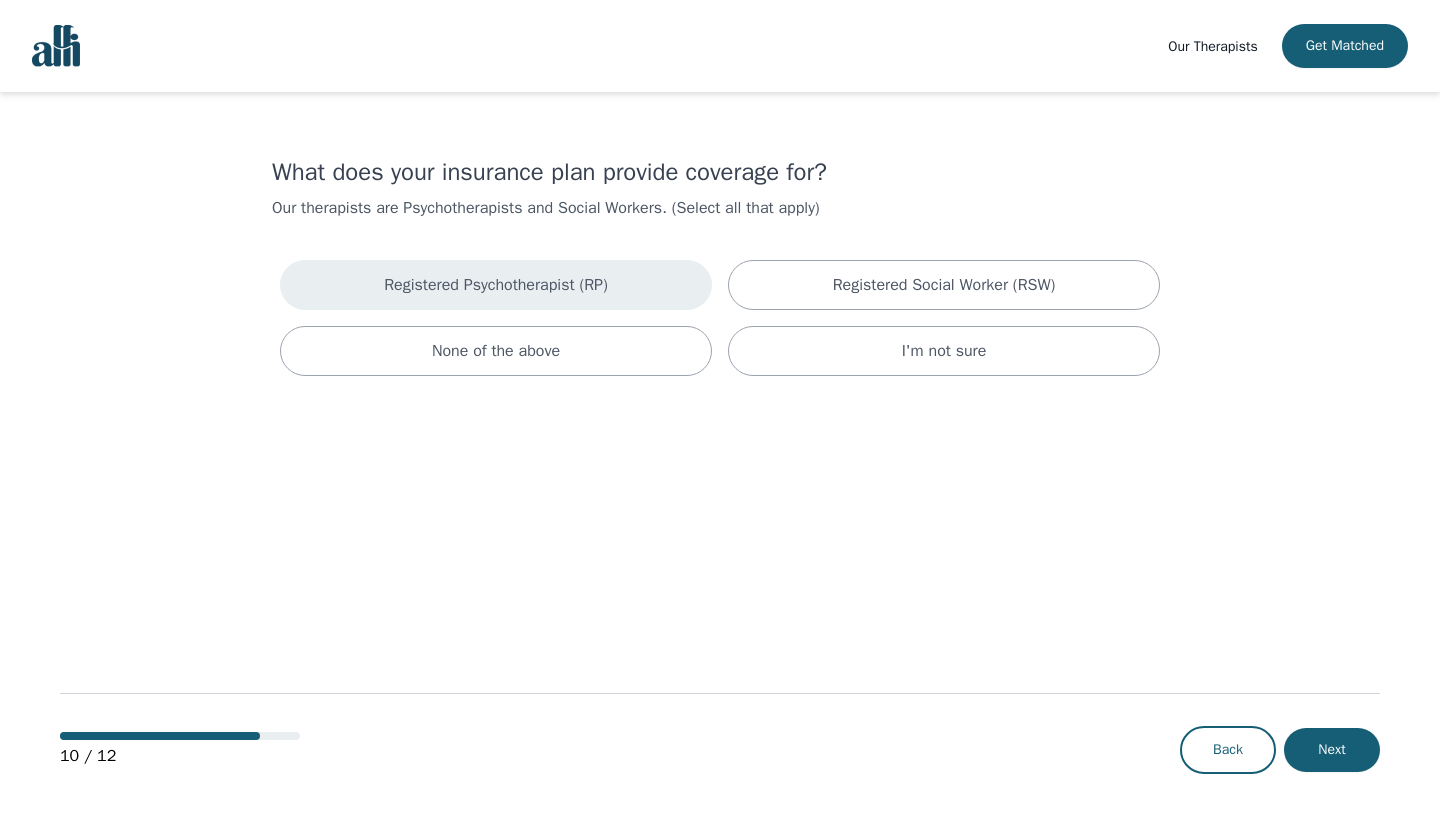 click on "Registered Psychotherapist (RP)" at bounding box center [496, 285] 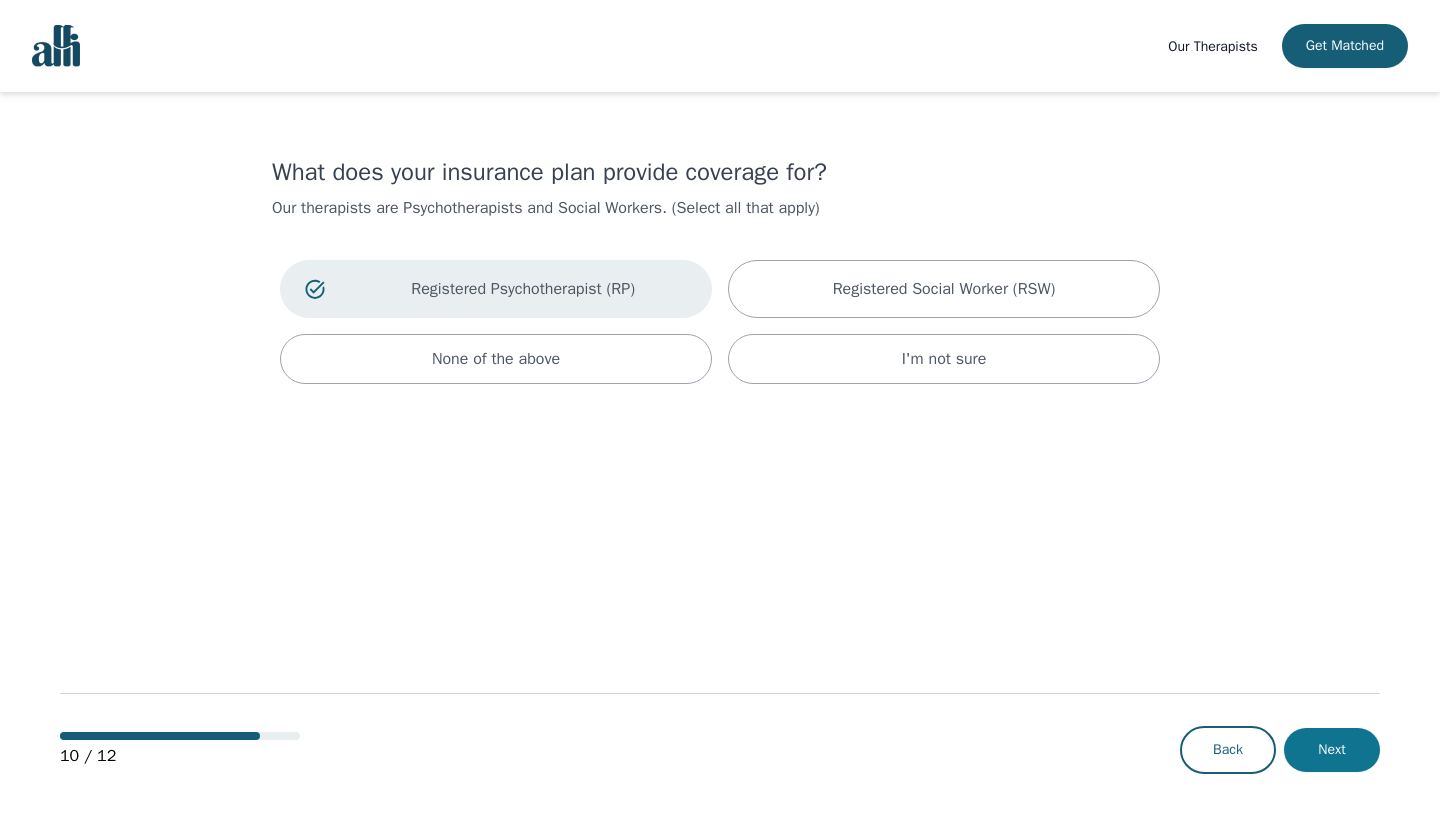 click on "Next" at bounding box center [1332, 750] 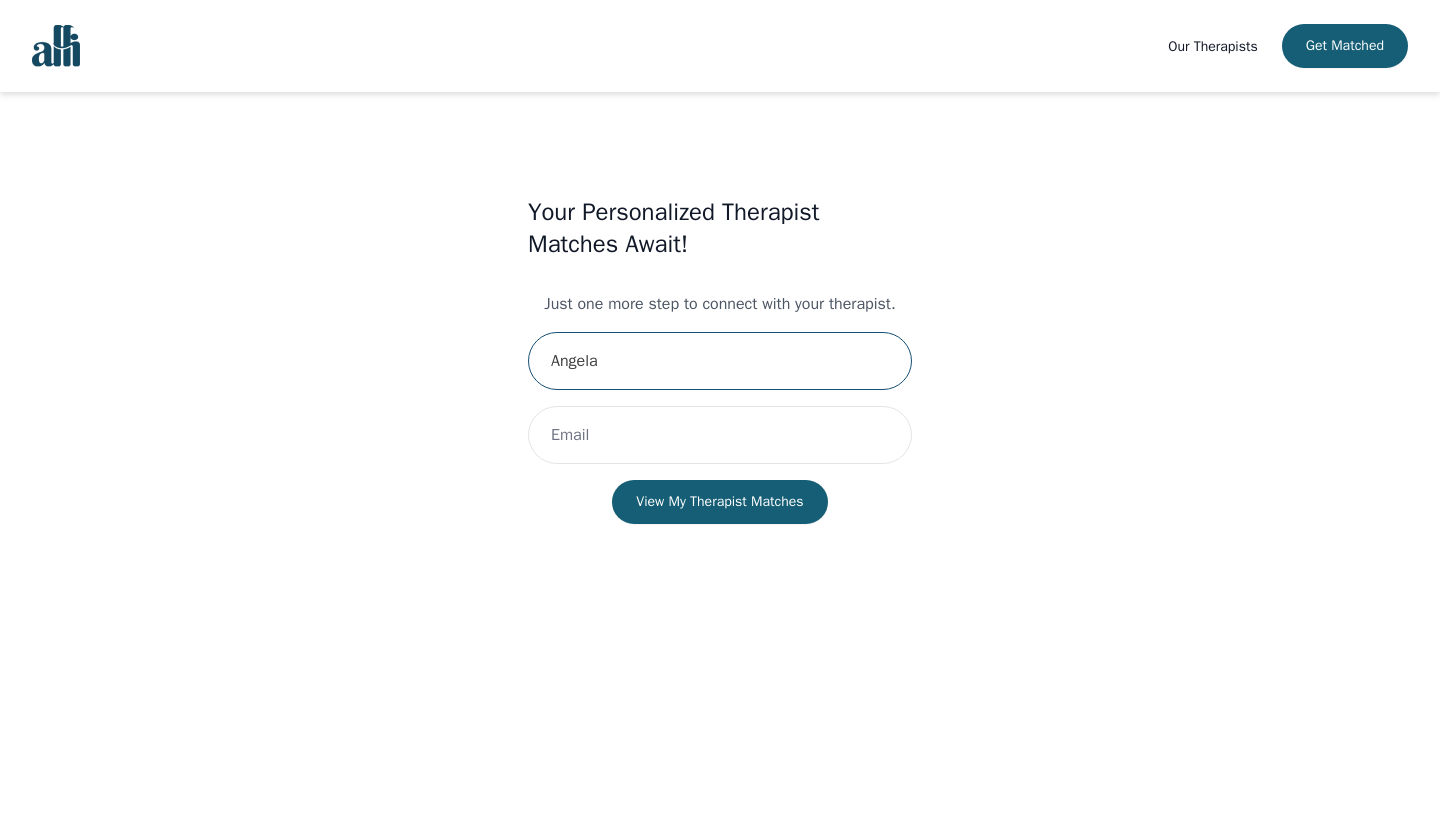 type on "Angela" 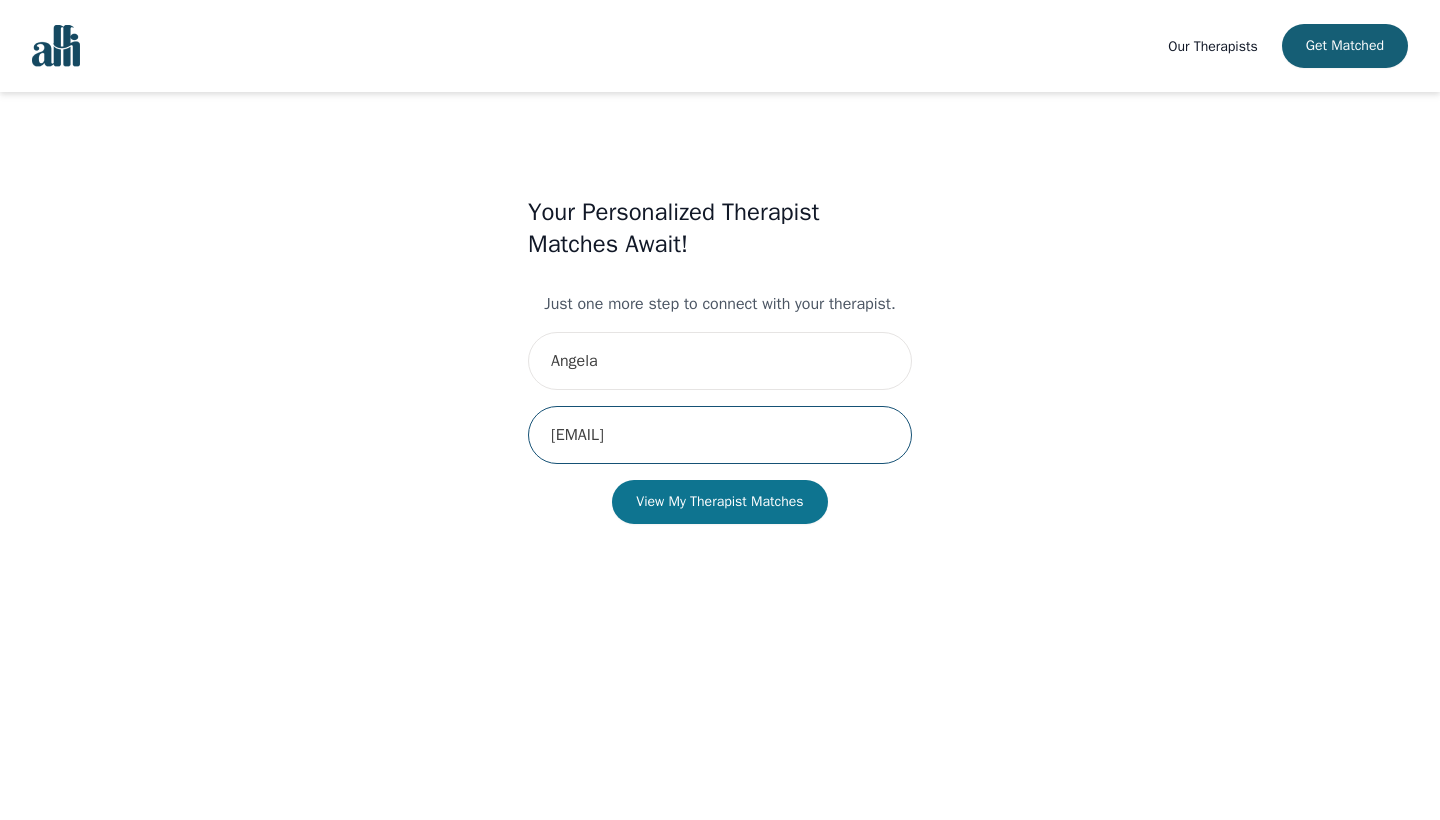 type on "[EMAIL]" 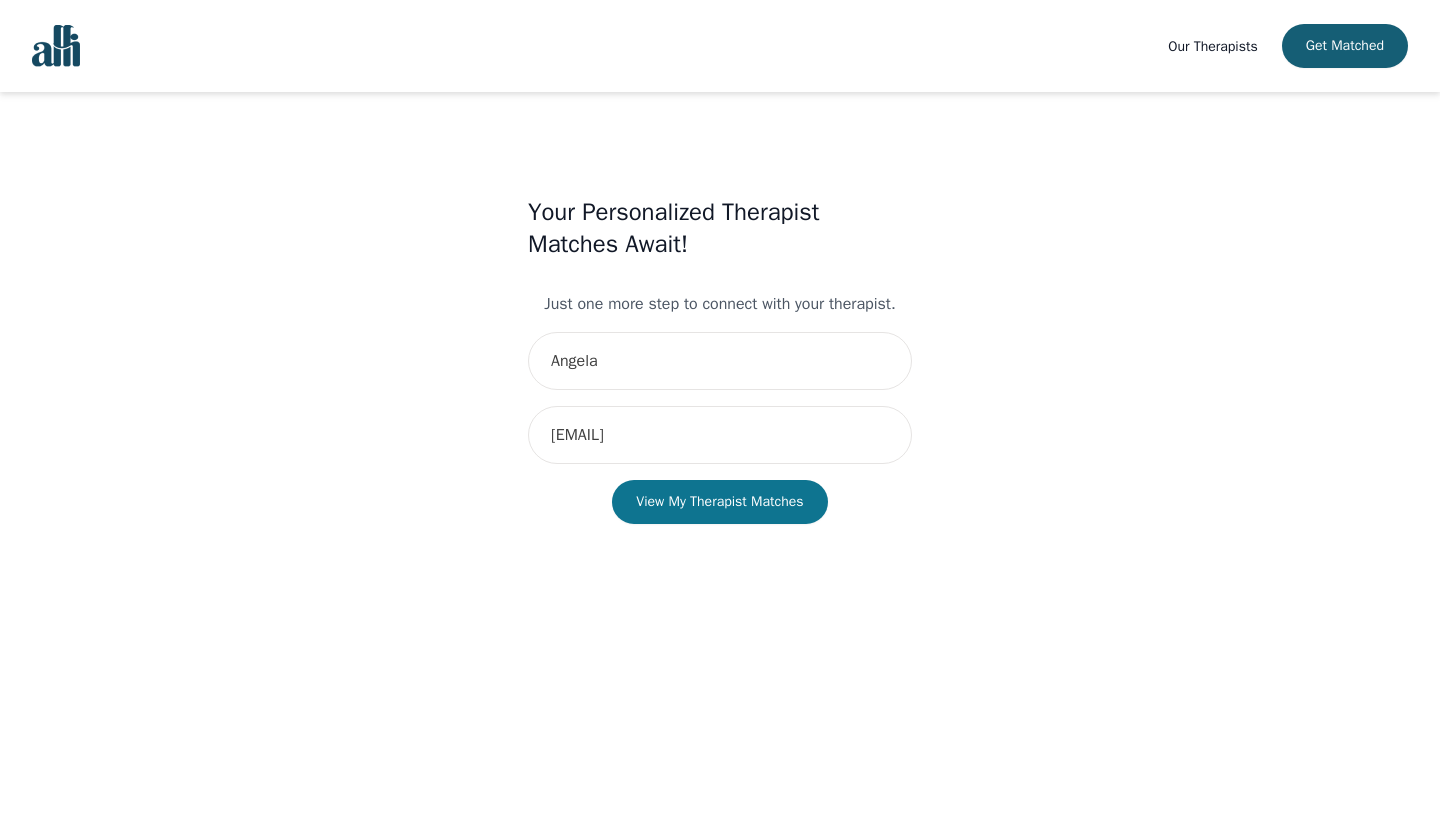 click on "View My Therapist Matches" at bounding box center (719, 502) 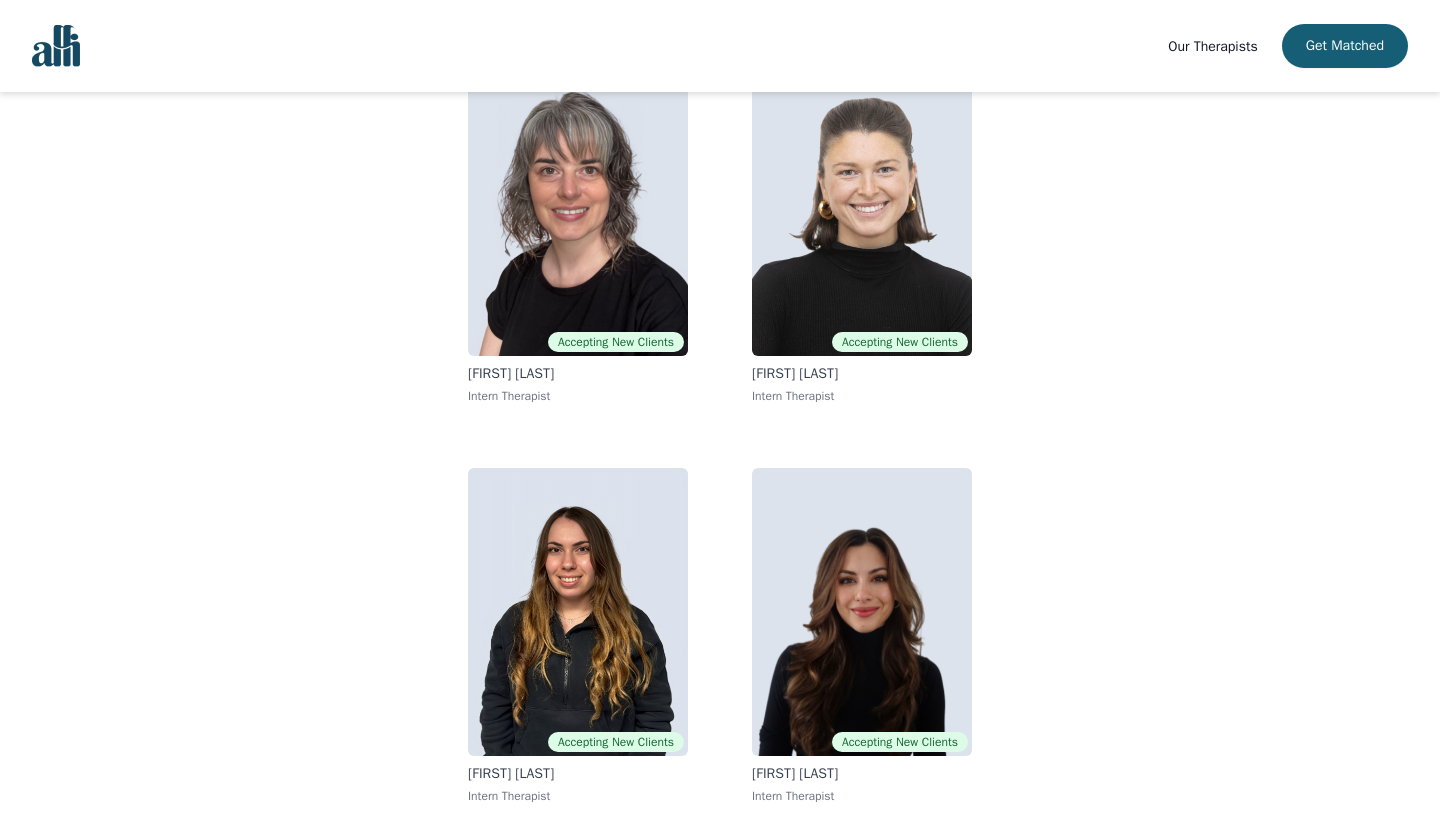 scroll, scrollTop: 224, scrollLeft: 0, axis: vertical 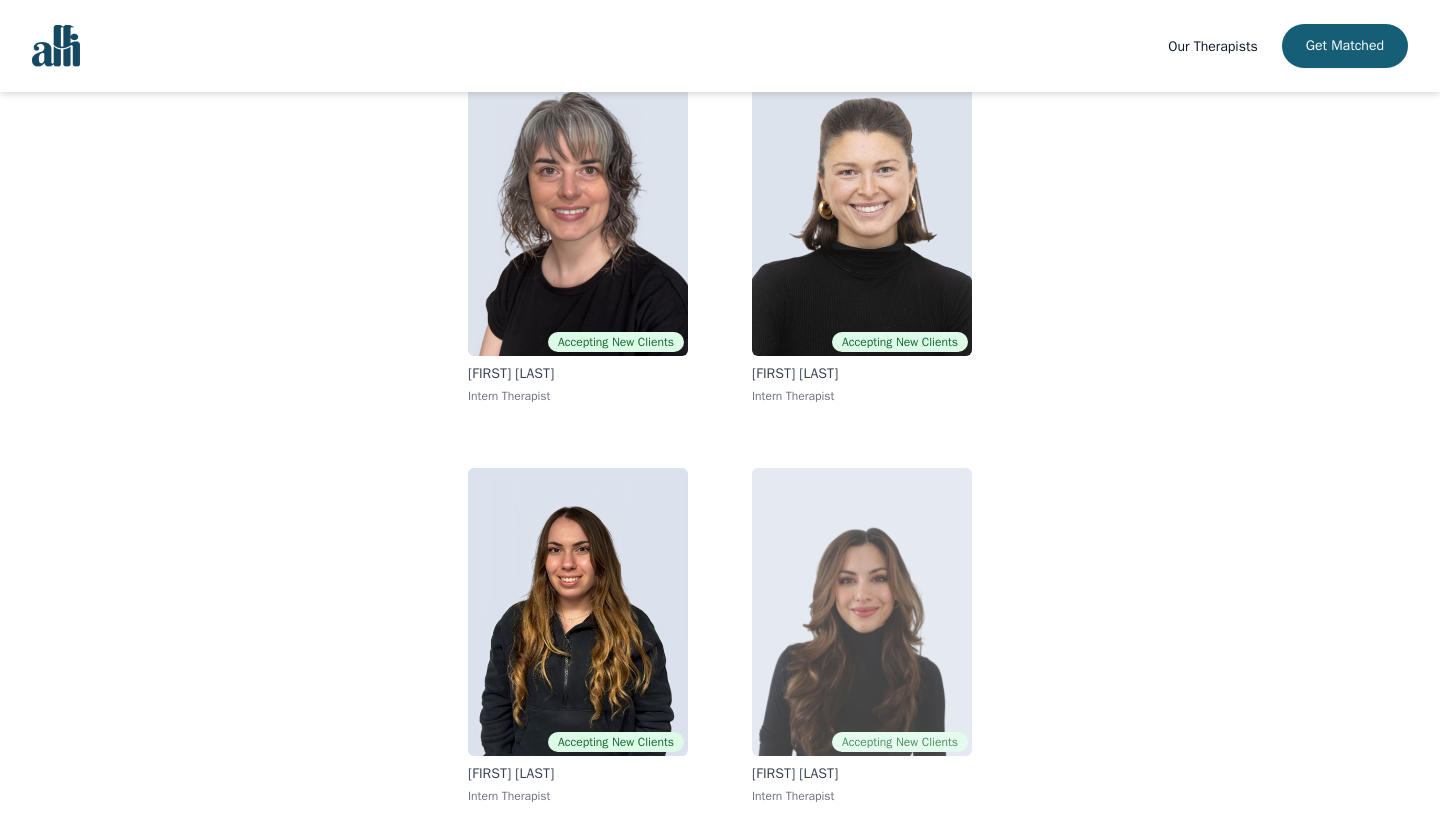 click at bounding box center (862, 612) 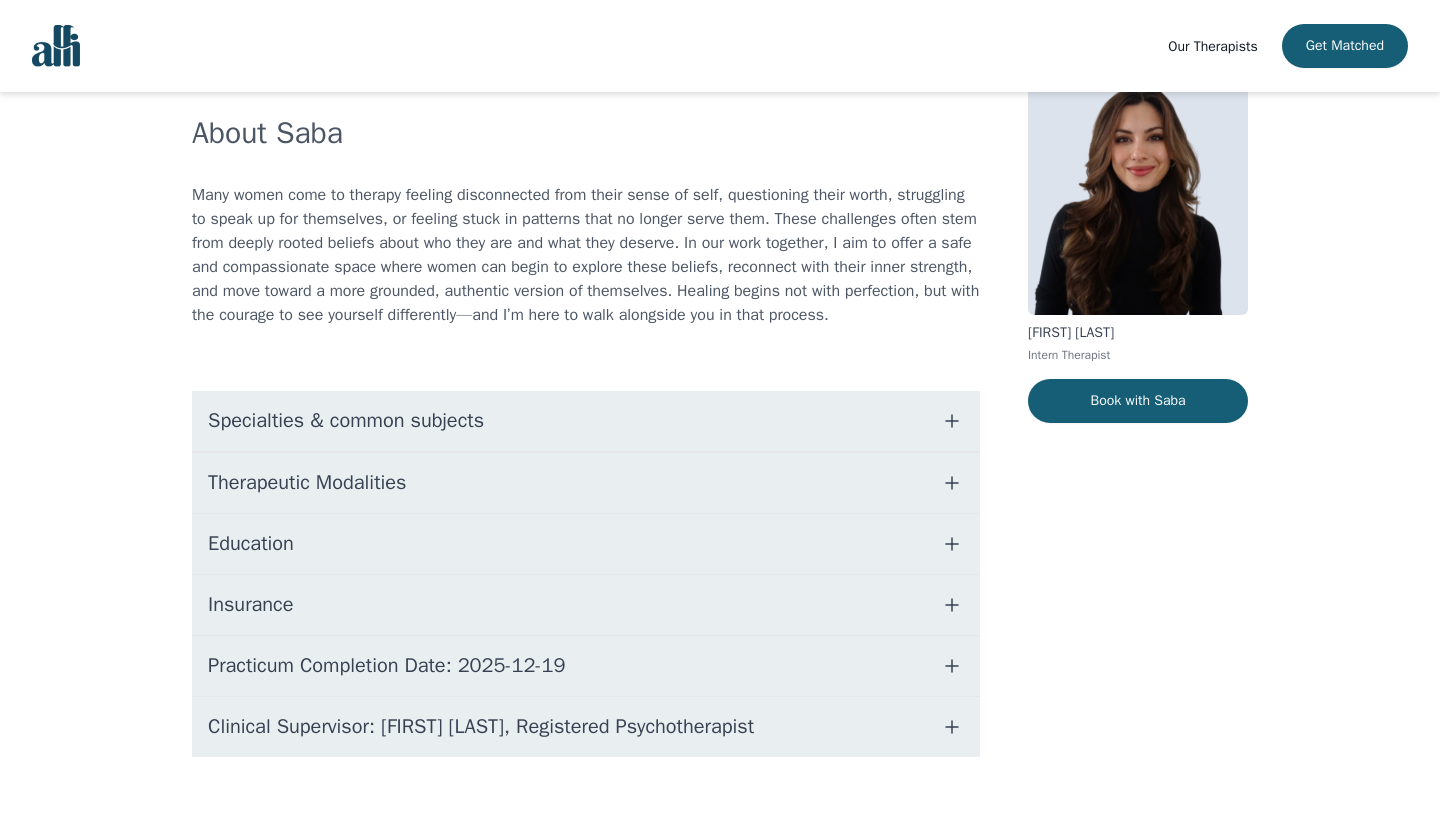 scroll, scrollTop: 128, scrollLeft: 0, axis: vertical 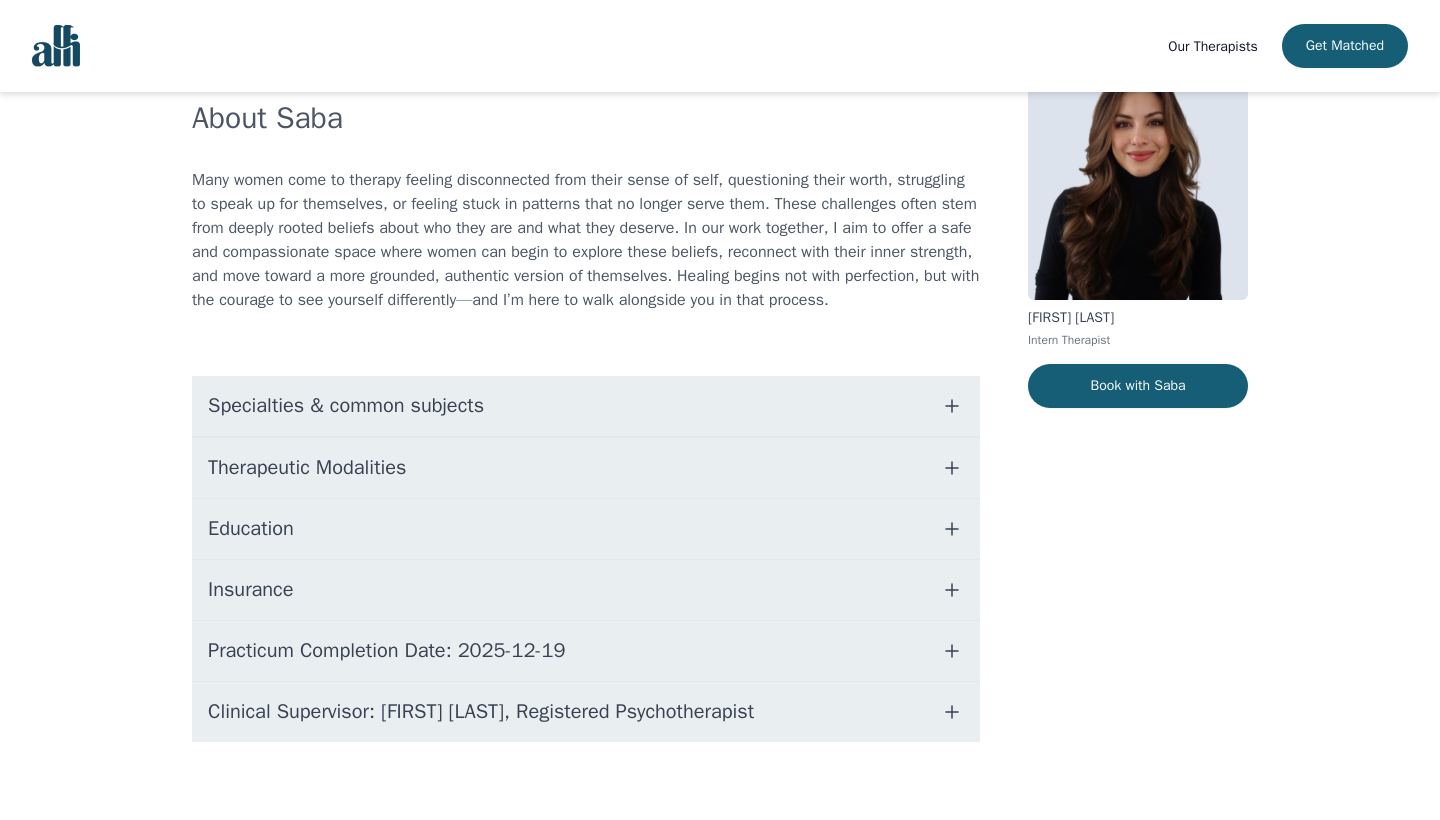 click on "Specialties & common subjects" at bounding box center [586, 406] 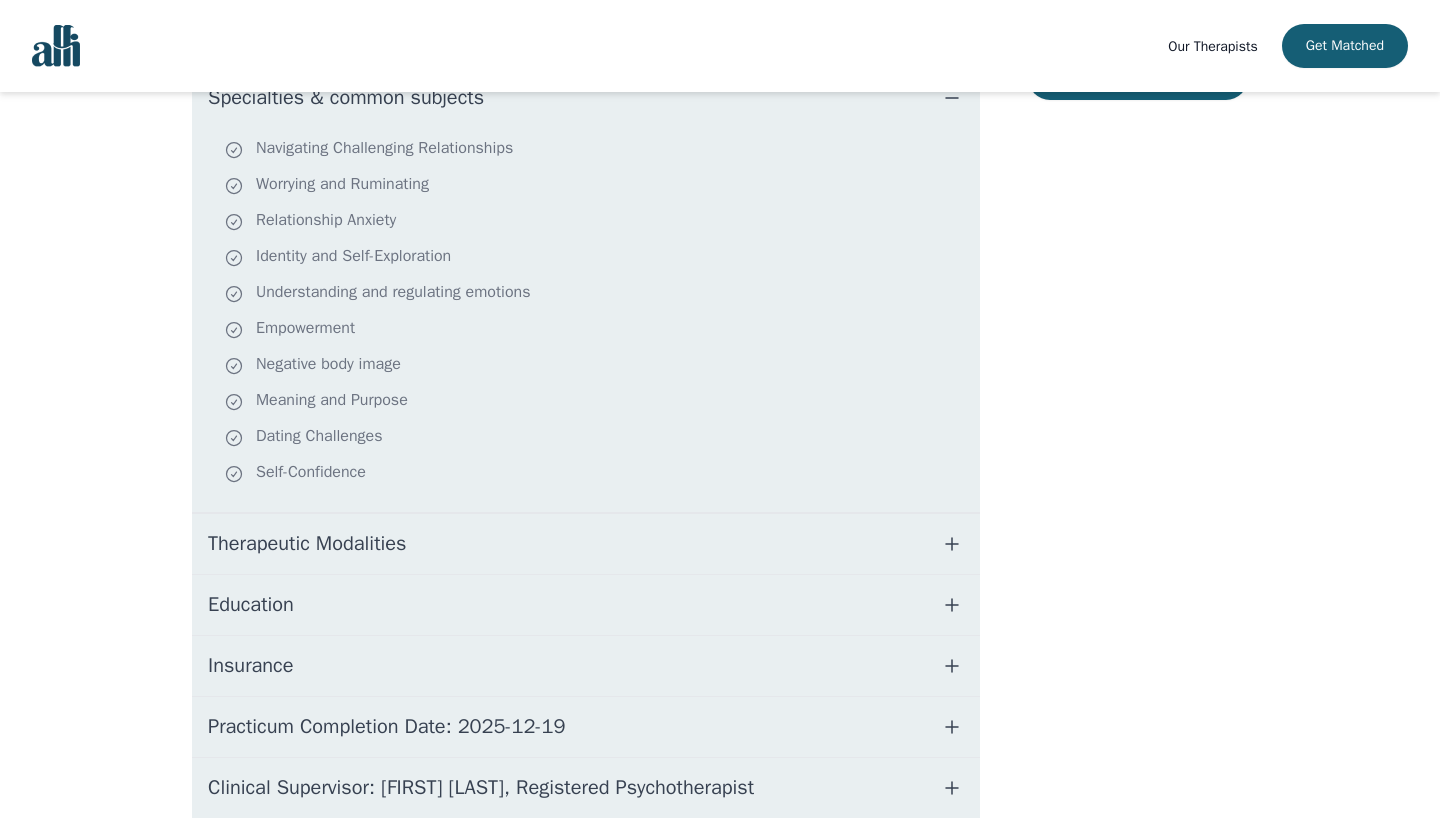 scroll, scrollTop: 460, scrollLeft: 0, axis: vertical 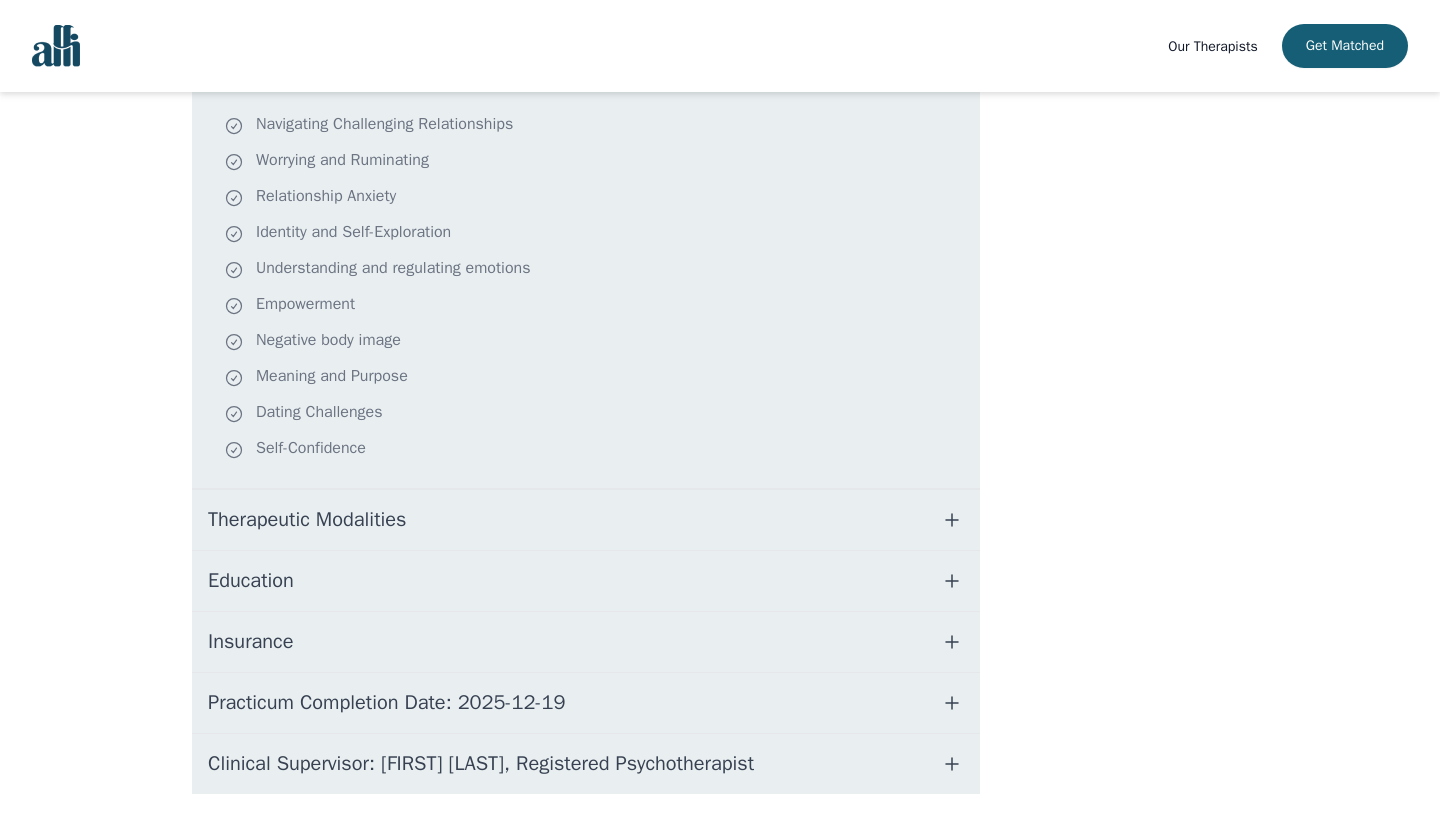 click on "Therapeutic Modalities" at bounding box center [586, 520] 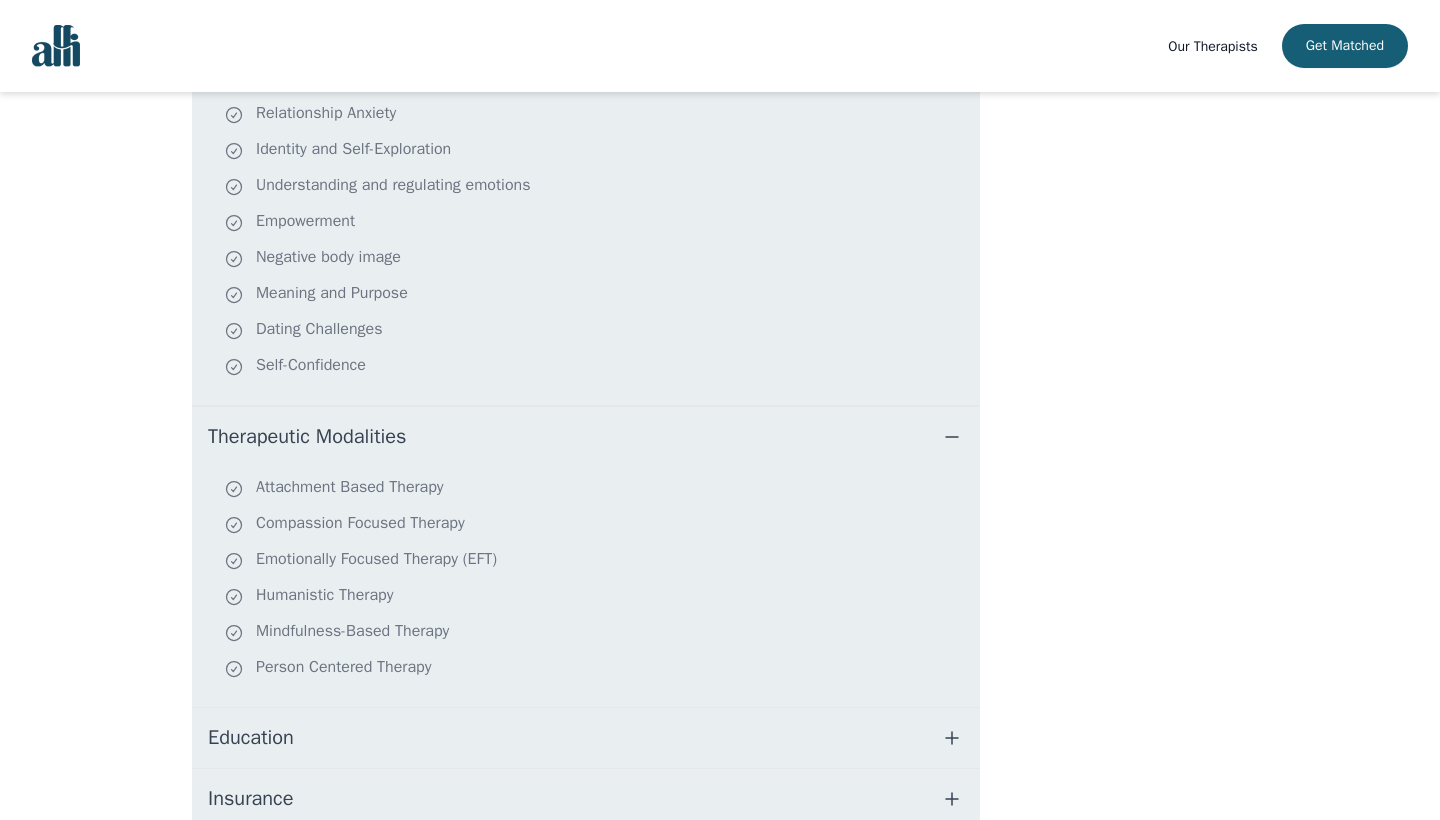 scroll, scrollTop: 544, scrollLeft: 0, axis: vertical 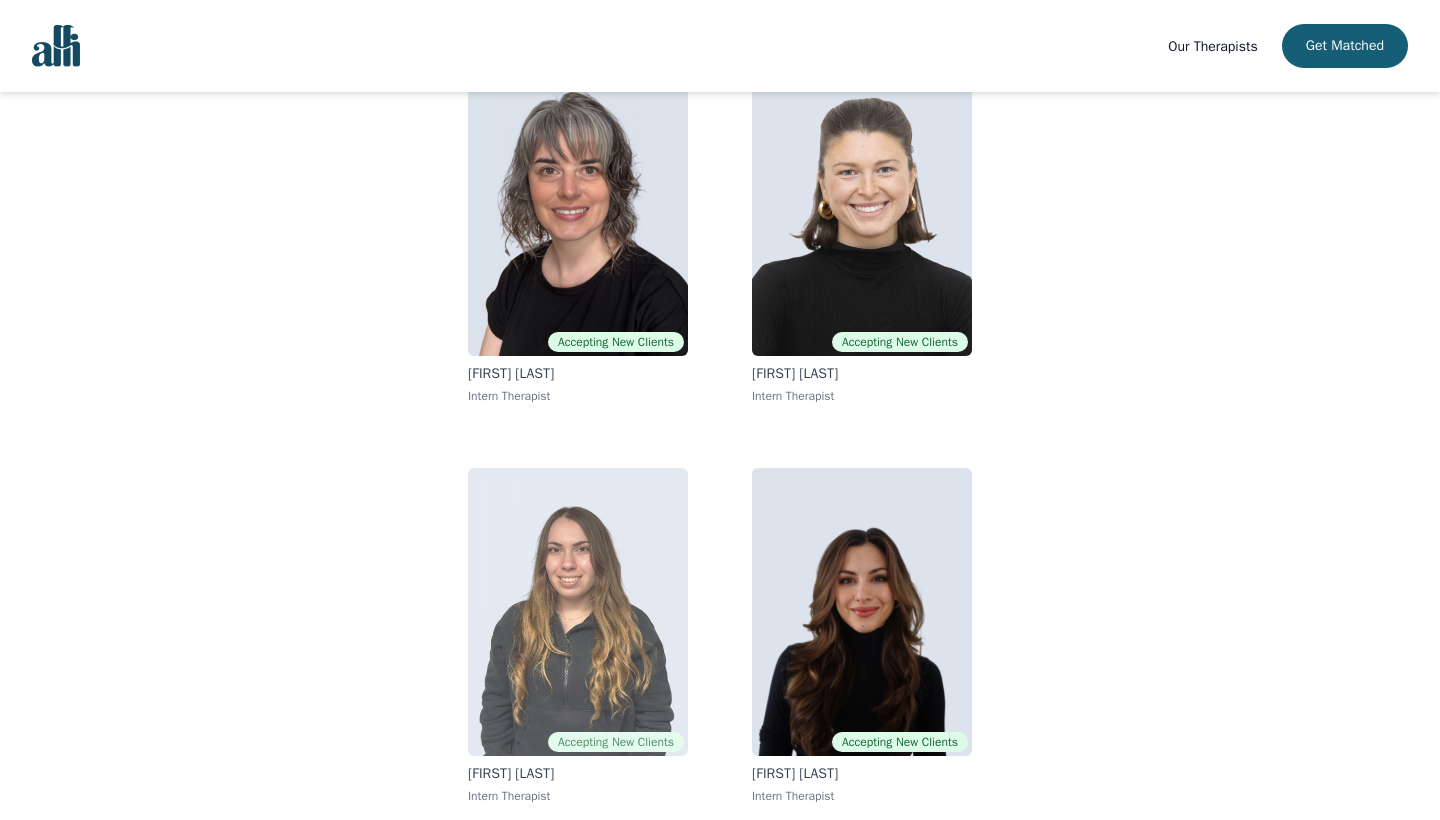 click at bounding box center (578, 612) 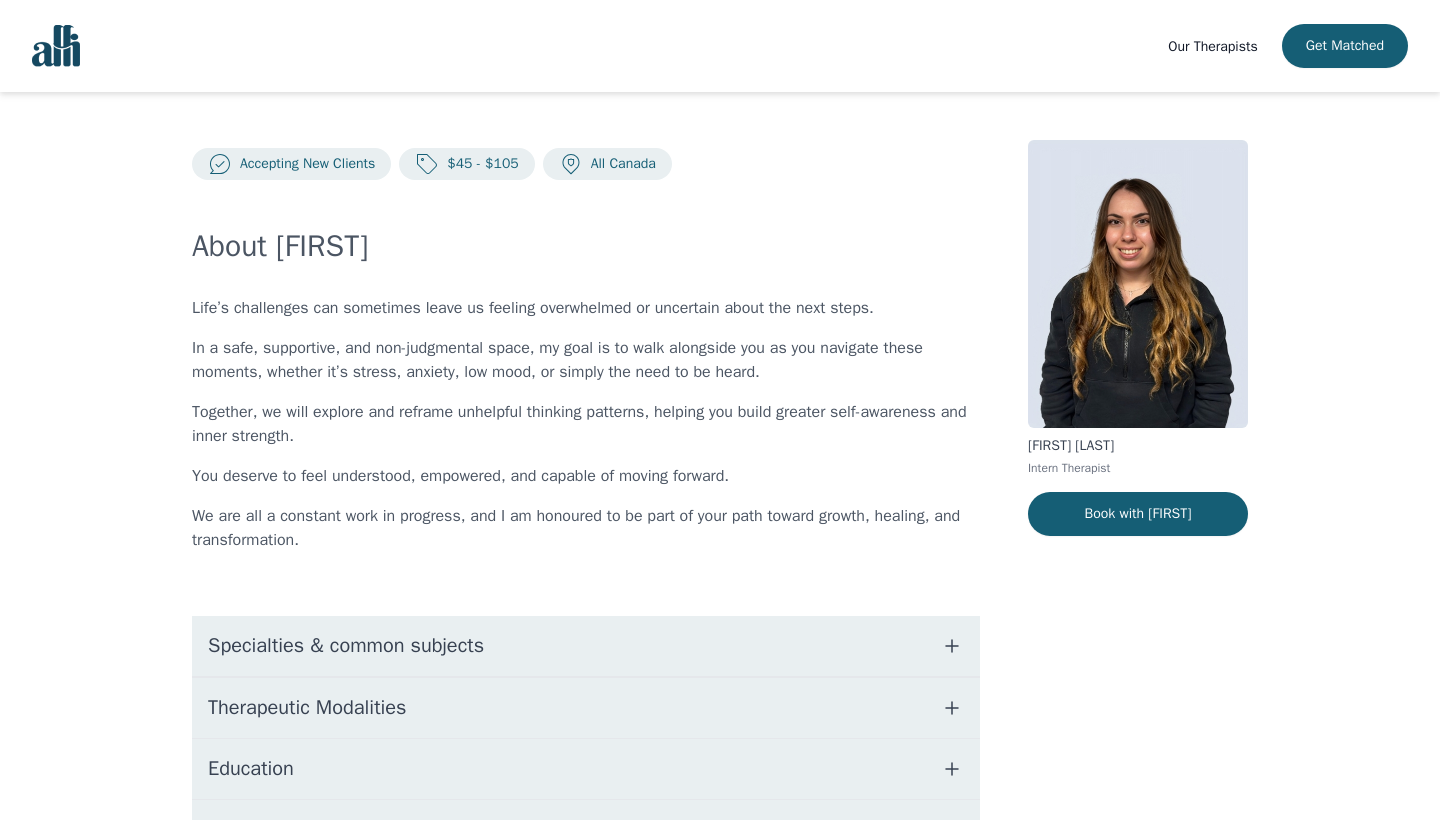 scroll, scrollTop: 81, scrollLeft: 0, axis: vertical 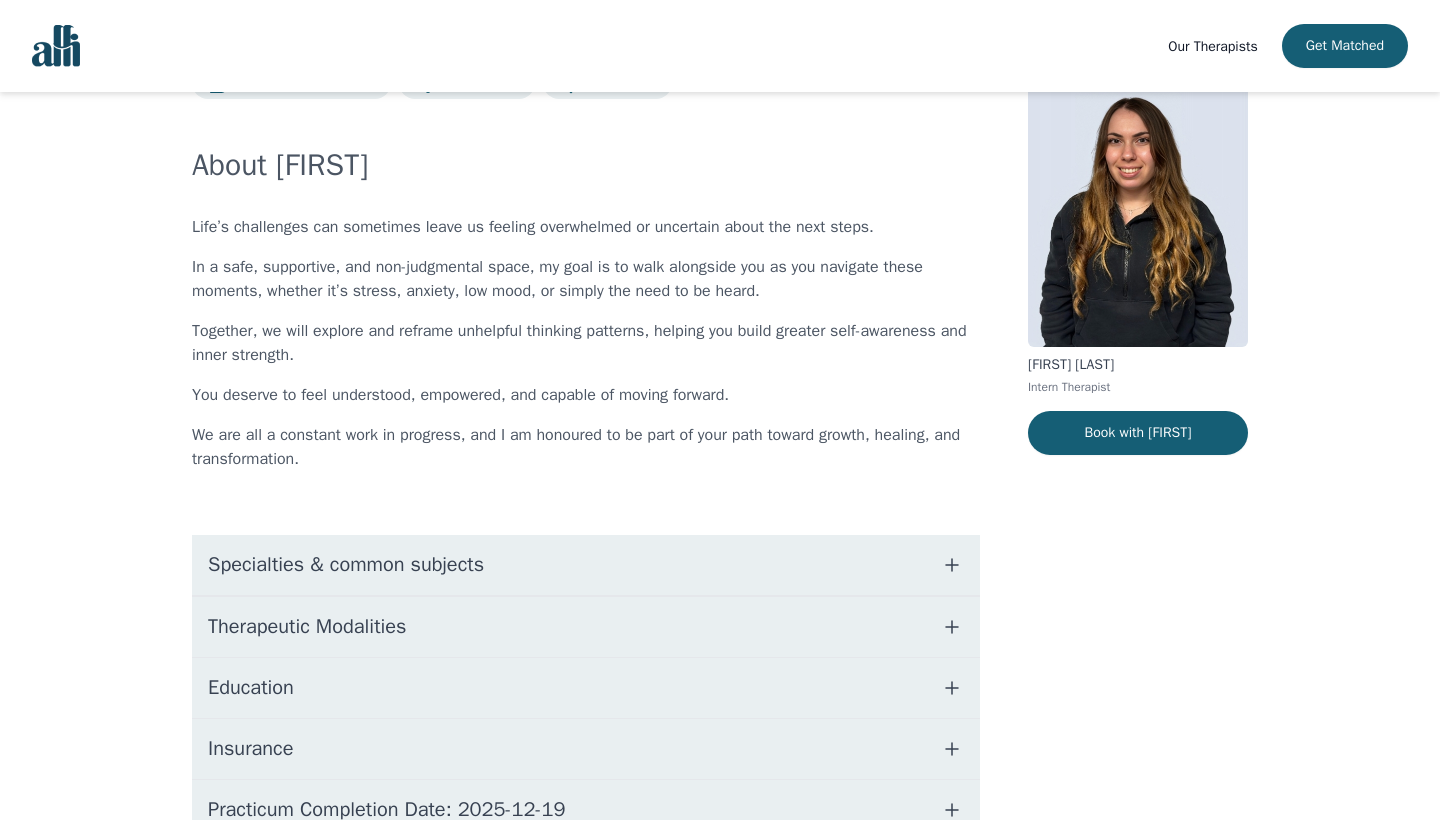 click on "Specialties & common subjects" at bounding box center (586, 565) 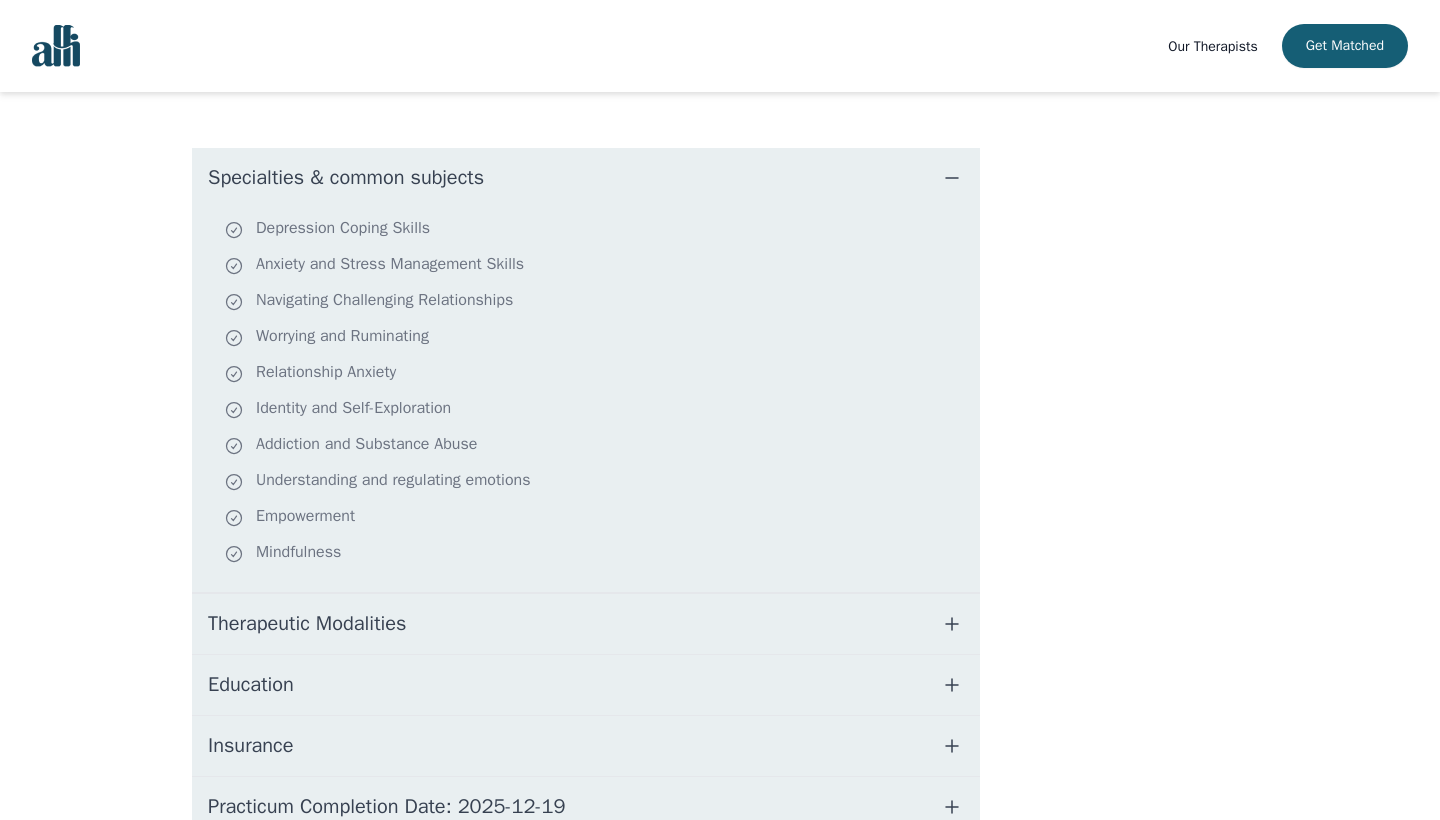scroll, scrollTop: 474, scrollLeft: 0, axis: vertical 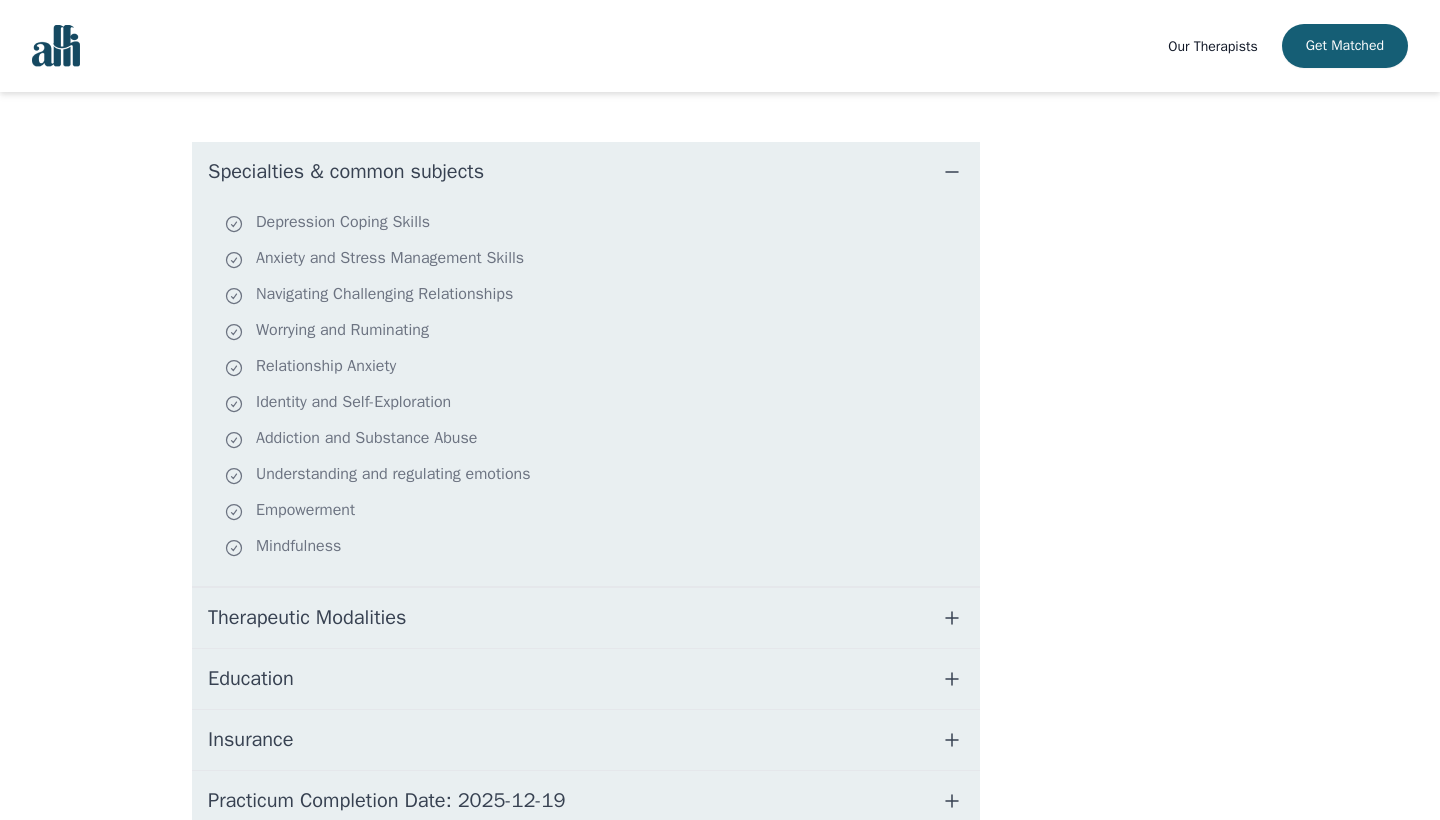 click on "Therapeutic Modalities" at bounding box center (586, 618) 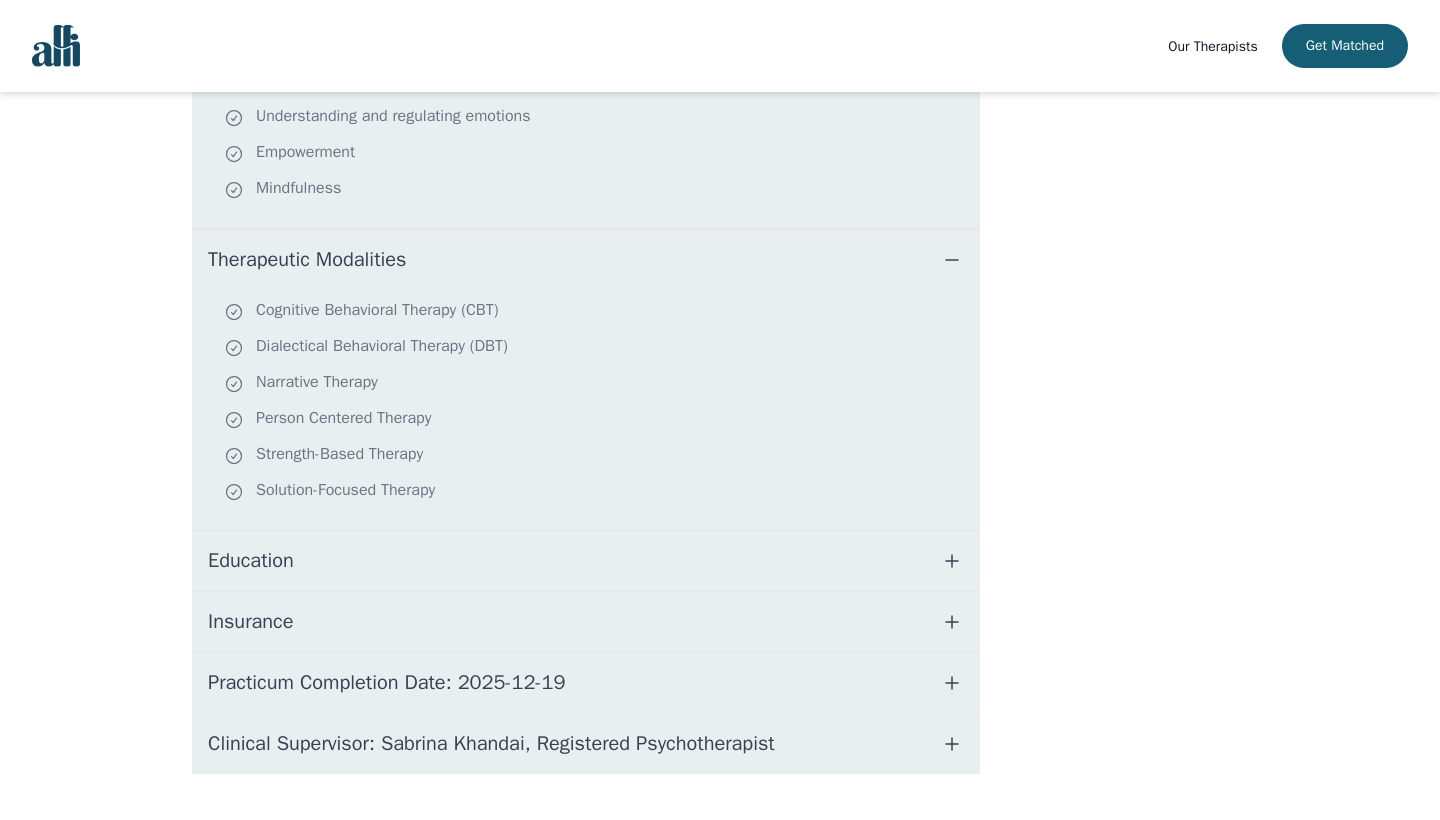 scroll, scrollTop: 849, scrollLeft: 0, axis: vertical 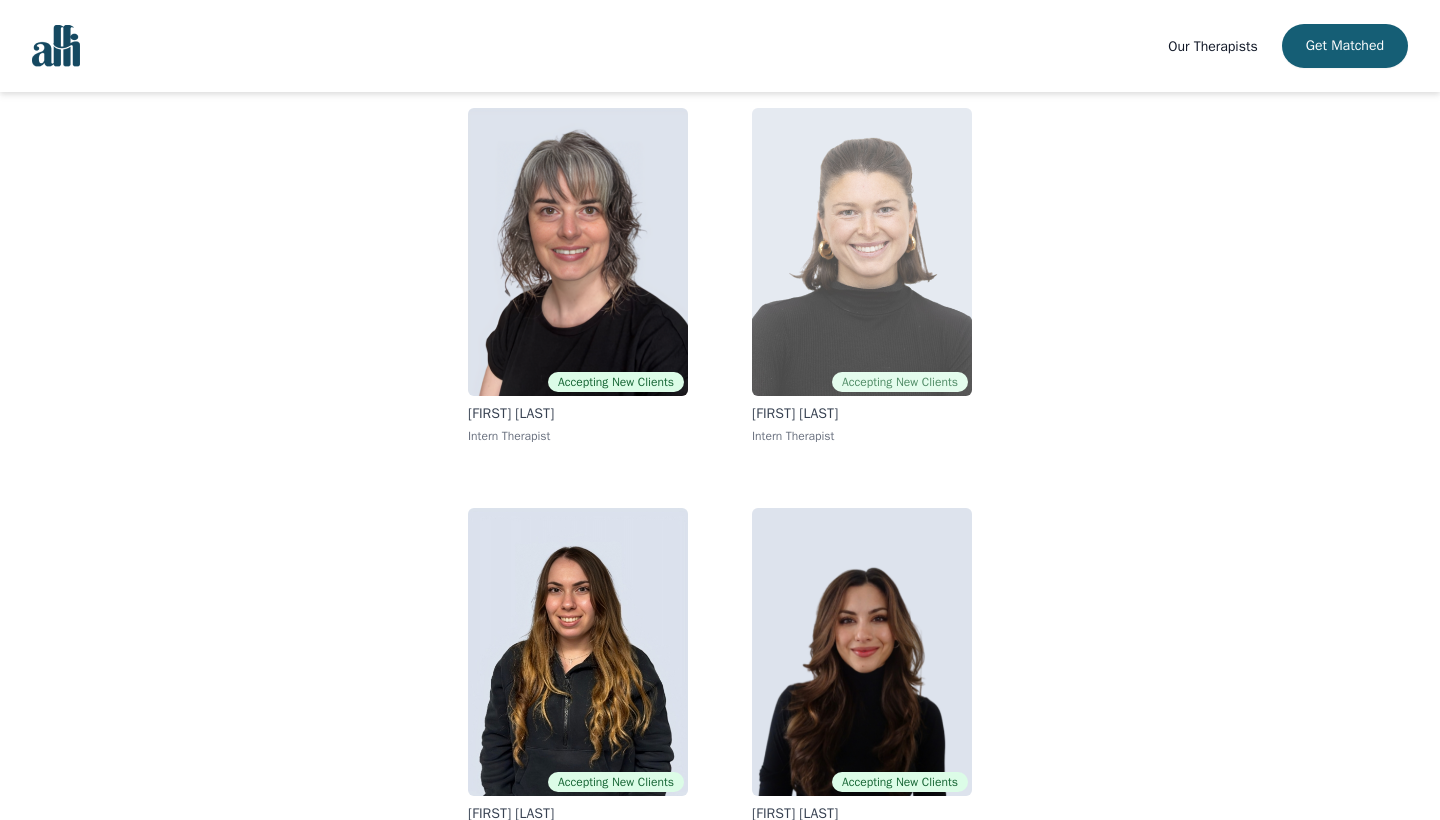 click at bounding box center (862, 252) 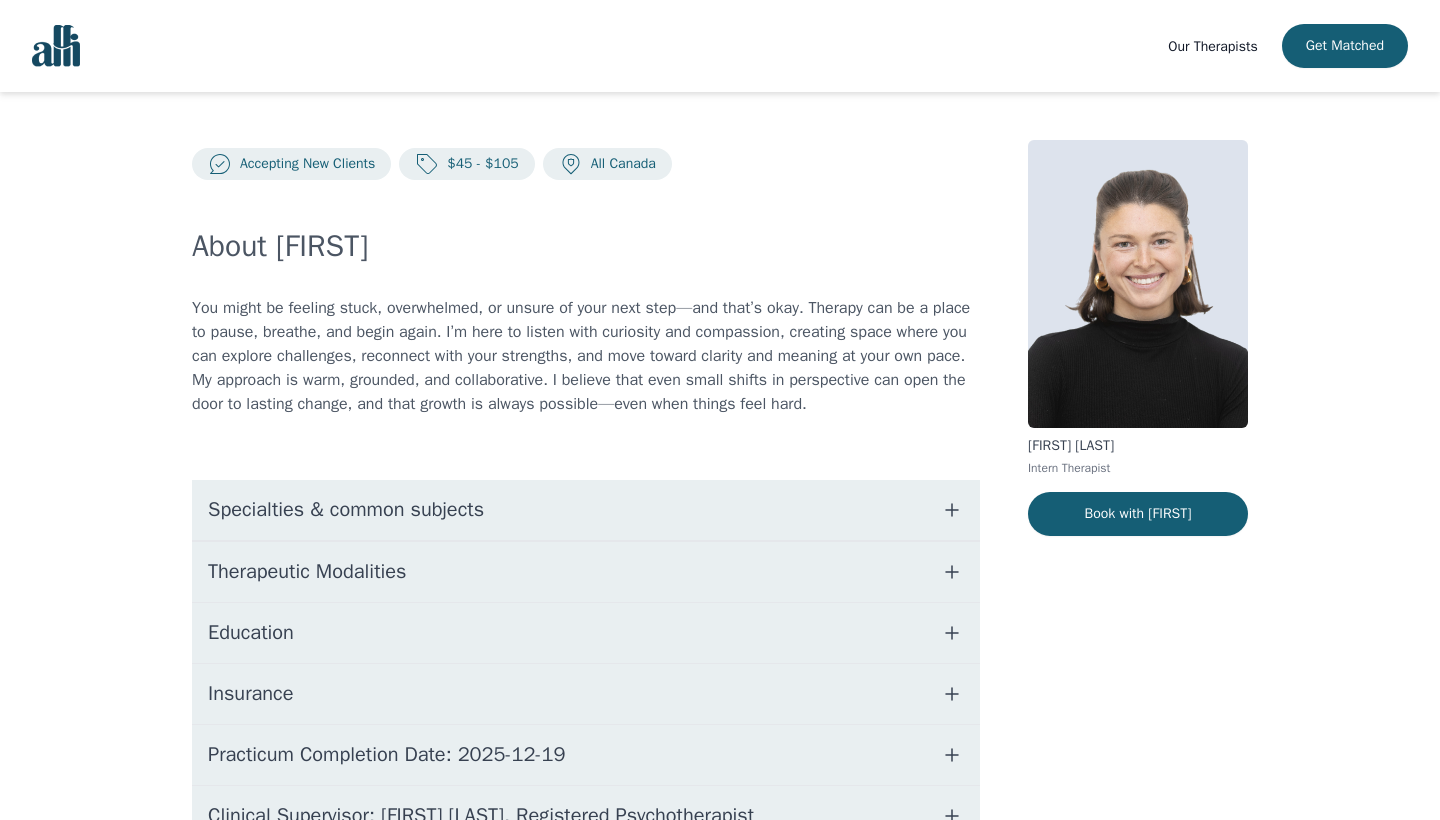 scroll, scrollTop: 82, scrollLeft: 0, axis: vertical 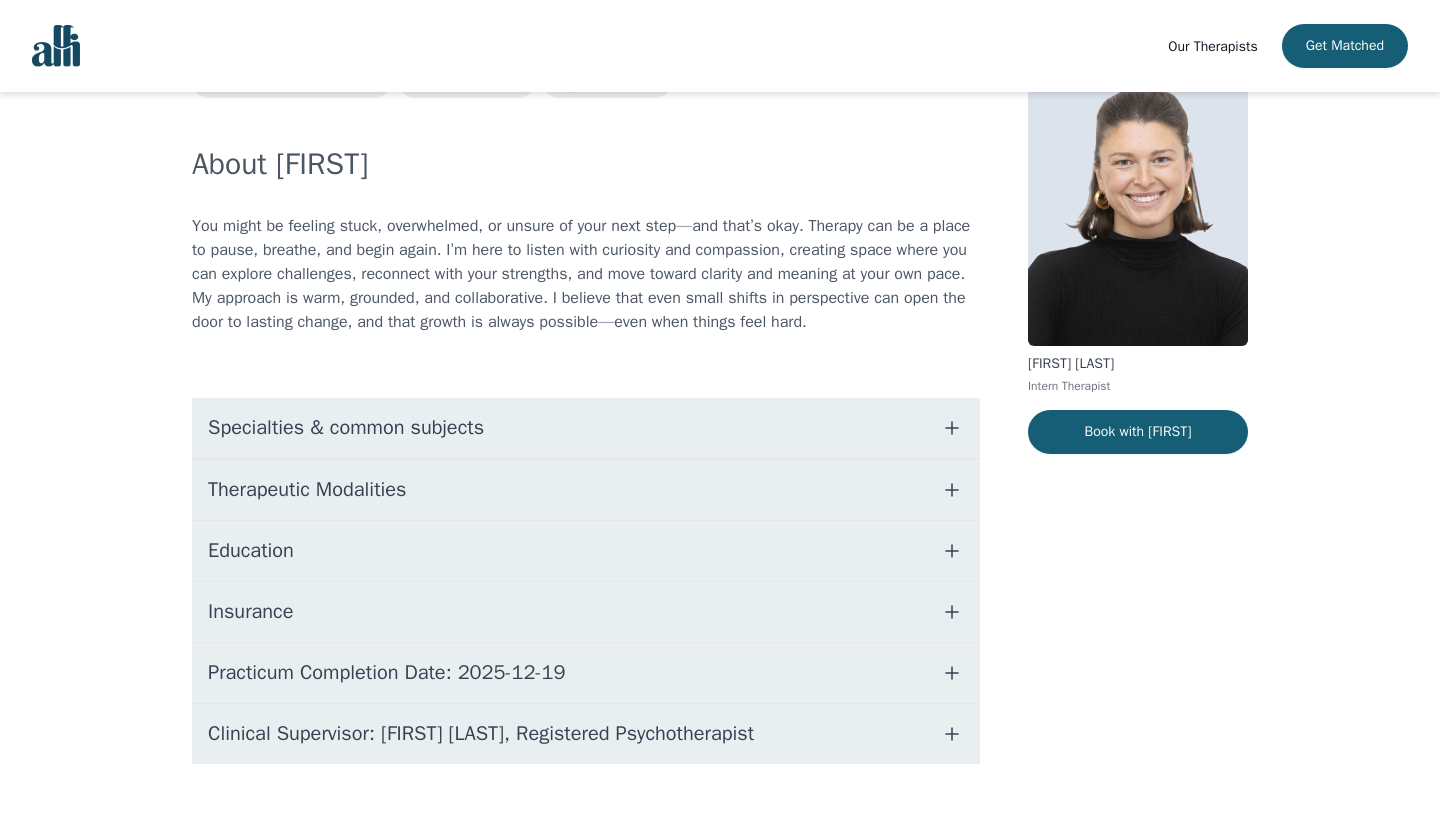 click on "Therapeutic Modalities" at bounding box center [586, 490] 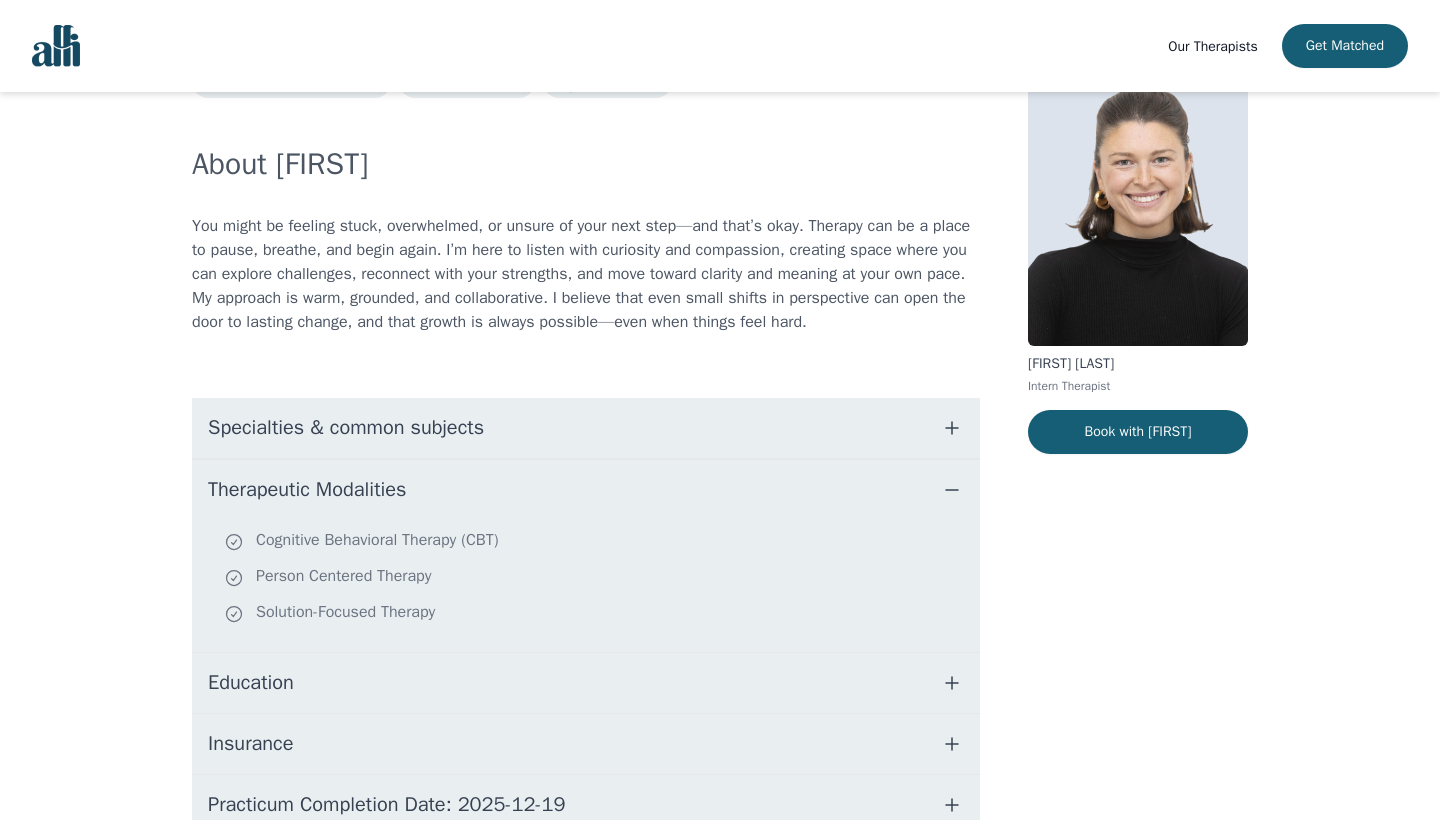 click on "Specialties & common subjects" at bounding box center (586, 428) 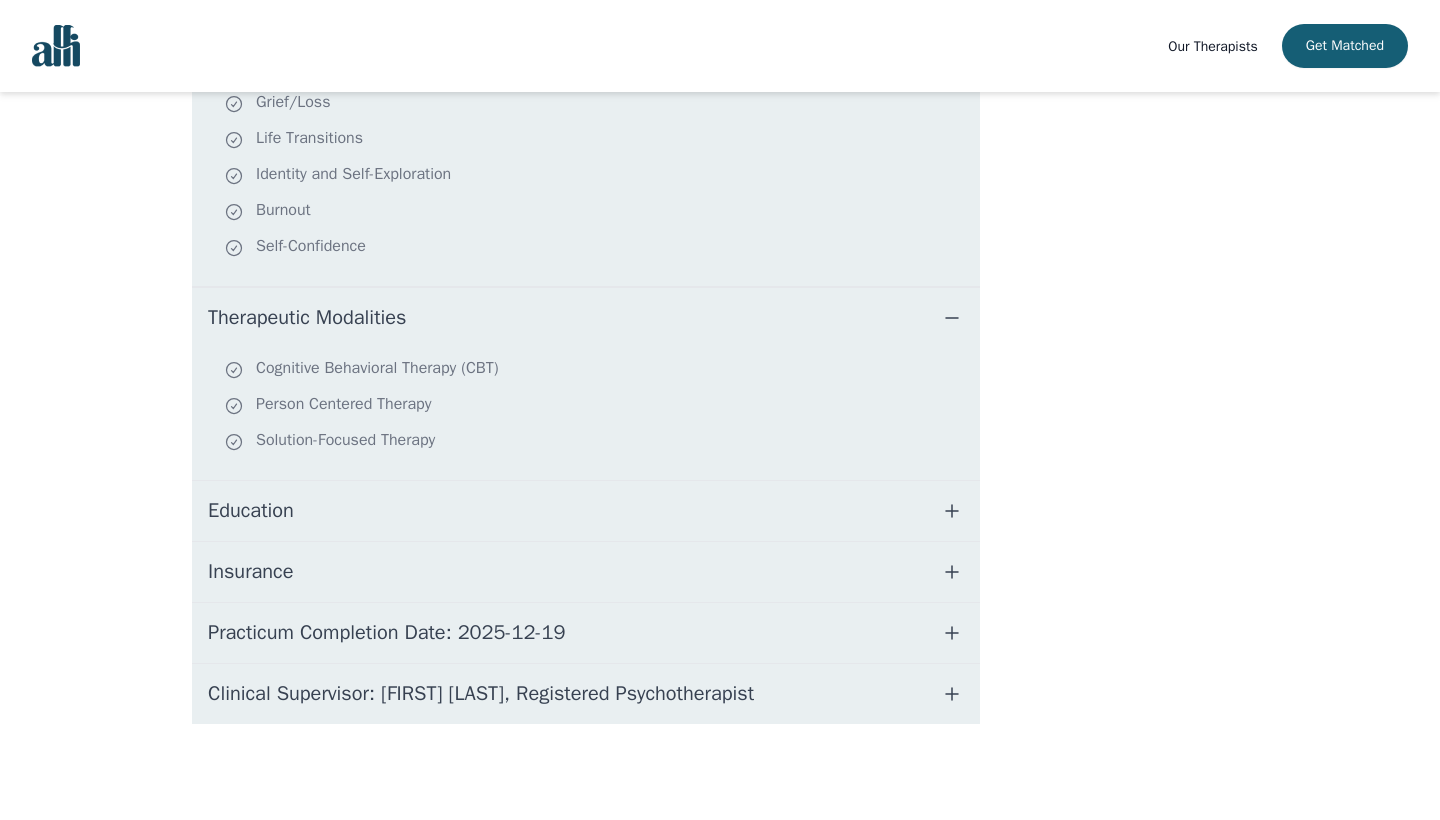 scroll, scrollTop: 590, scrollLeft: 0, axis: vertical 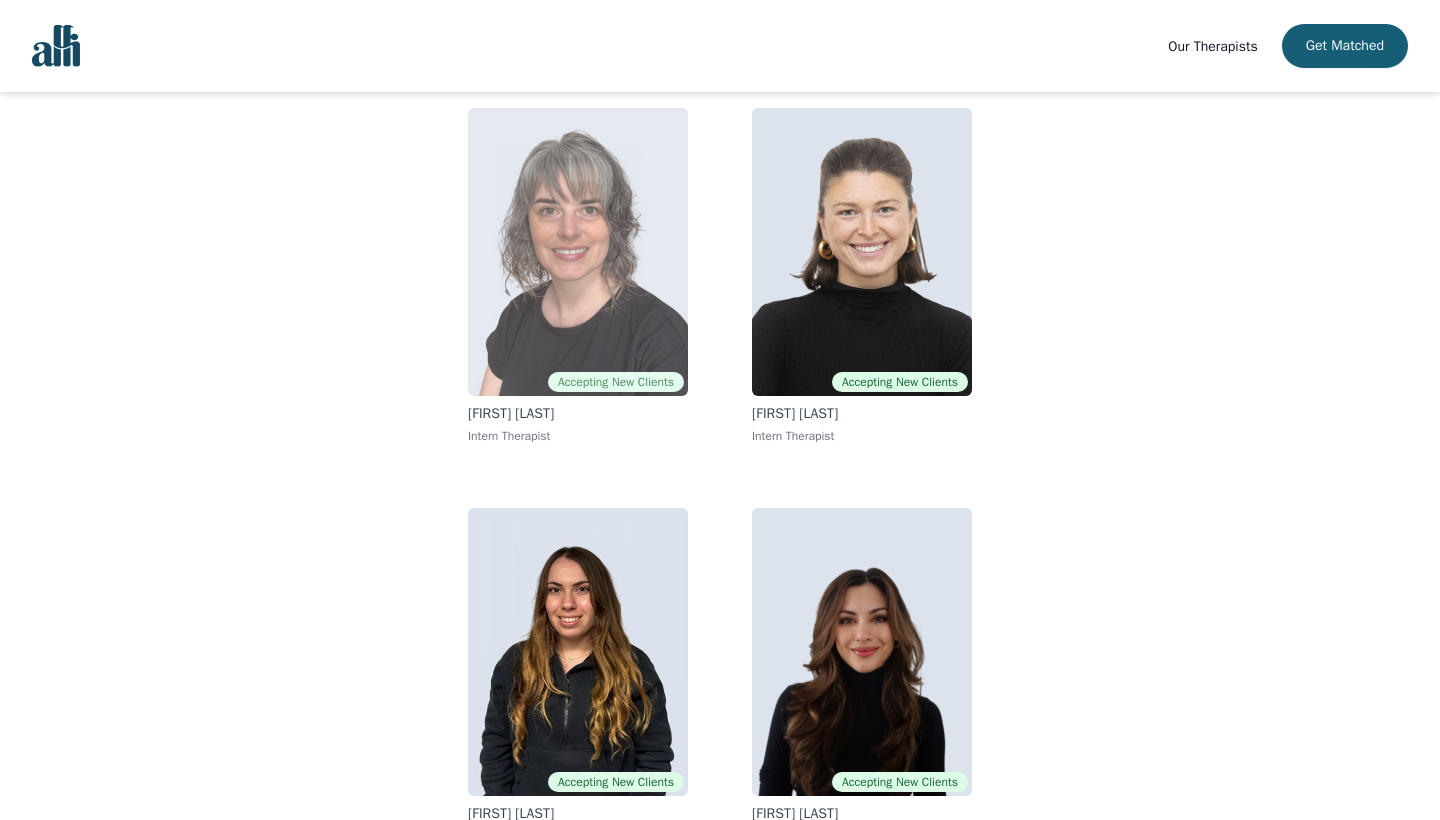 click at bounding box center [578, 252] 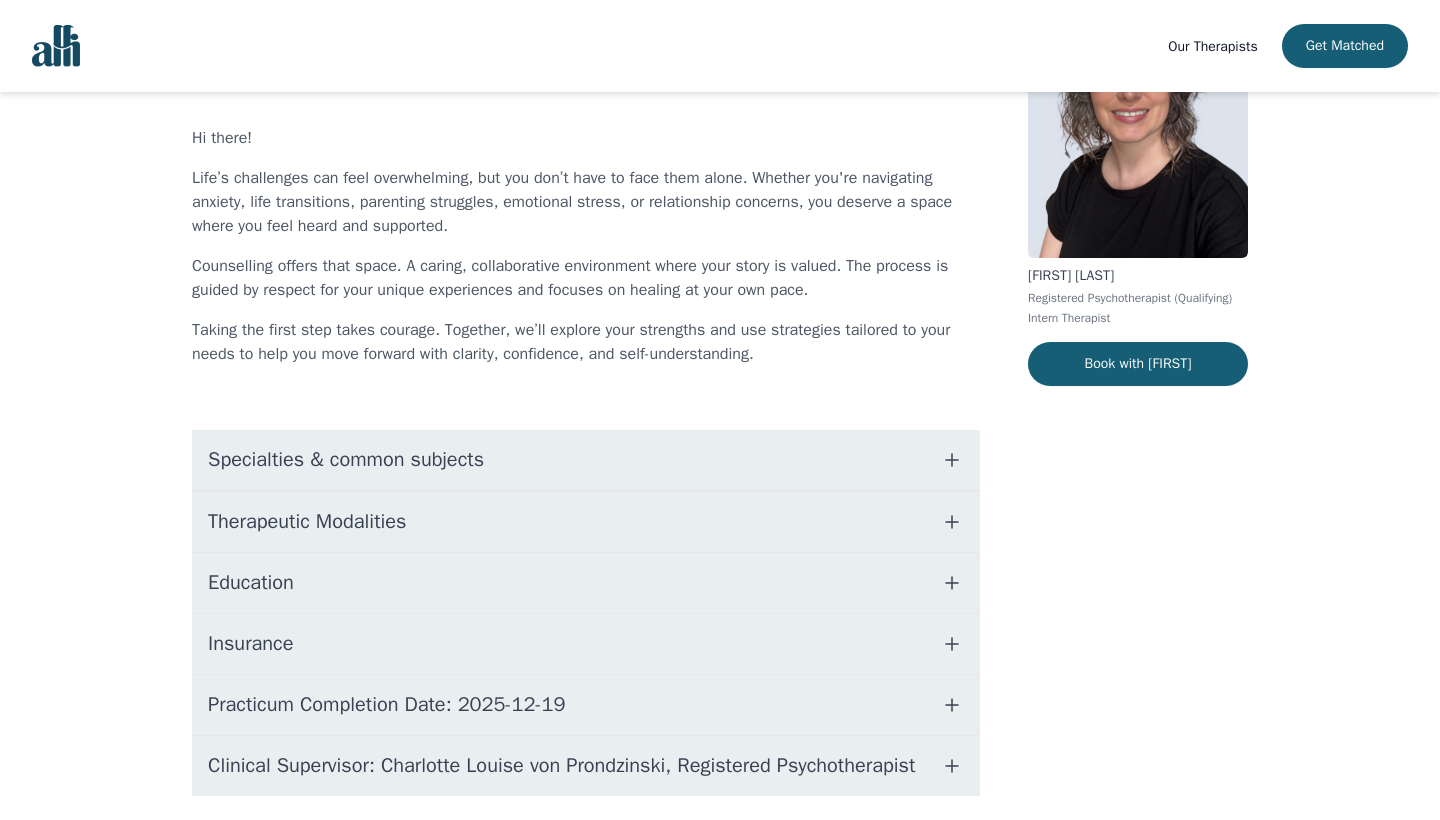 scroll, scrollTop: 238, scrollLeft: 0, axis: vertical 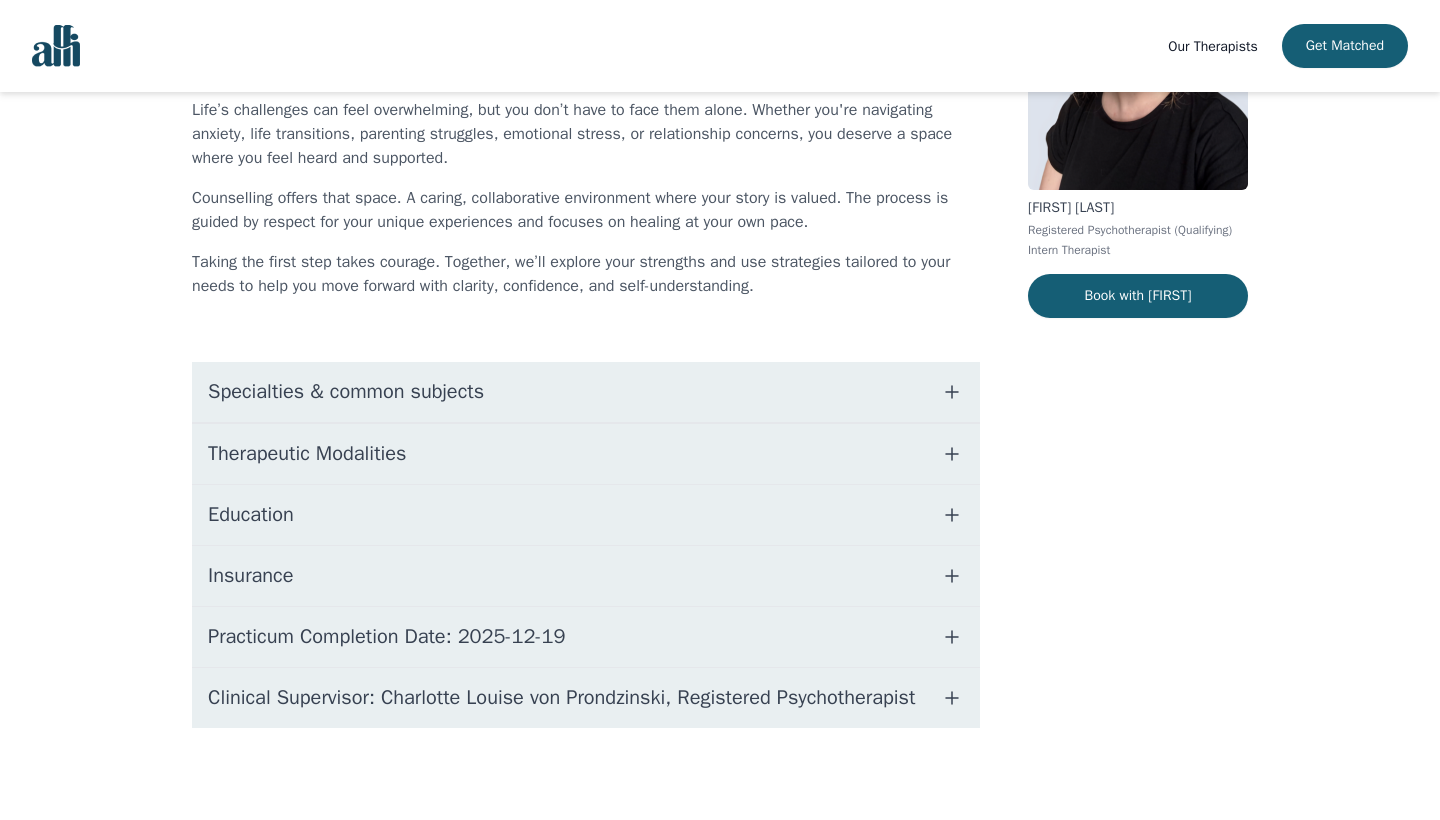 click on "Specialties & common subjects" at bounding box center (346, 392) 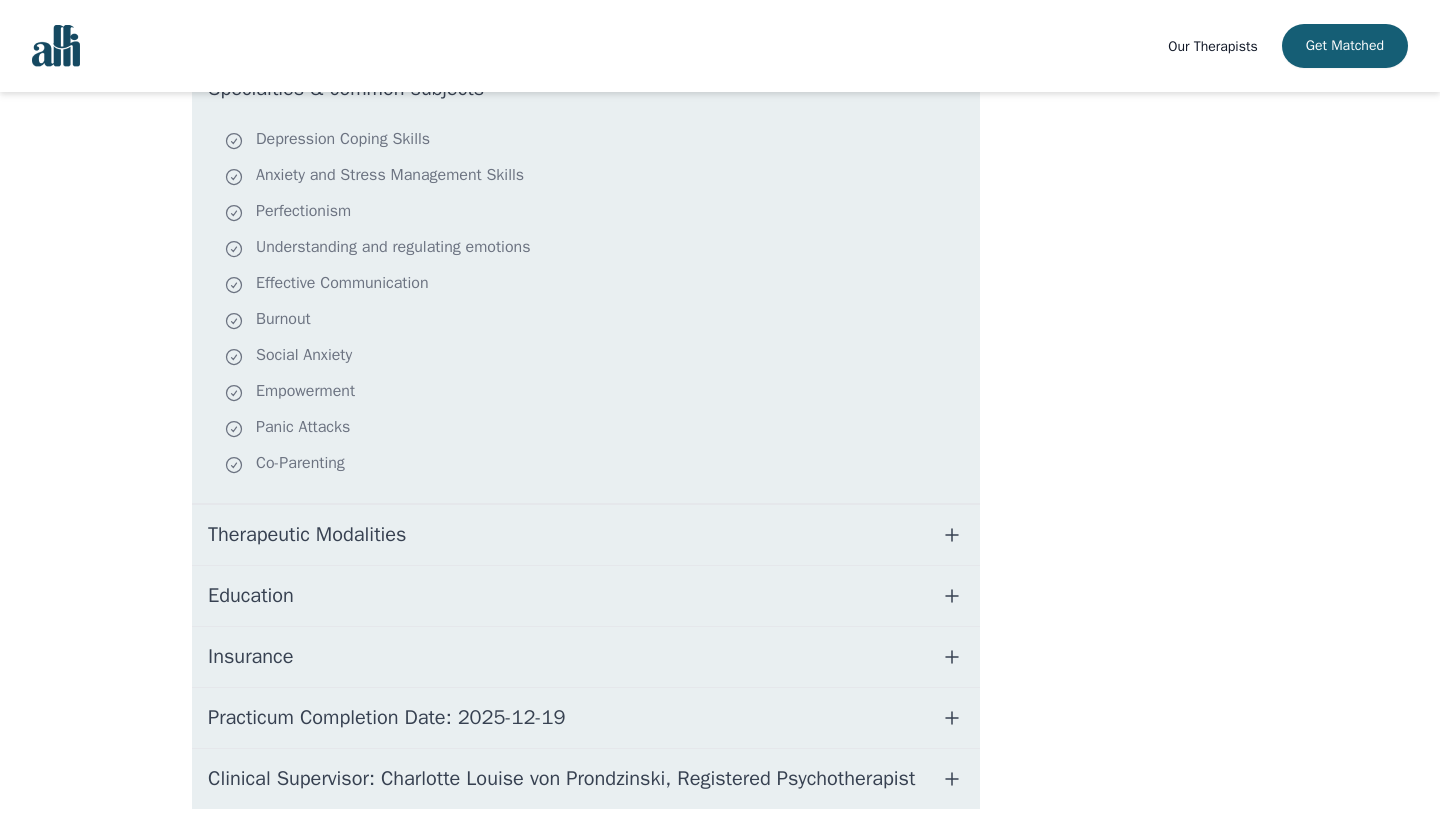 scroll, scrollTop: 581, scrollLeft: 0, axis: vertical 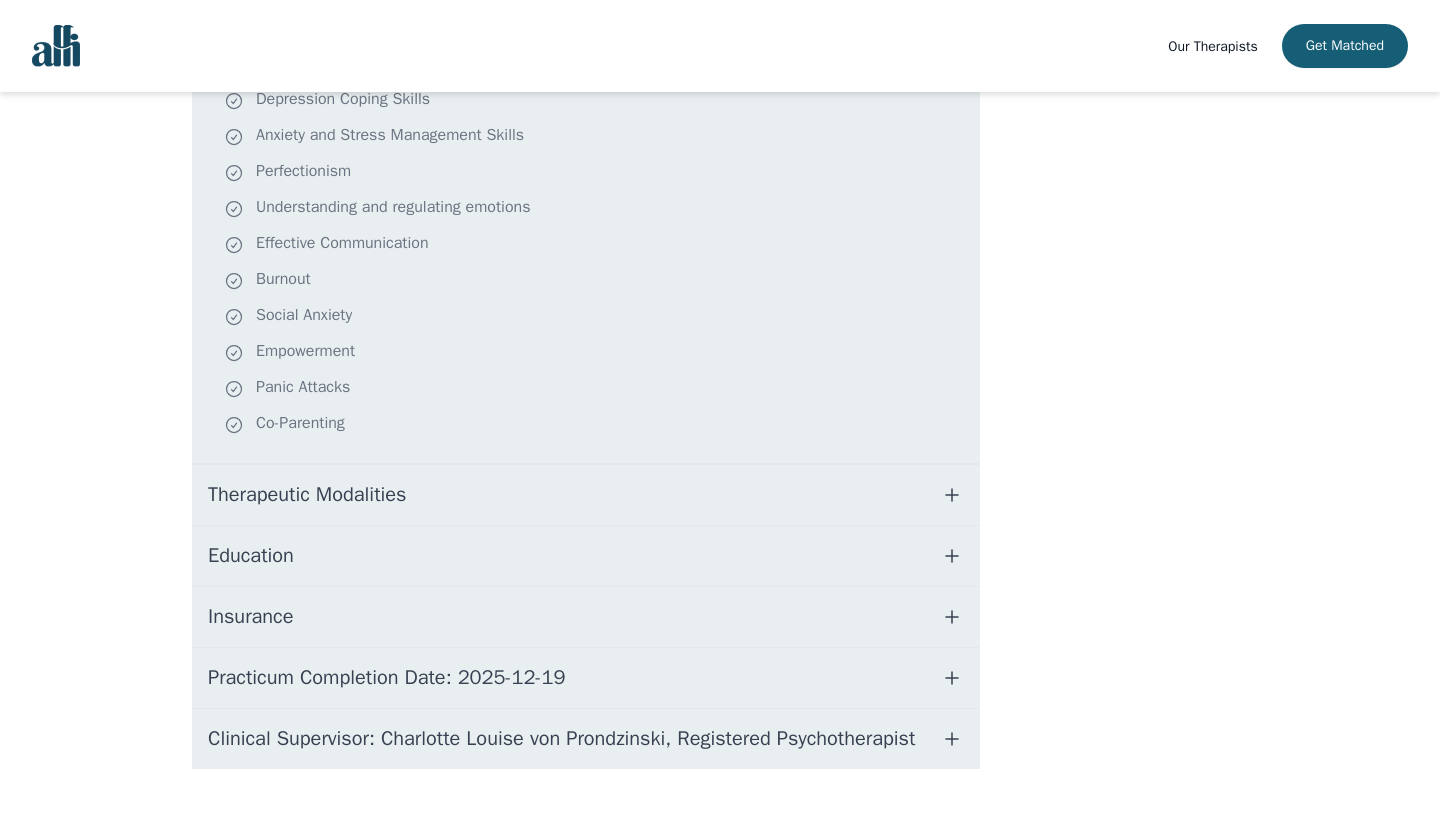 click on "Therapeutic Modalities" at bounding box center [586, 495] 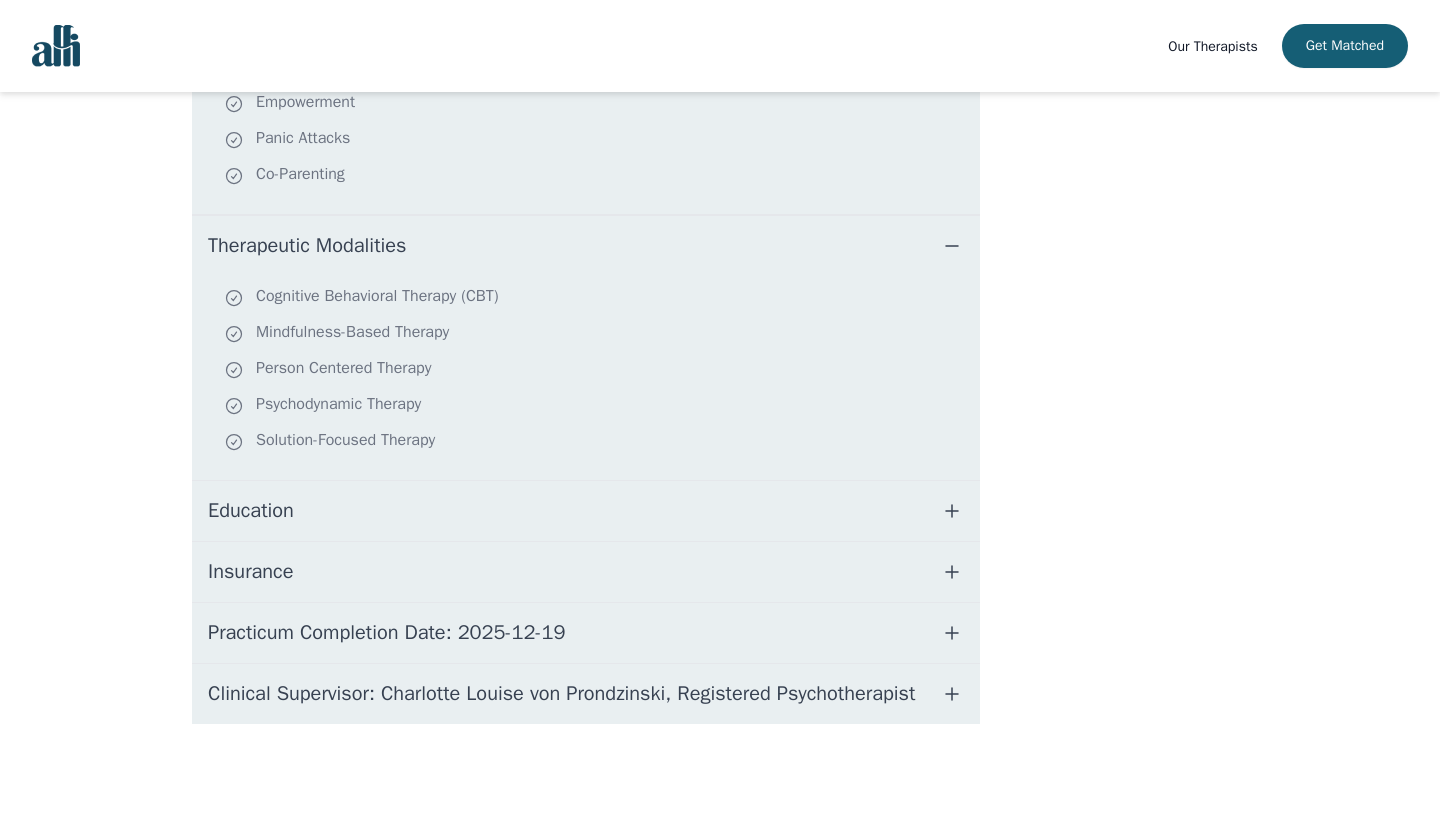 scroll, scrollTop: 838, scrollLeft: 0, axis: vertical 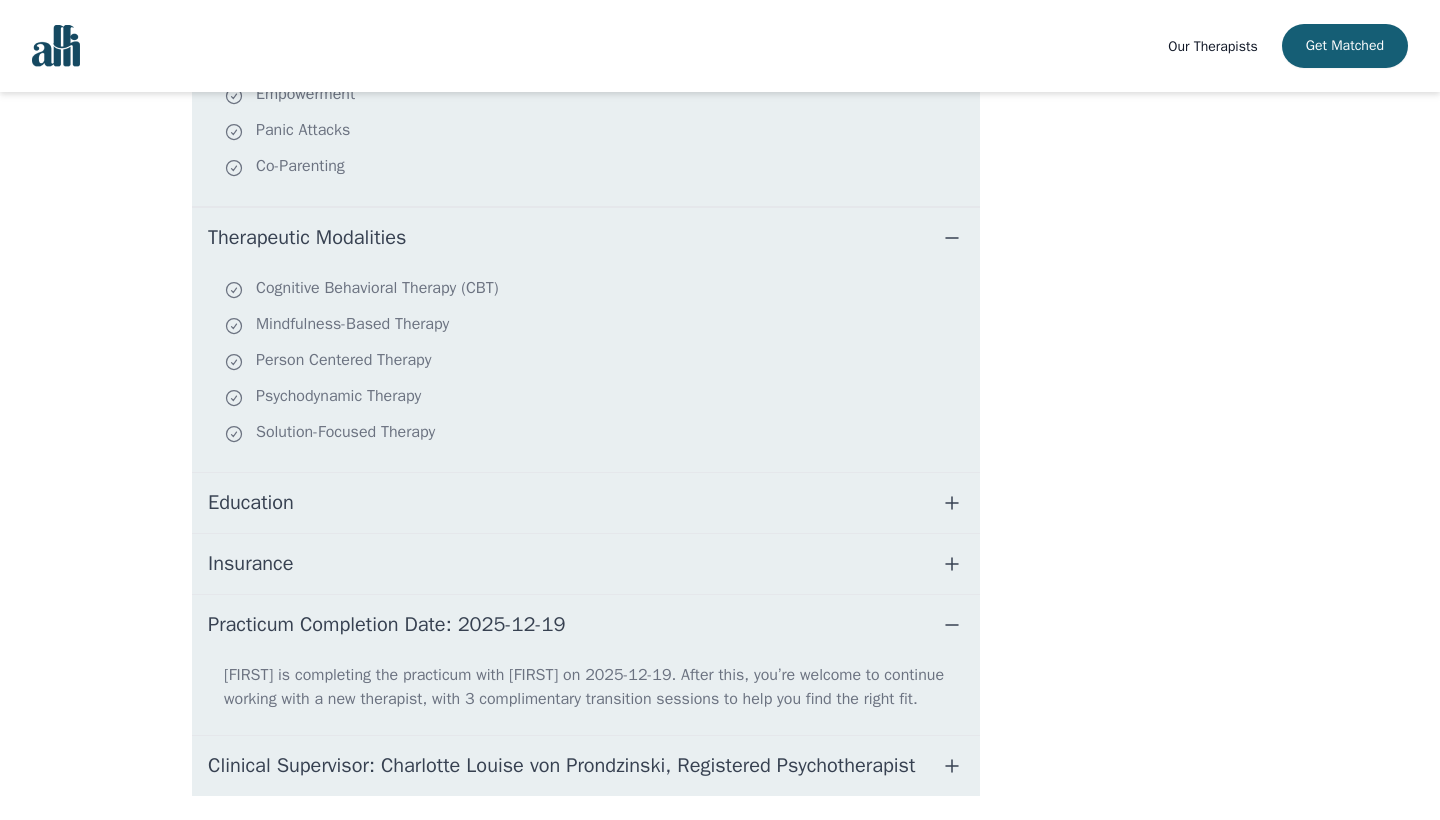 click on "Practicum Completion Date: [DATE]" at bounding box center (387, 625) 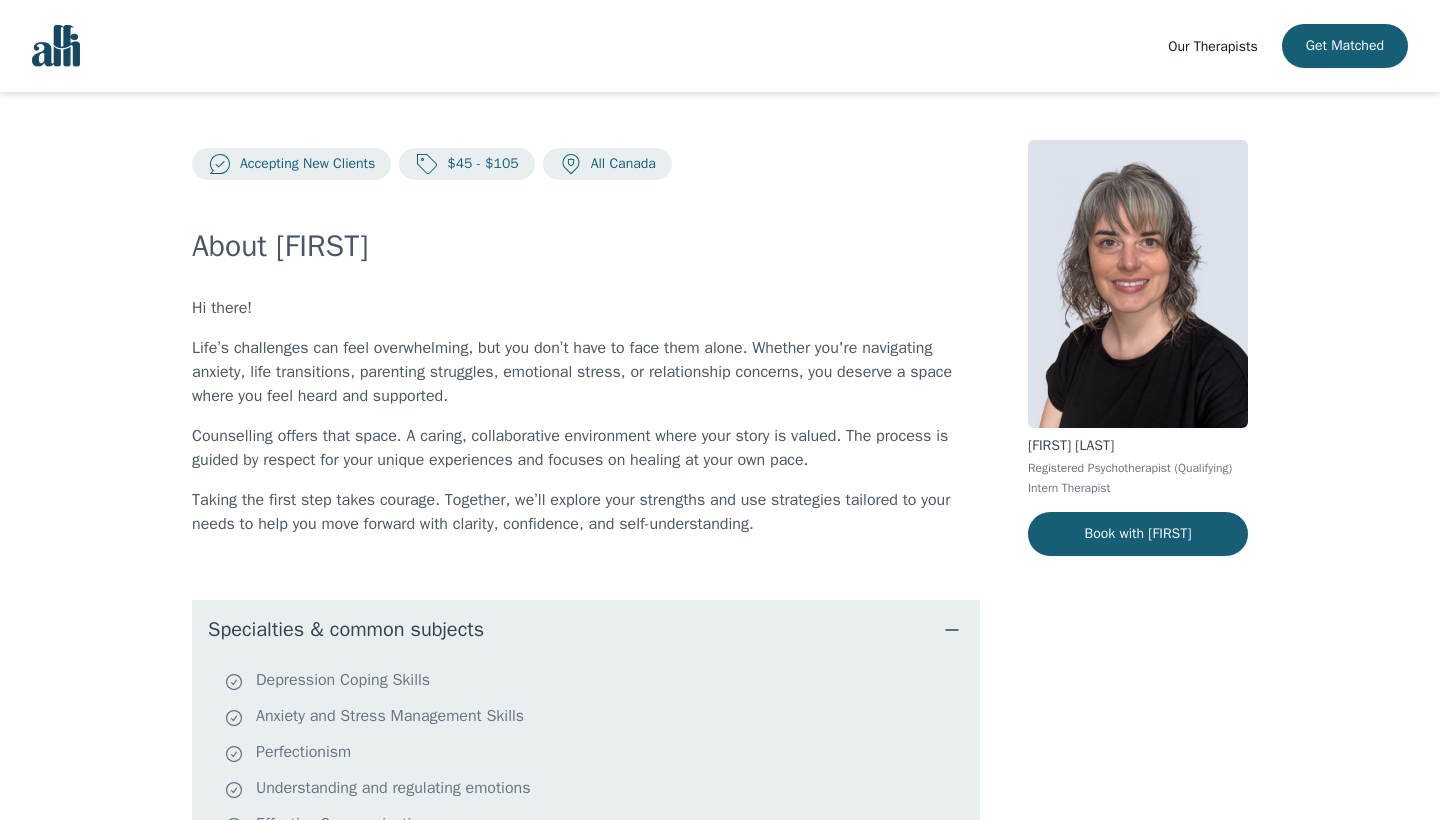 scroll, scrollTop: 0, scrollLeft: 0, axis: both 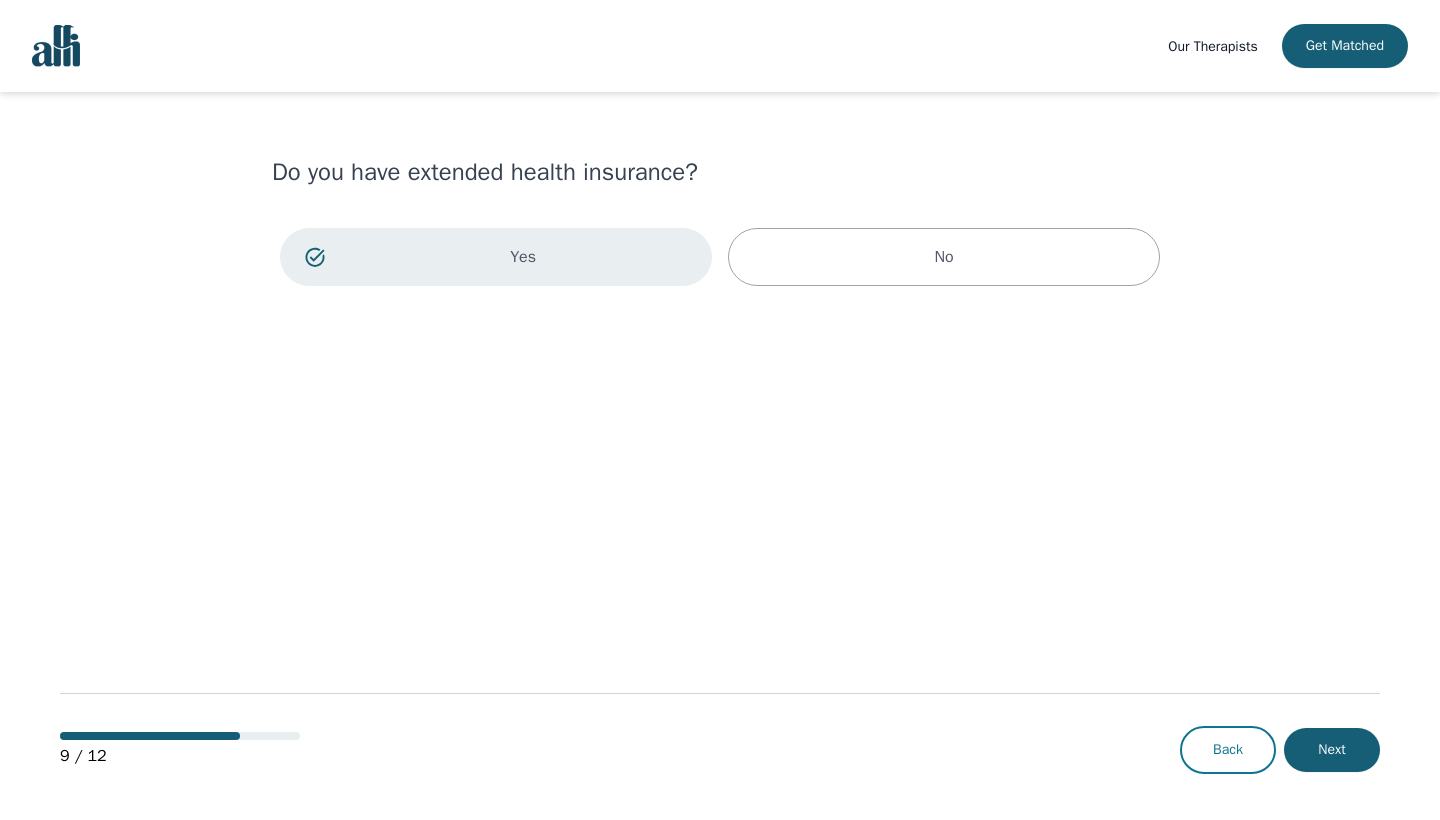 click on "Back" at bounding box center [1228, 750] 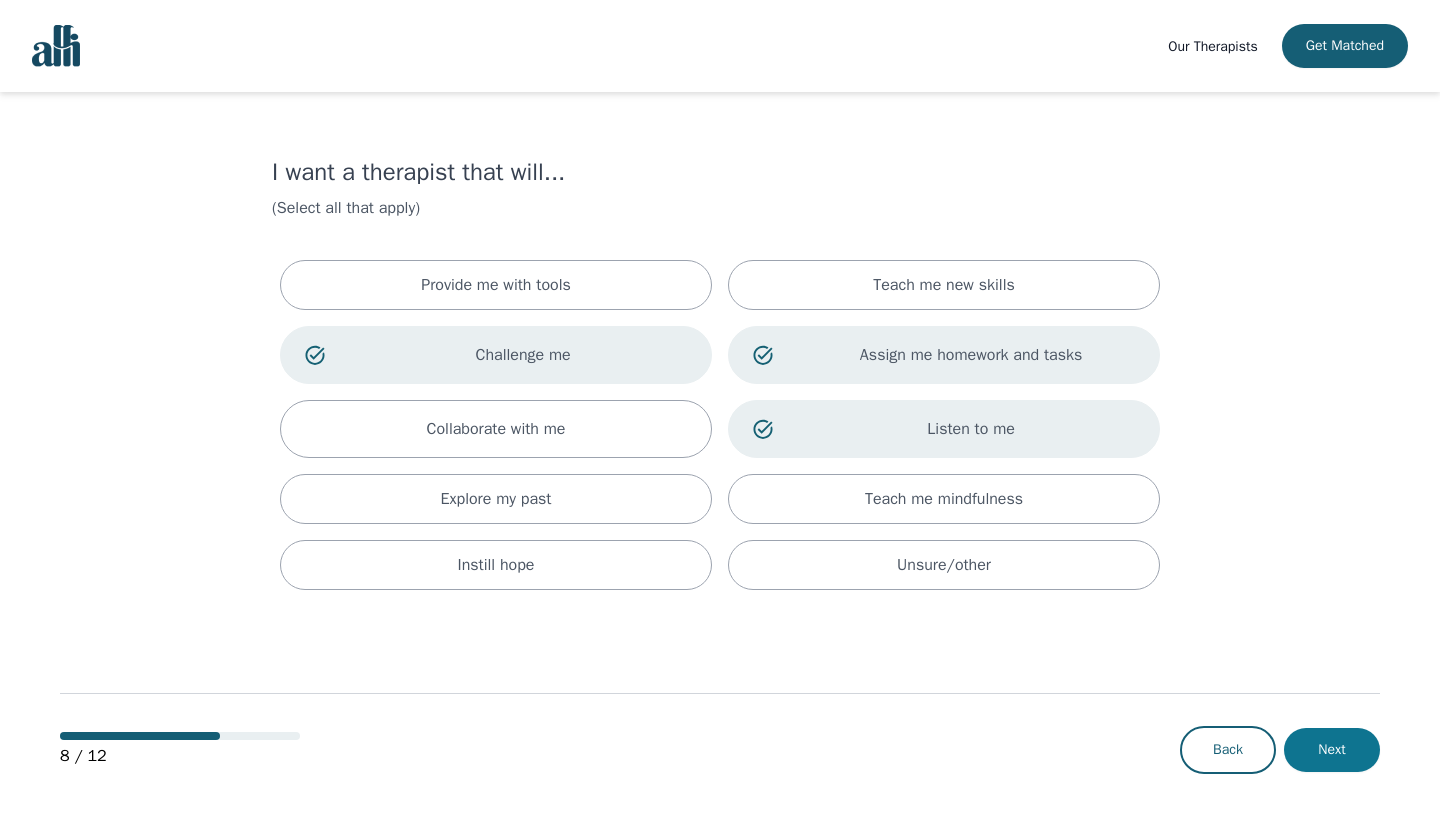 click on "Next" at bounding box center [1332, 750] 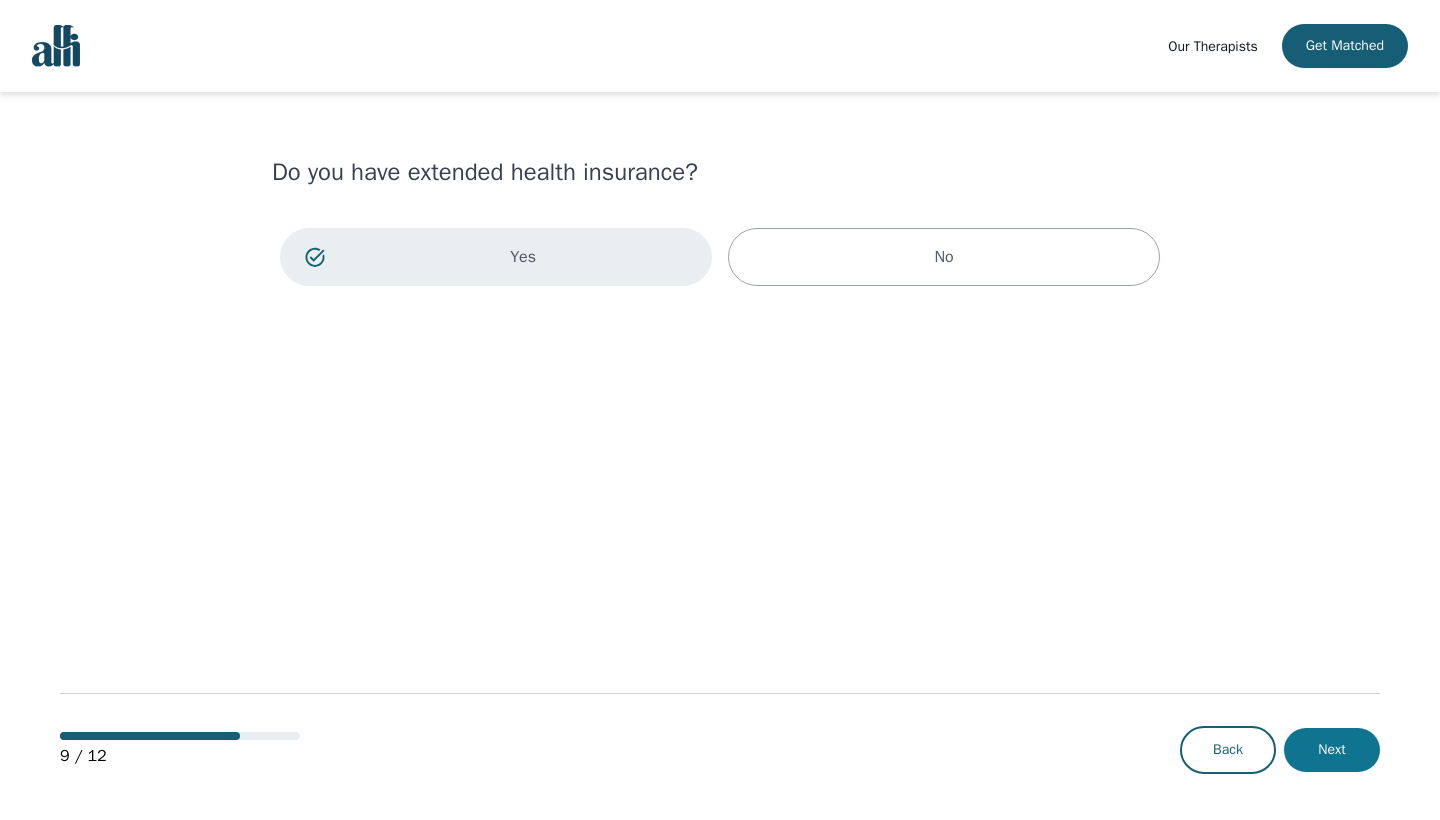 click on "Next" at bounding box center (1332, 750) 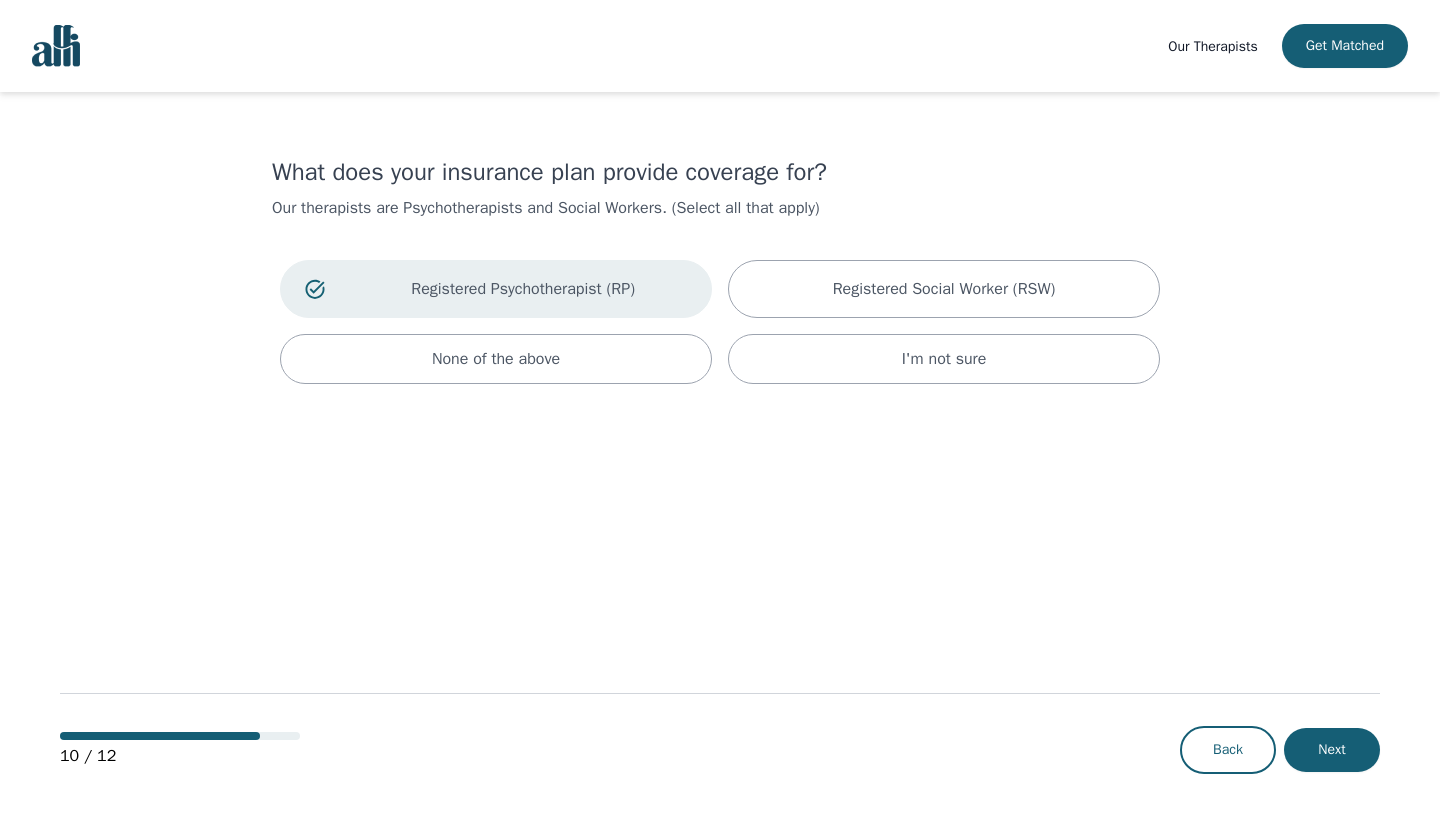 click on "Next" at bounding box center [1332, 750] 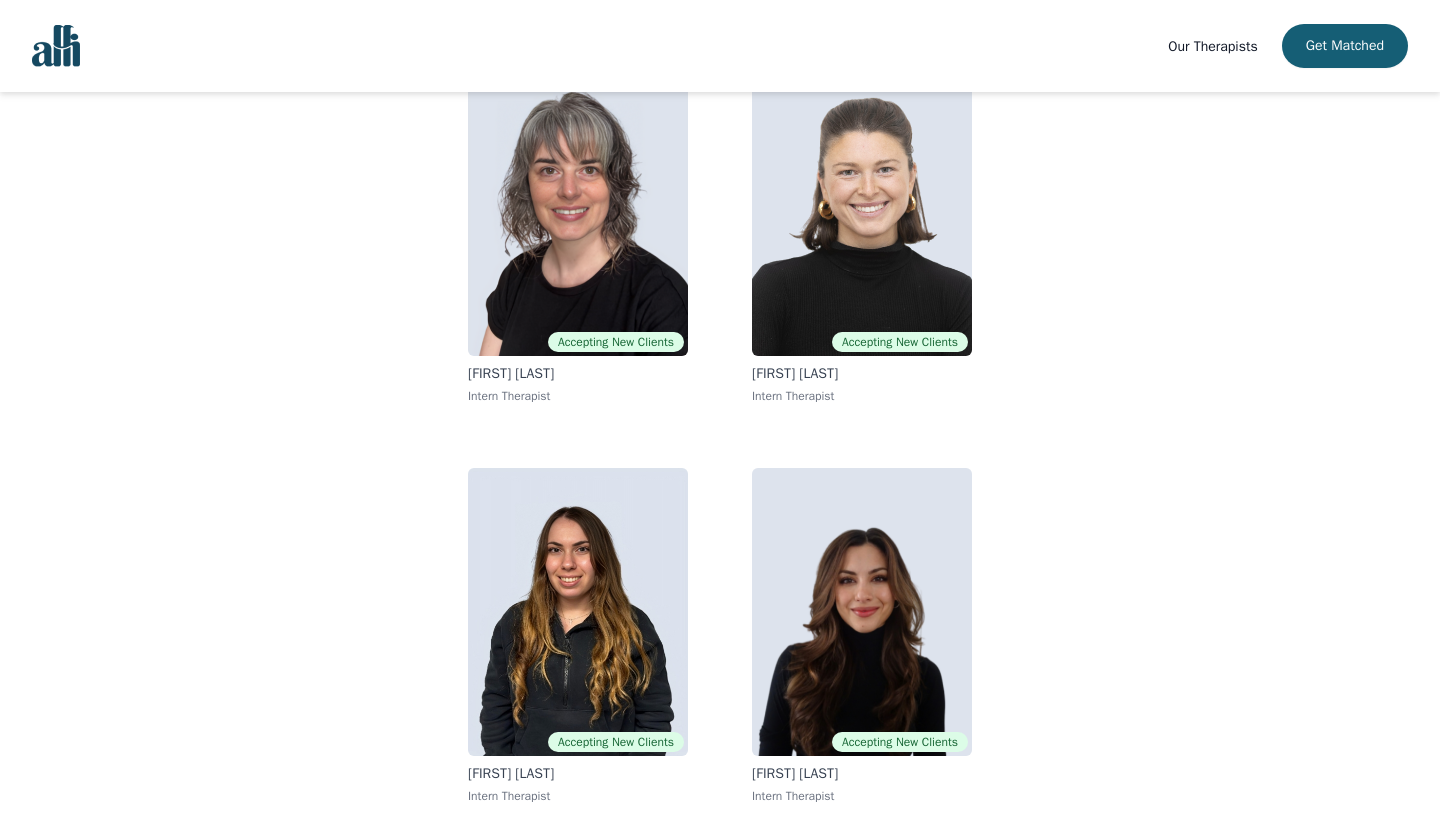 scroll, scrollTop: 224, scrollLeft: 0, axis: vertical 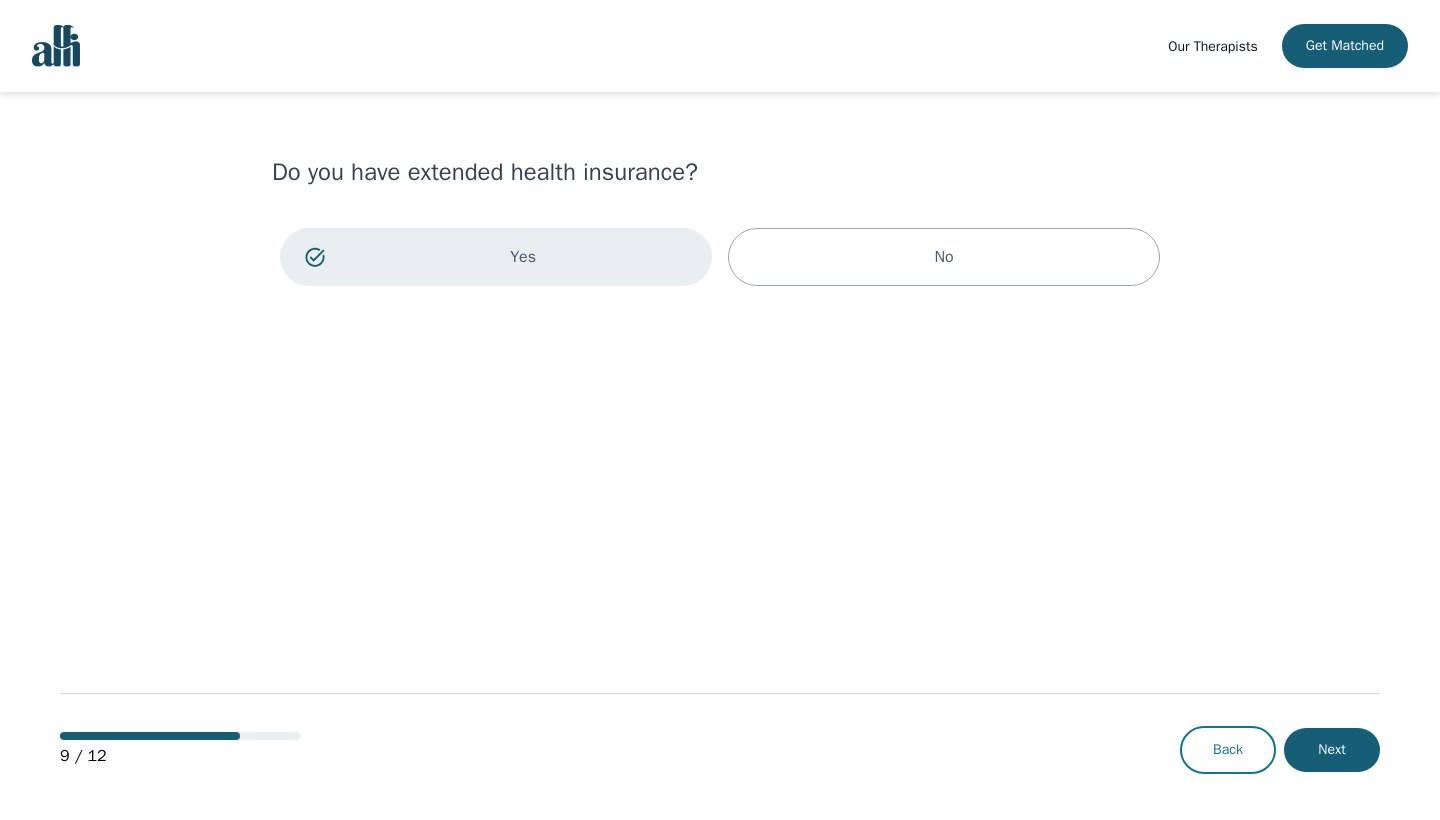 click on "Back" at bounding box center (1228, 750) 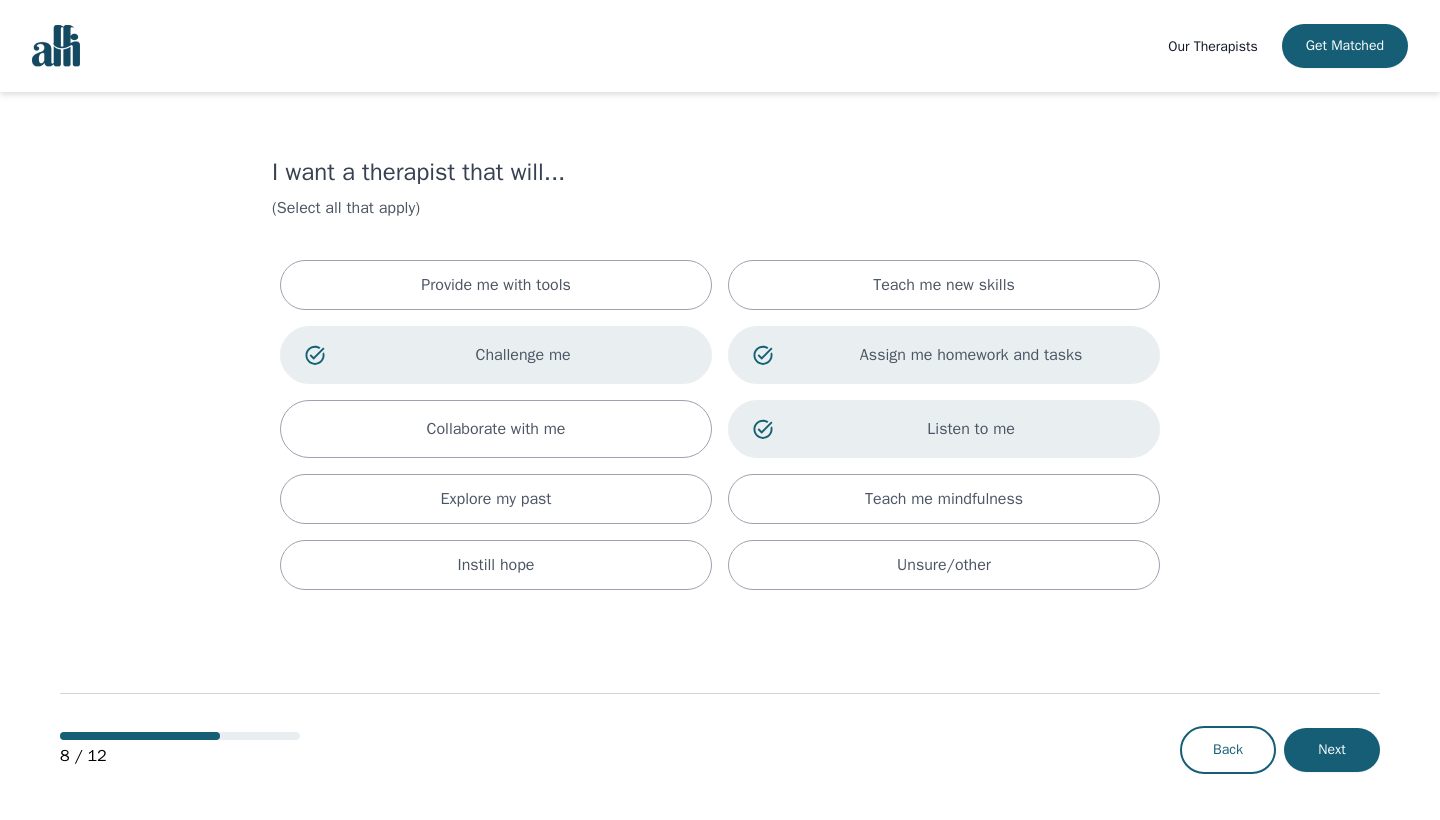 click on "Back" at bounding box center (1228, 750) 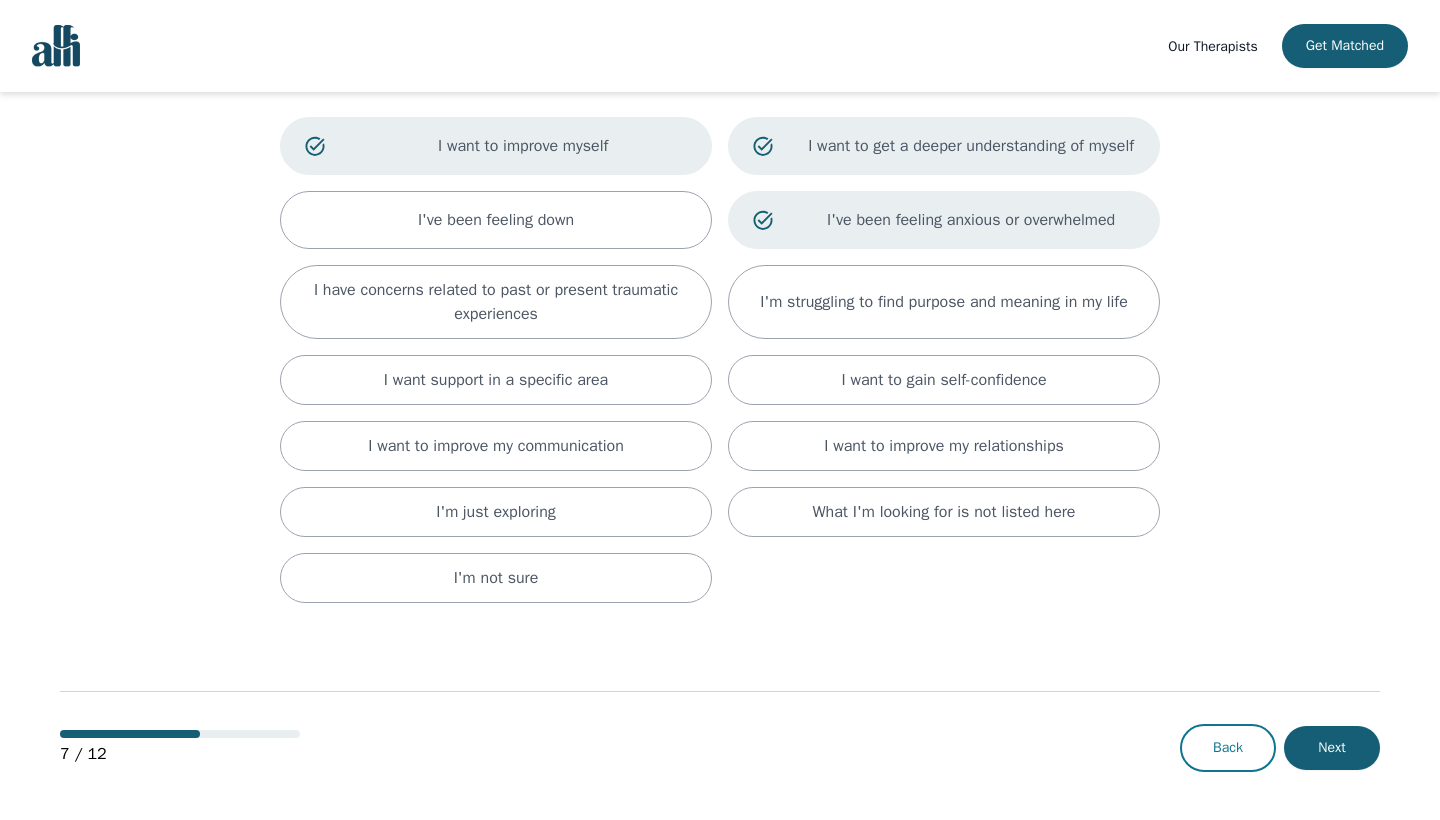 click on "Back" at bounding box center [1228, 748] 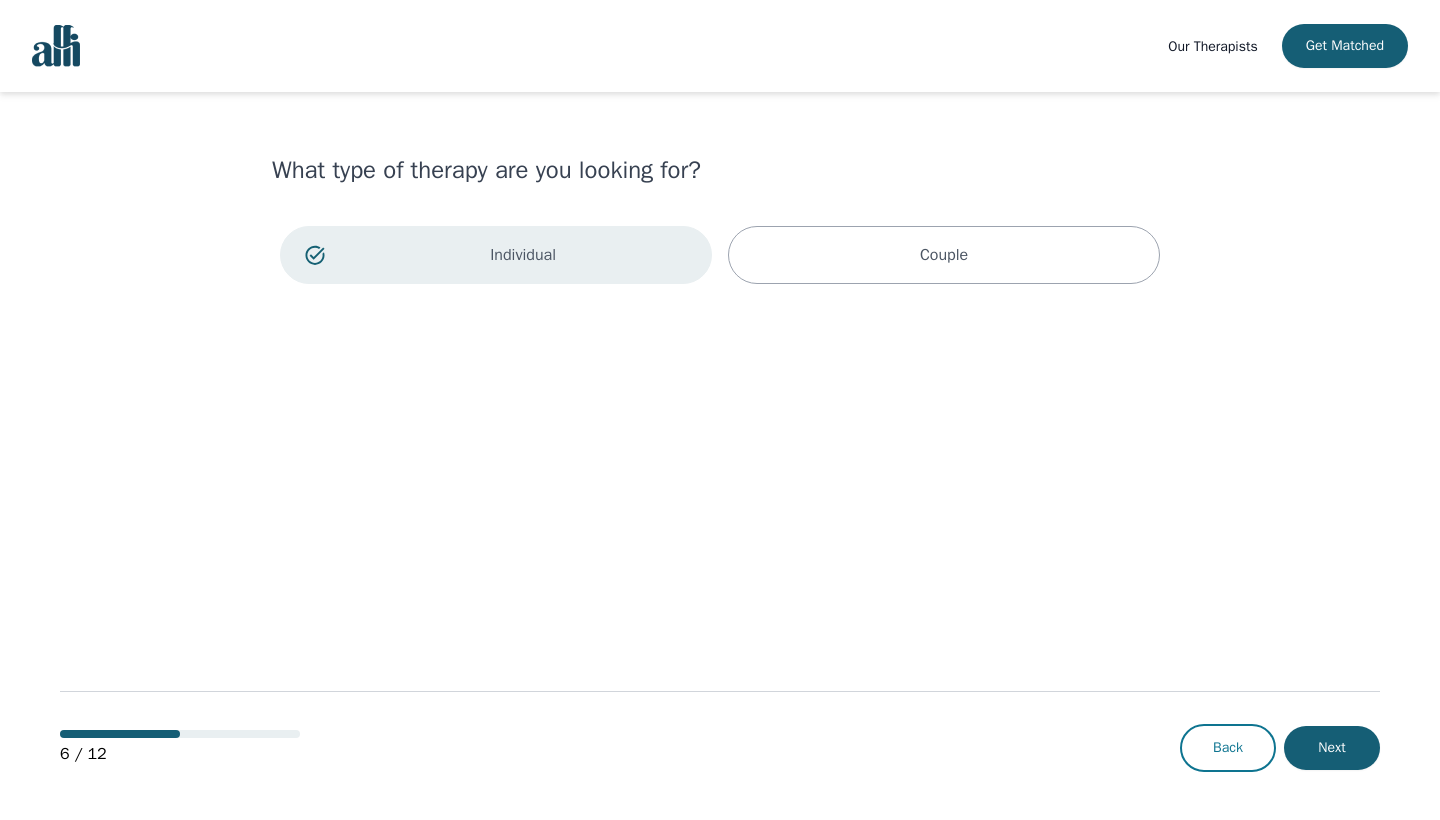 scroll, scrollTop: 0, scrollLeft: 0, axis: both 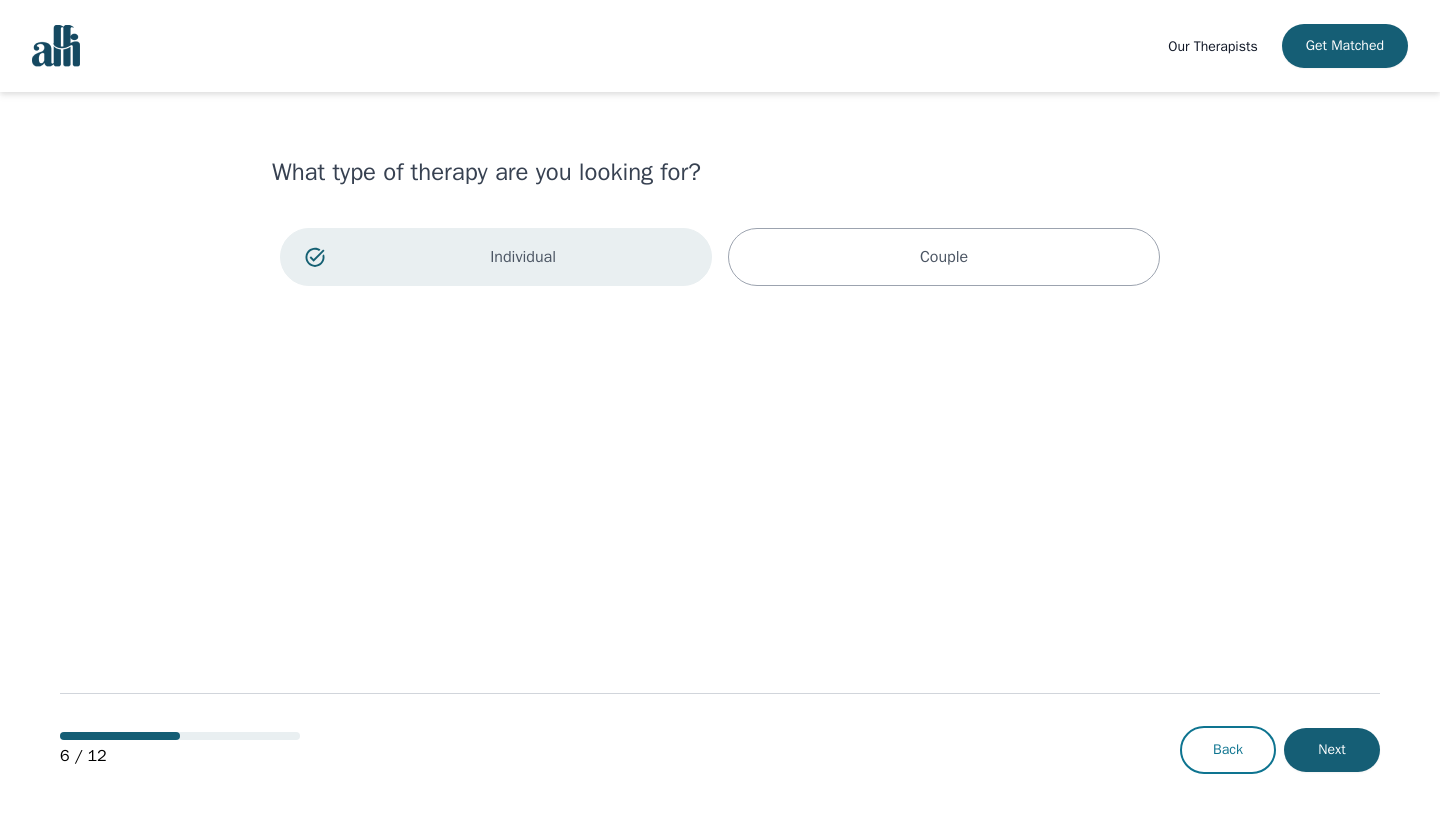 click on "Back" at bounding box center (1228, 750) 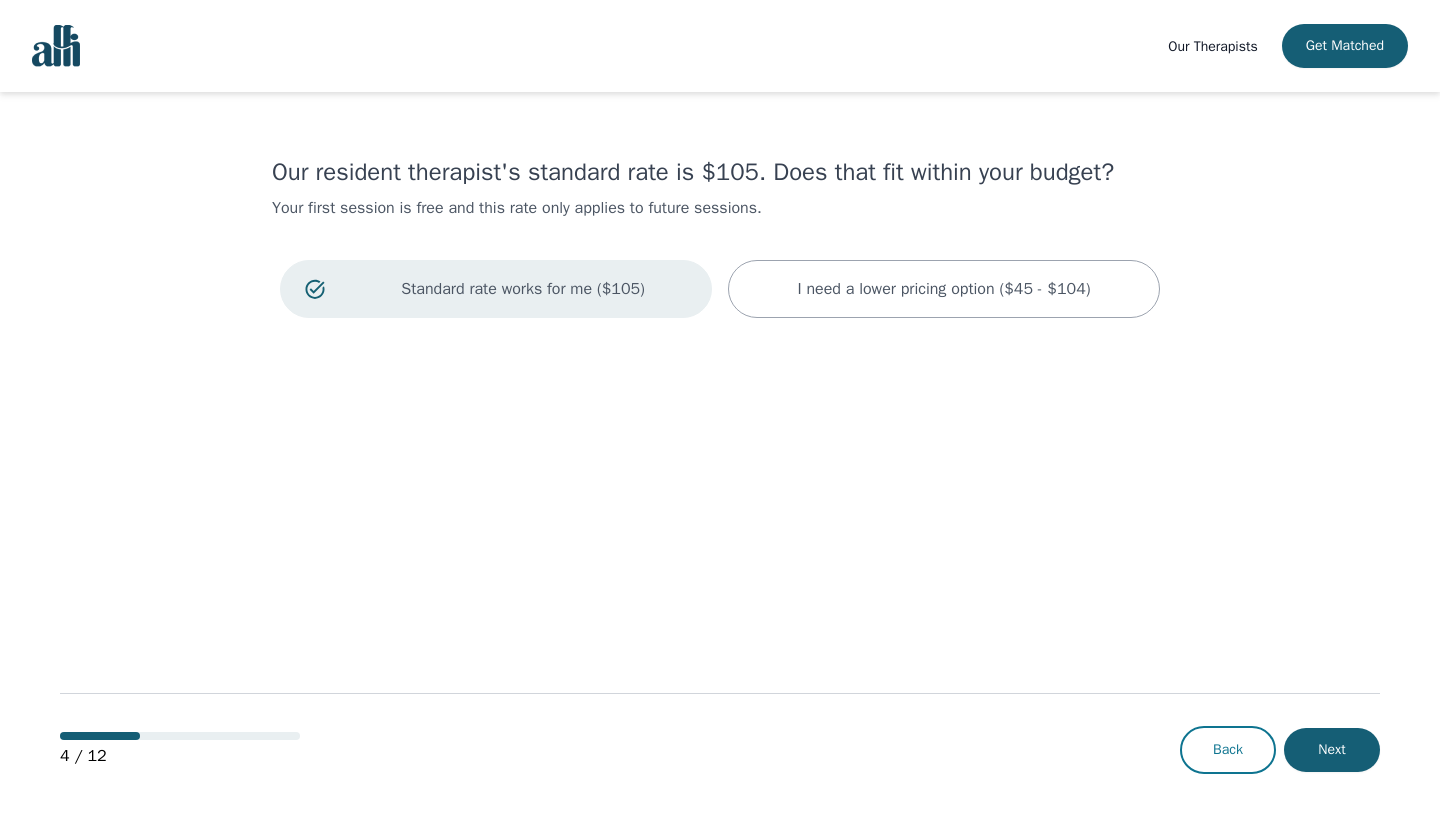 click on "Back" at bounding box center [1228, 750] 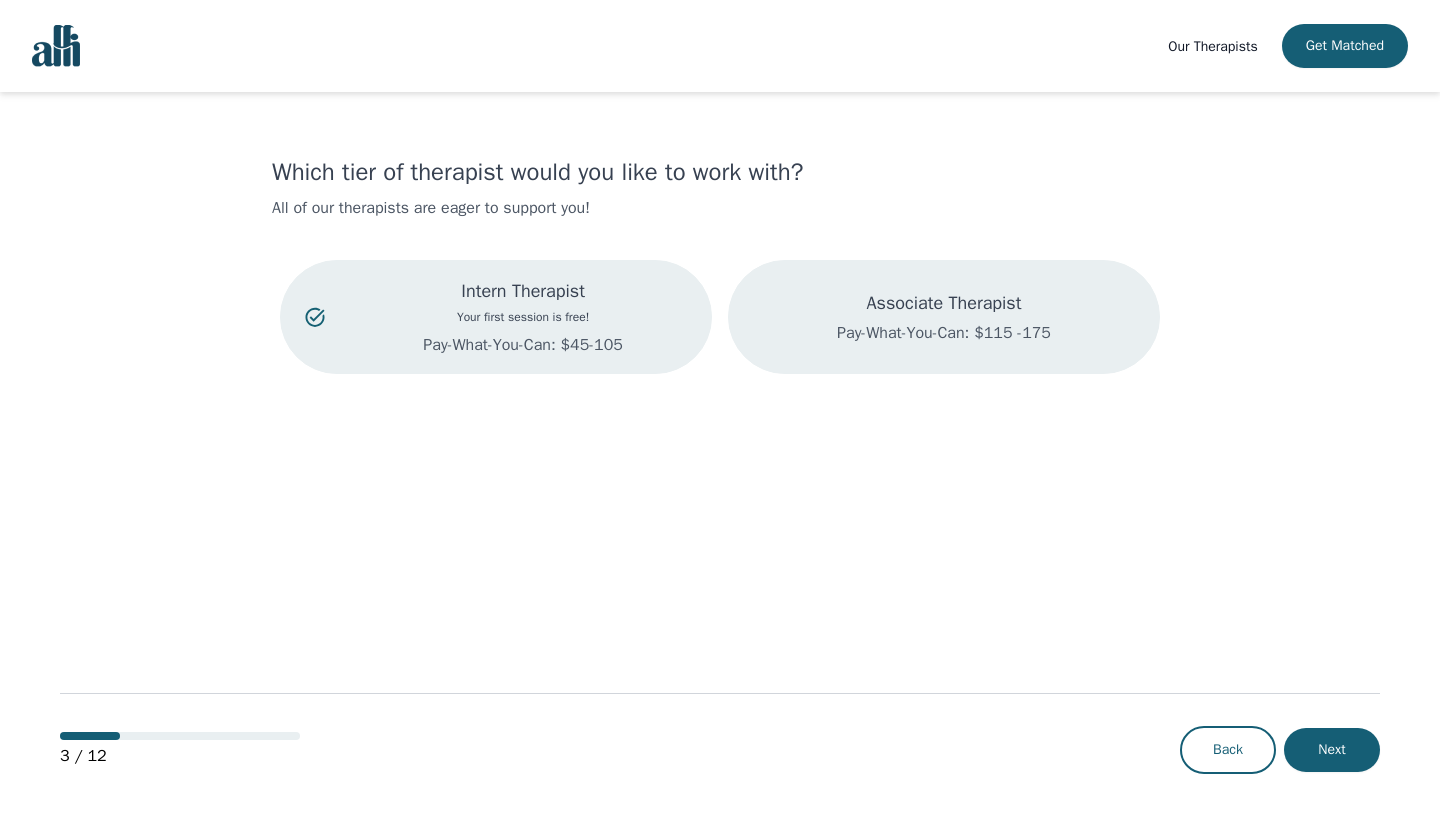 click on "Associate Therapist Pay-What-You-Can: $115 -175" at bounding box center (944, 317) 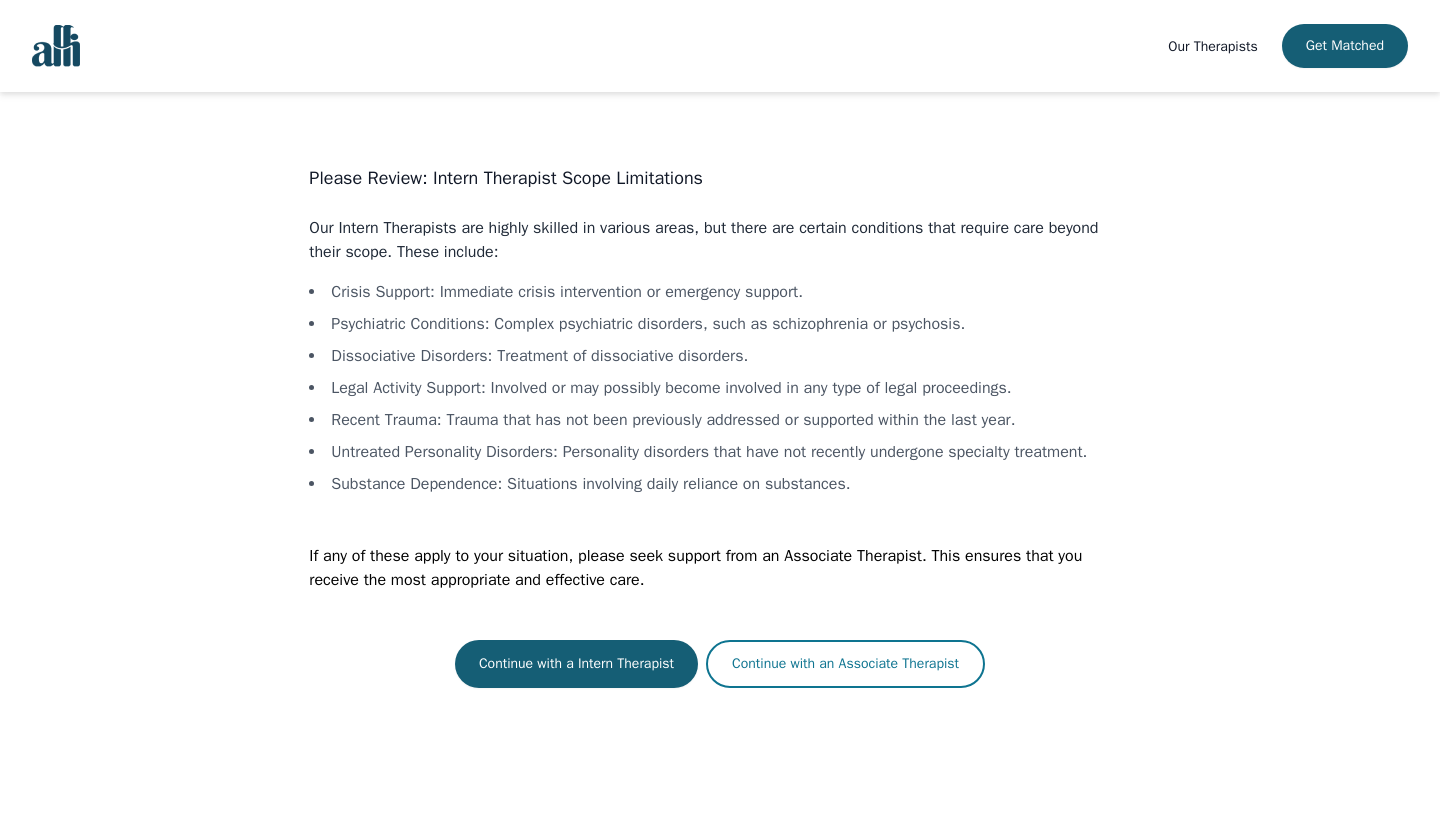 click on "Continue with an Associate Therapist" at bounding box center (845, 664) 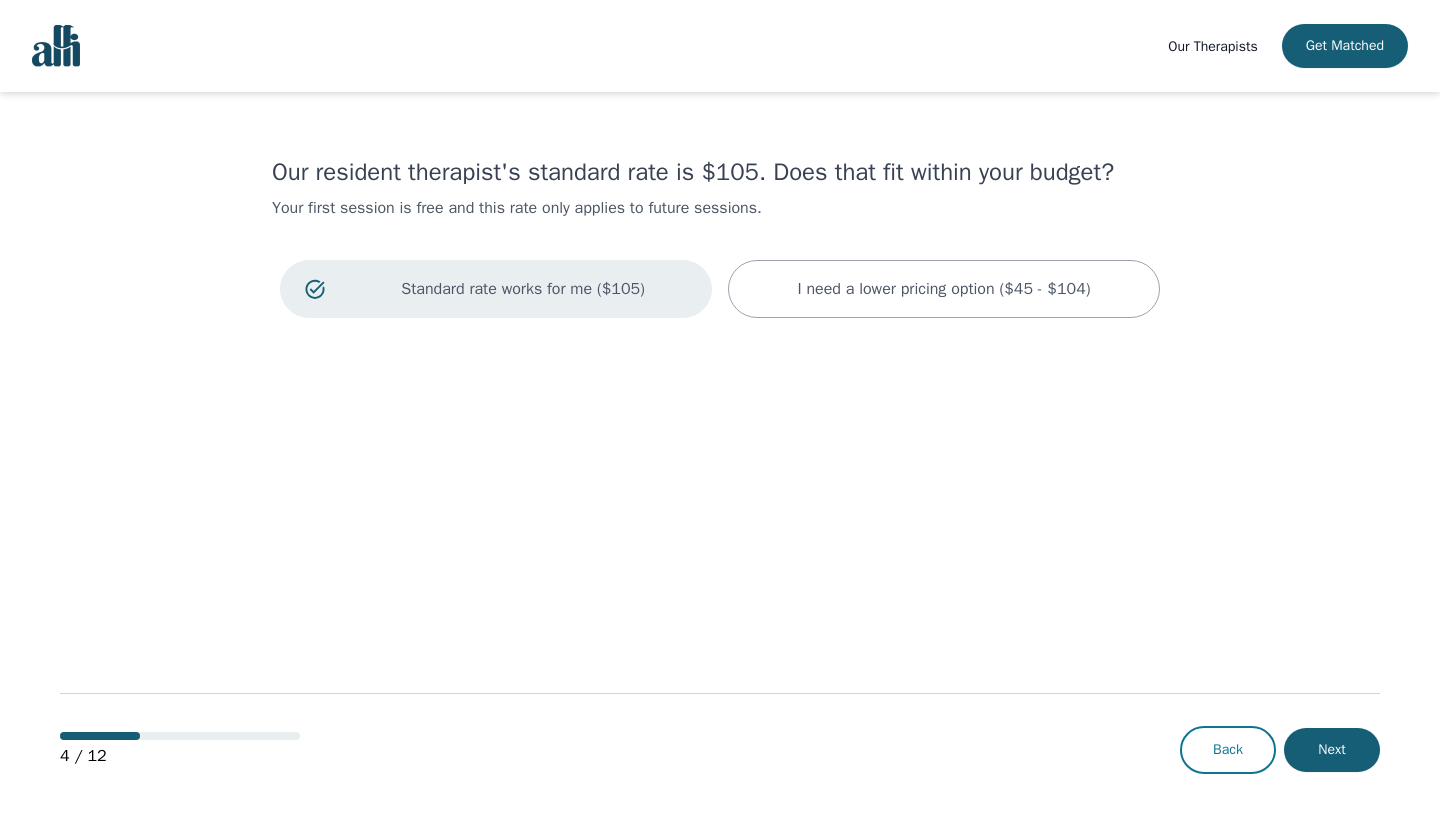 click on "Back" at bounding box center [1228, 750] 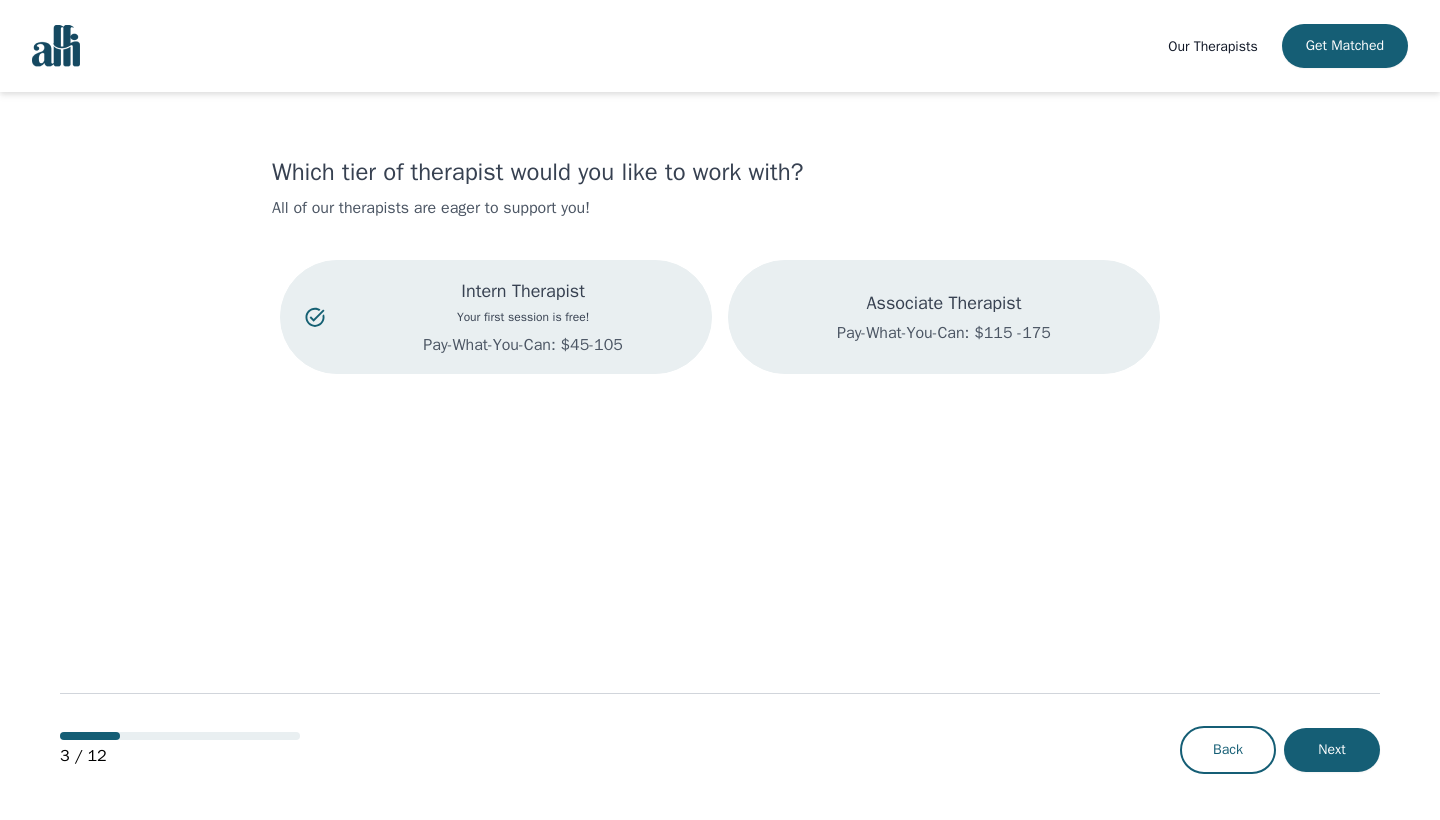 click on "Pay-What-You-Can: $115 -175" at bounding box center (944, 333) 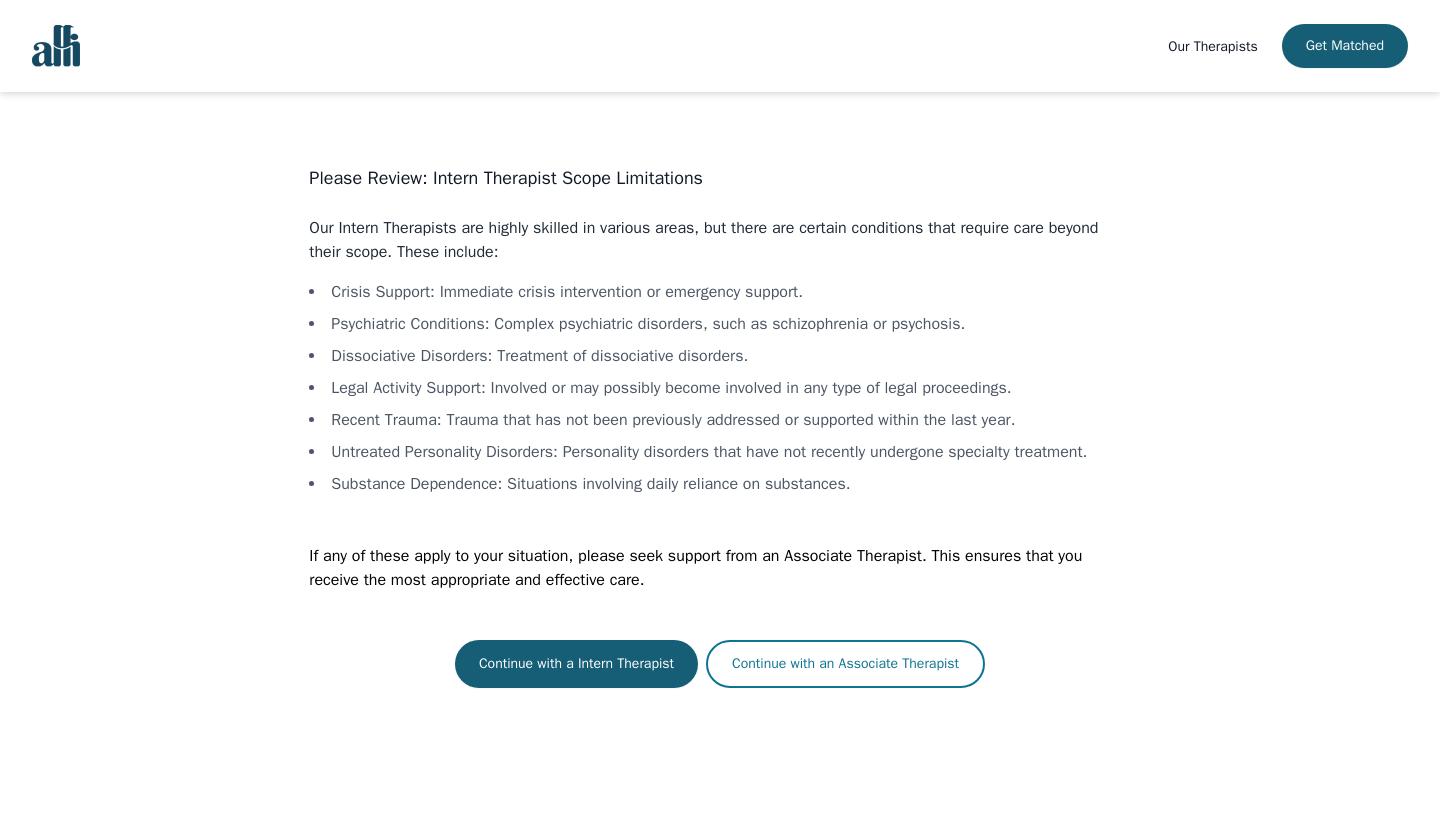 click on "Continue with an Associate Therapist" at bounding box center [845, 664] 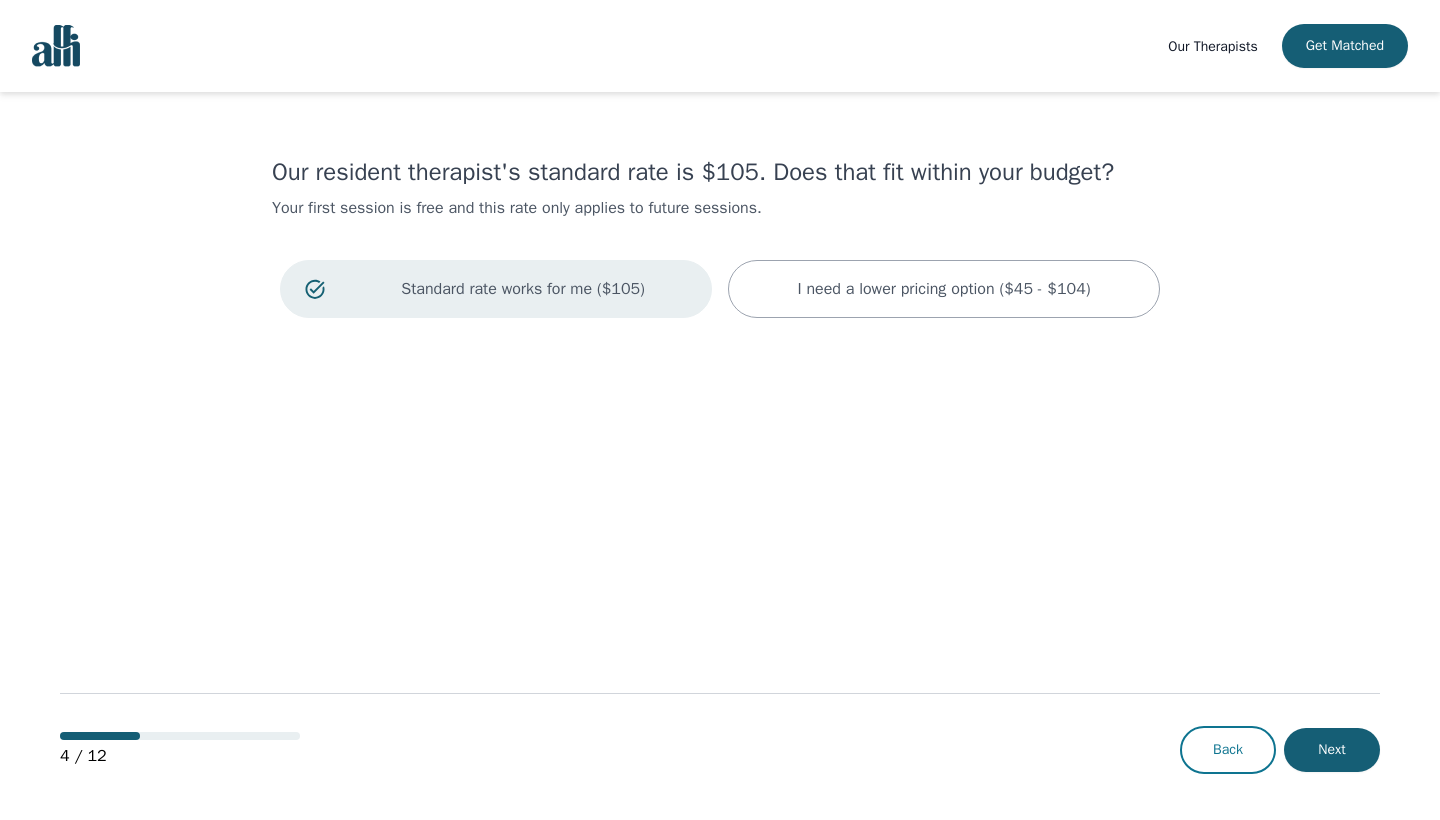 click on "Back" at bounding box center (1228, 750) 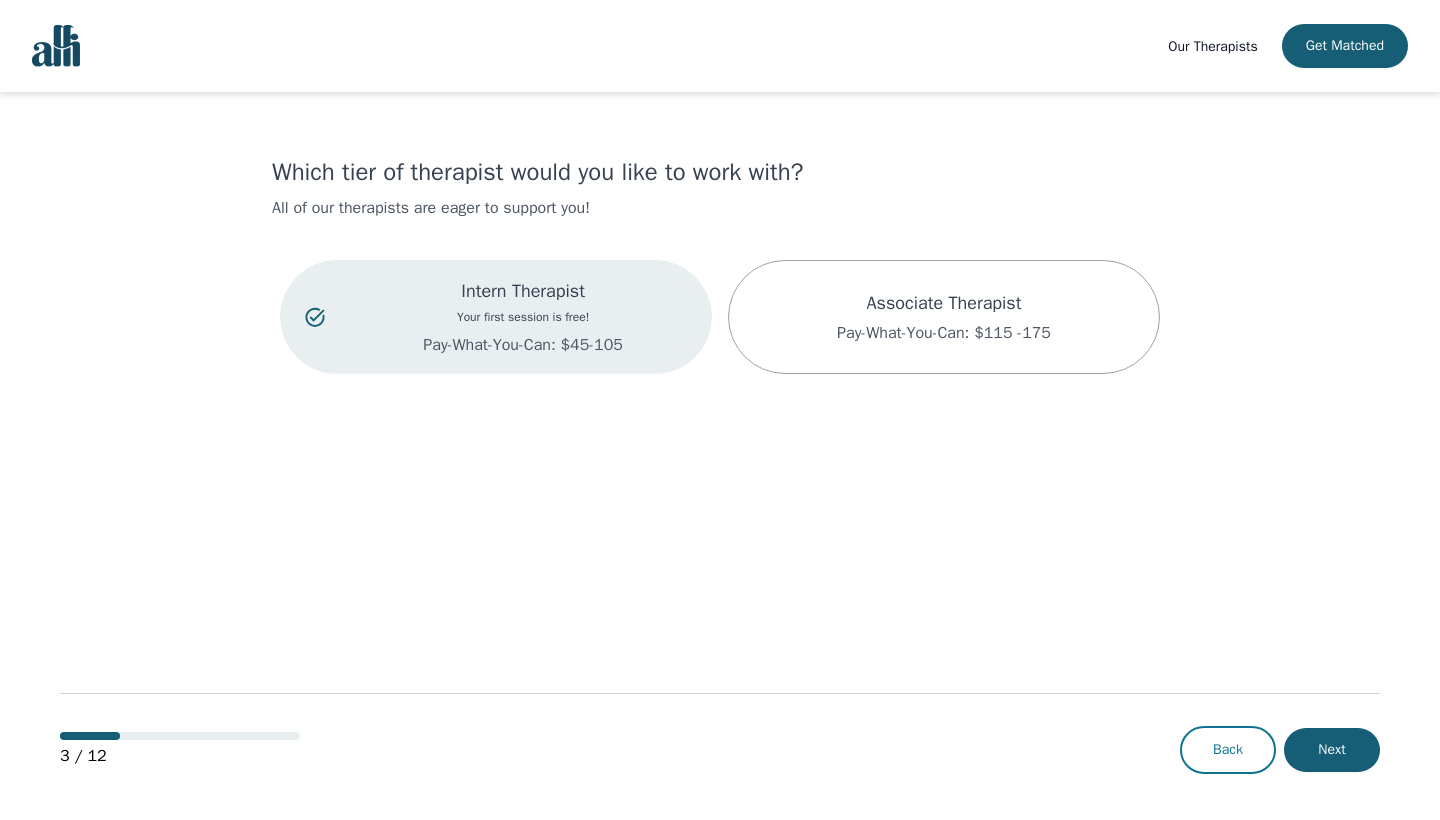 click on "Back" at bounding box center (1228, 750) 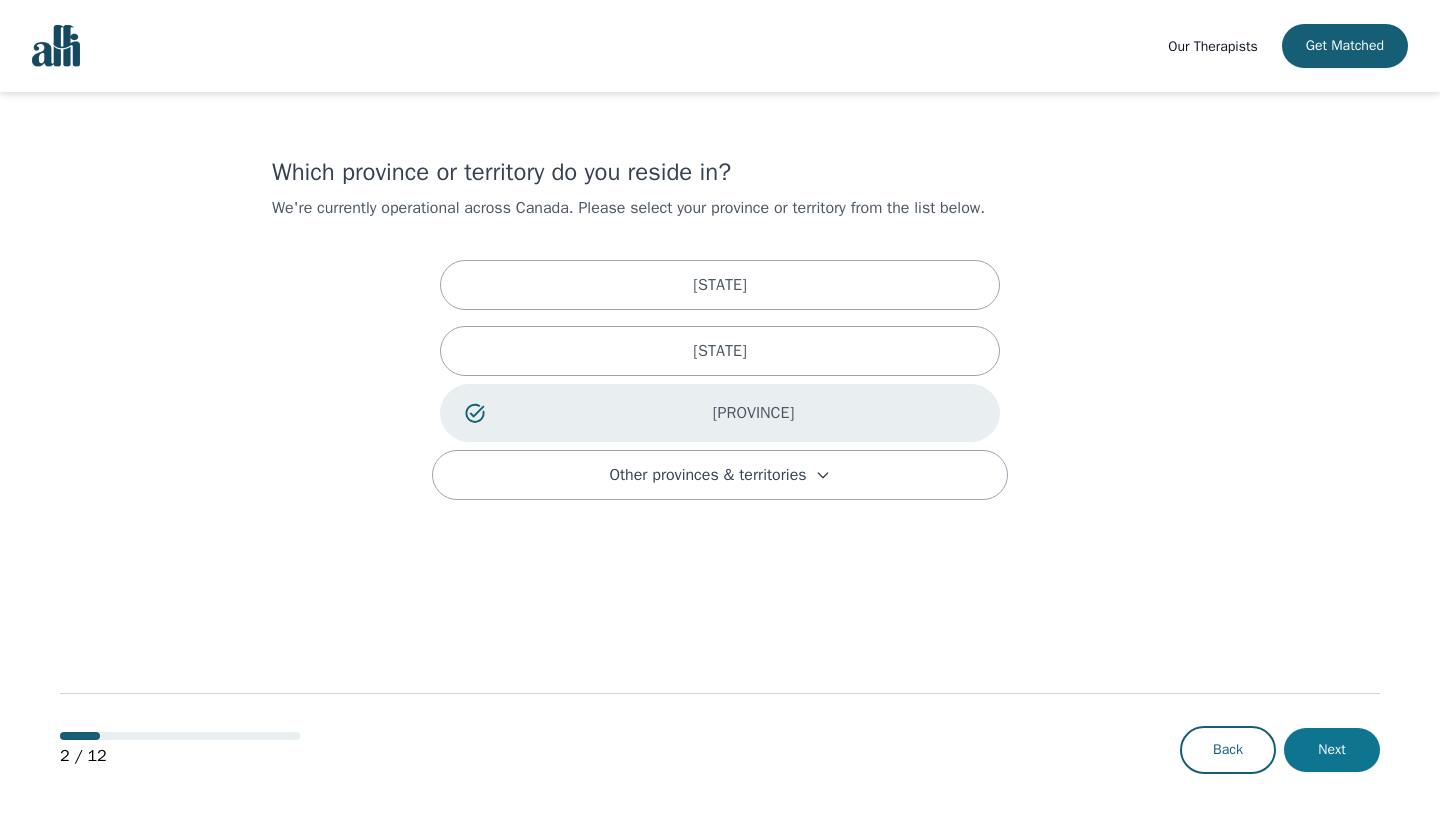 click on "Next" at bounding box center (1332, 750) 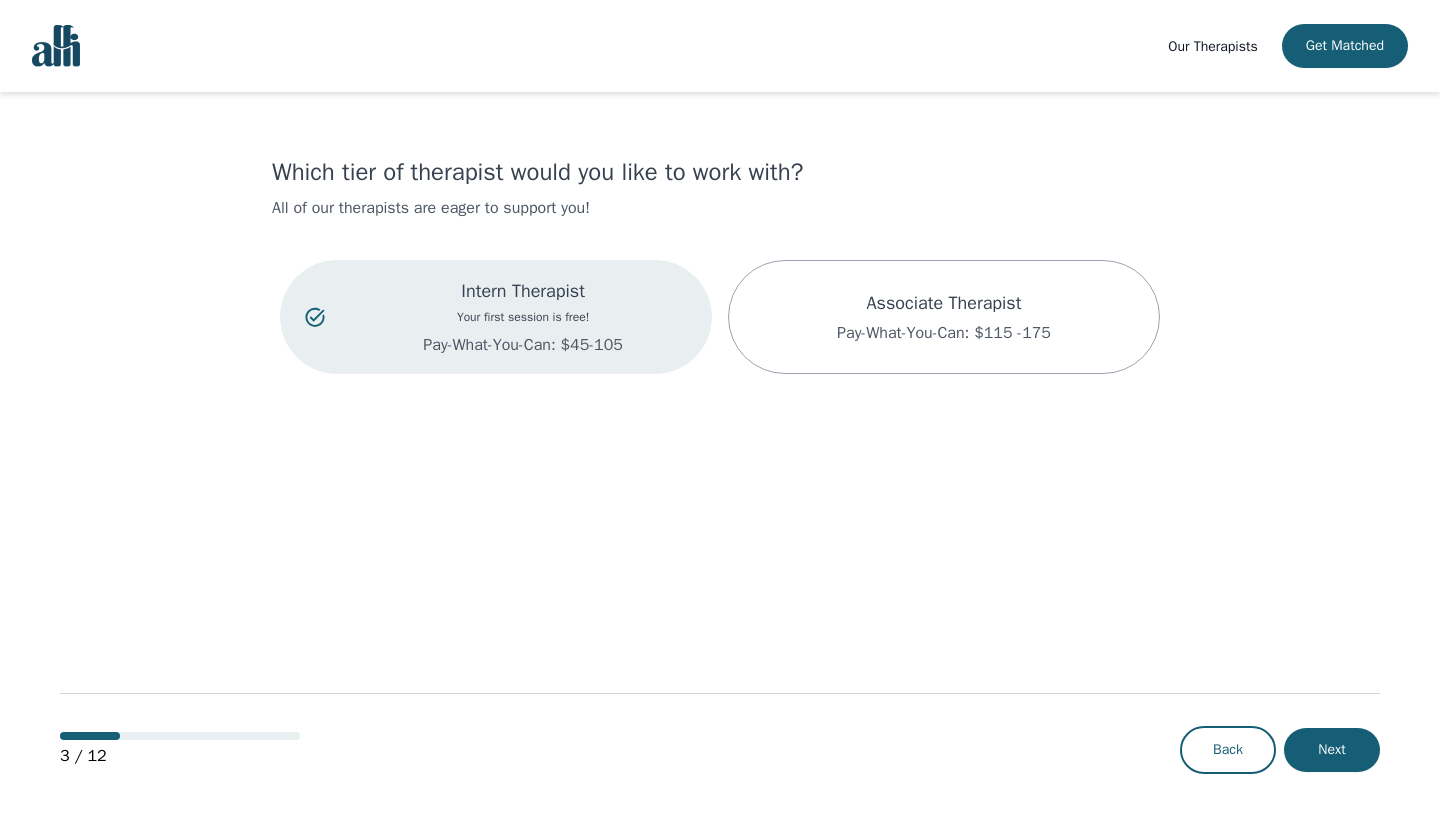 click on "Intern Therapist Your first session is free! Pay-What-You-Can: $45-105 Associate Therapist Pay-What-You-Can: $115 -175" at bounding box center [720, 317] 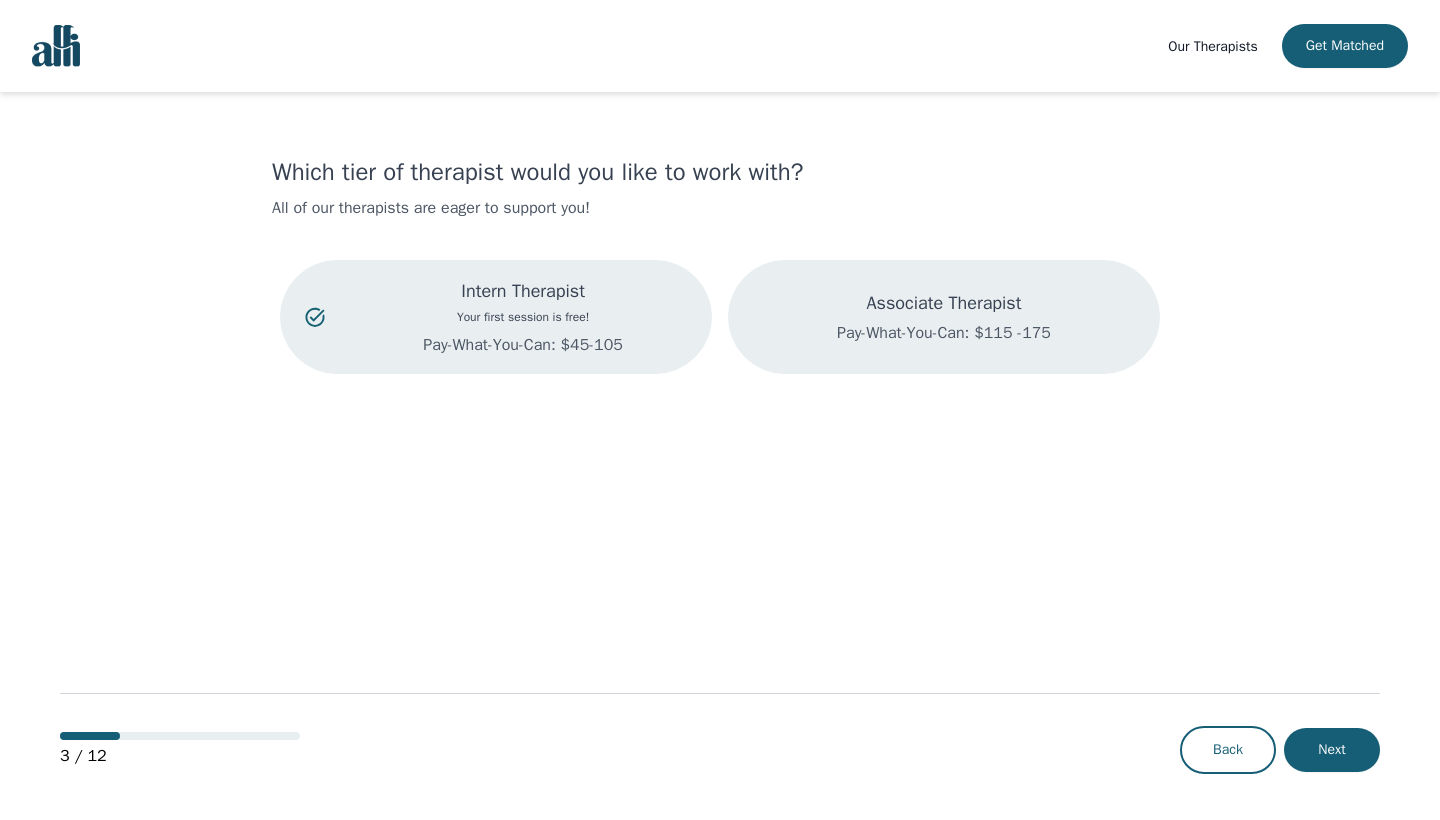 click on "Associate Therapist Pay-What-You-Can: $115 -175" at bounding box center [944, 317] 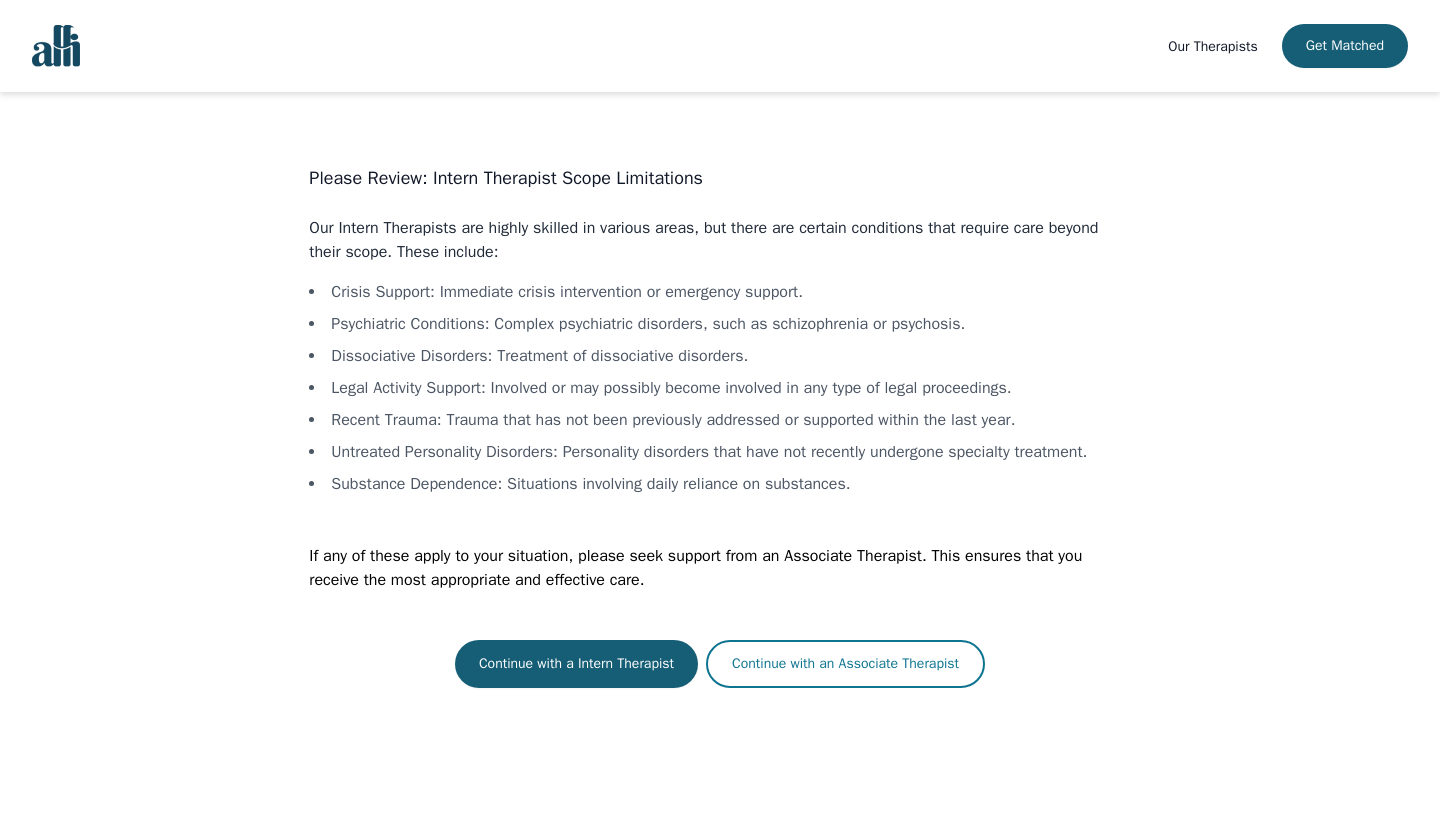 click on "Continue with an Associate Therapist" at bounding box center (845, 664) 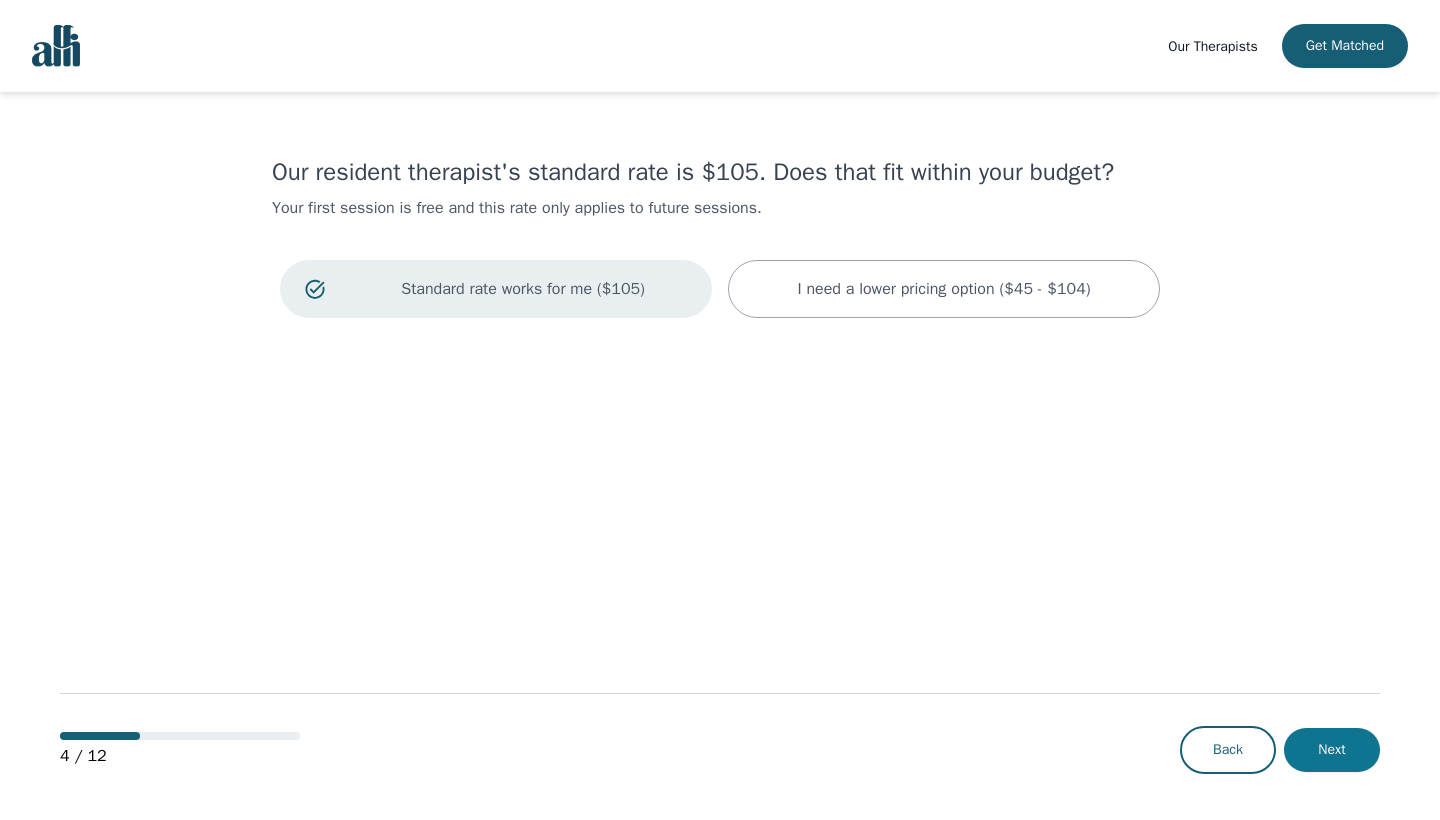 click on "Next" at bounding box center [1332, 750] 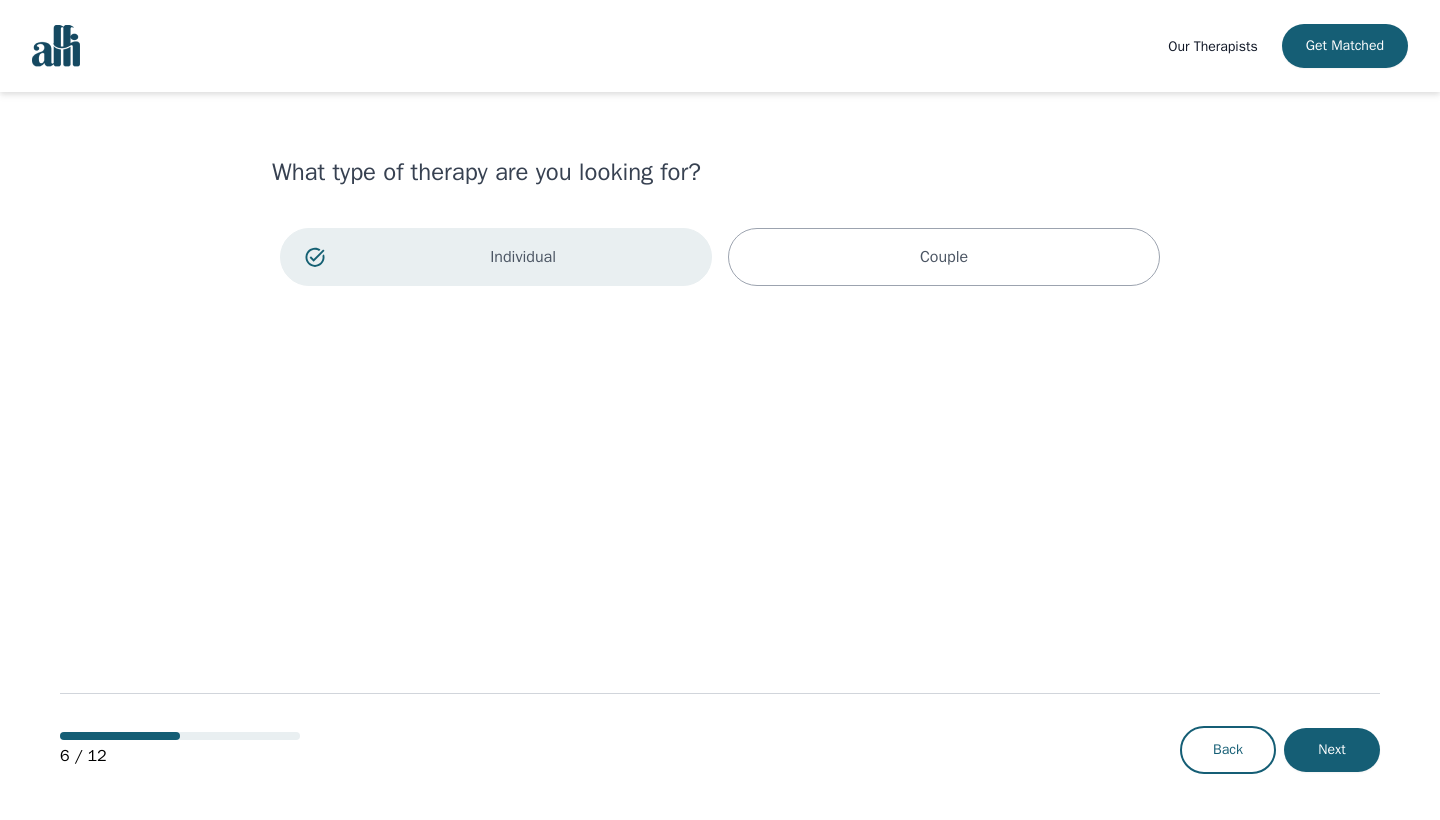 click on "Next" at bounding box center (1332, 750) 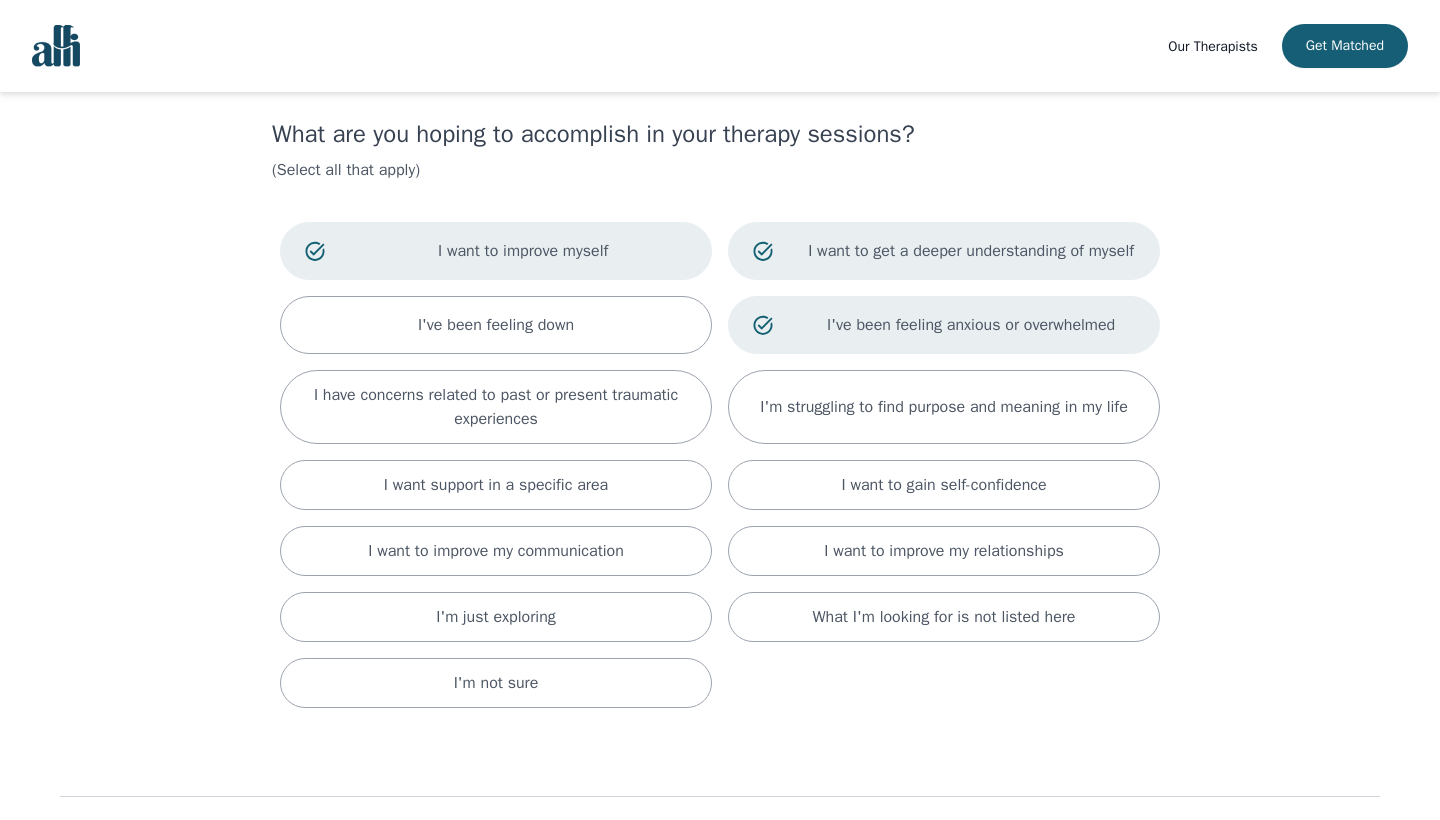 scroll, scrollTop: 73, scrollLeft: 0, axis: vertical 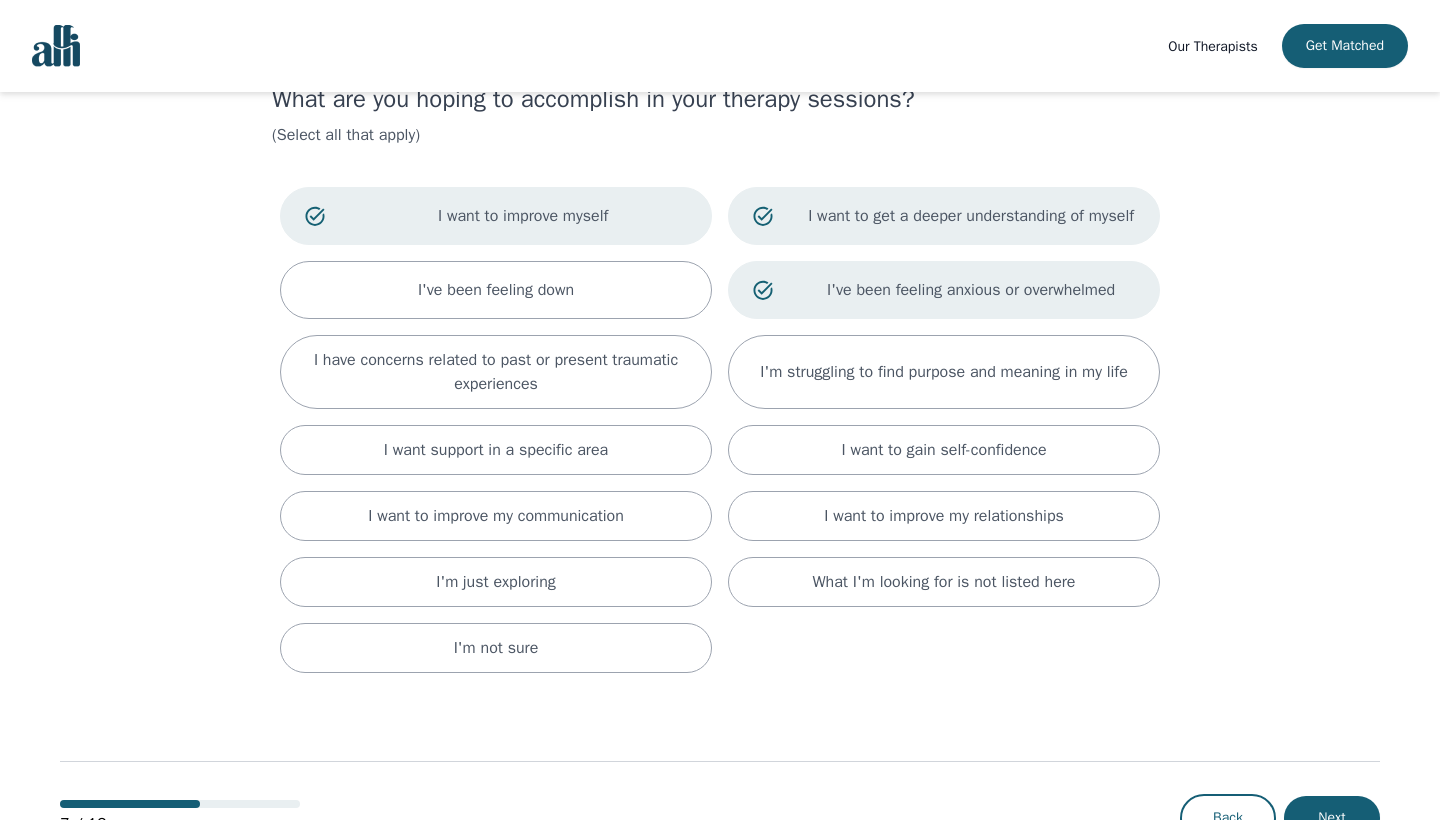 click on "I want to improve myself" at bounding box center [496, 216] 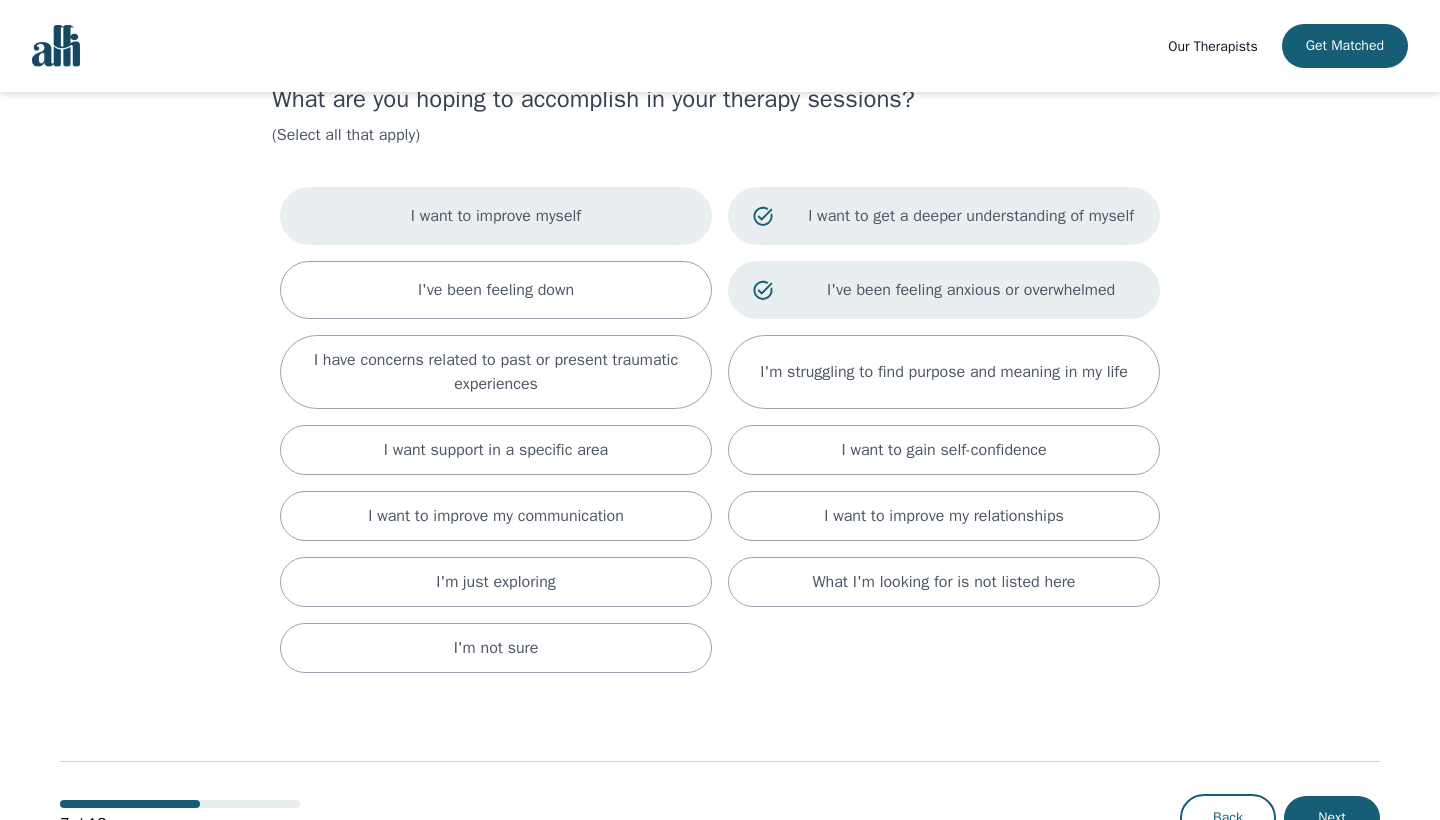 click on "I want to improve myself" at bounding box center (496, 216) 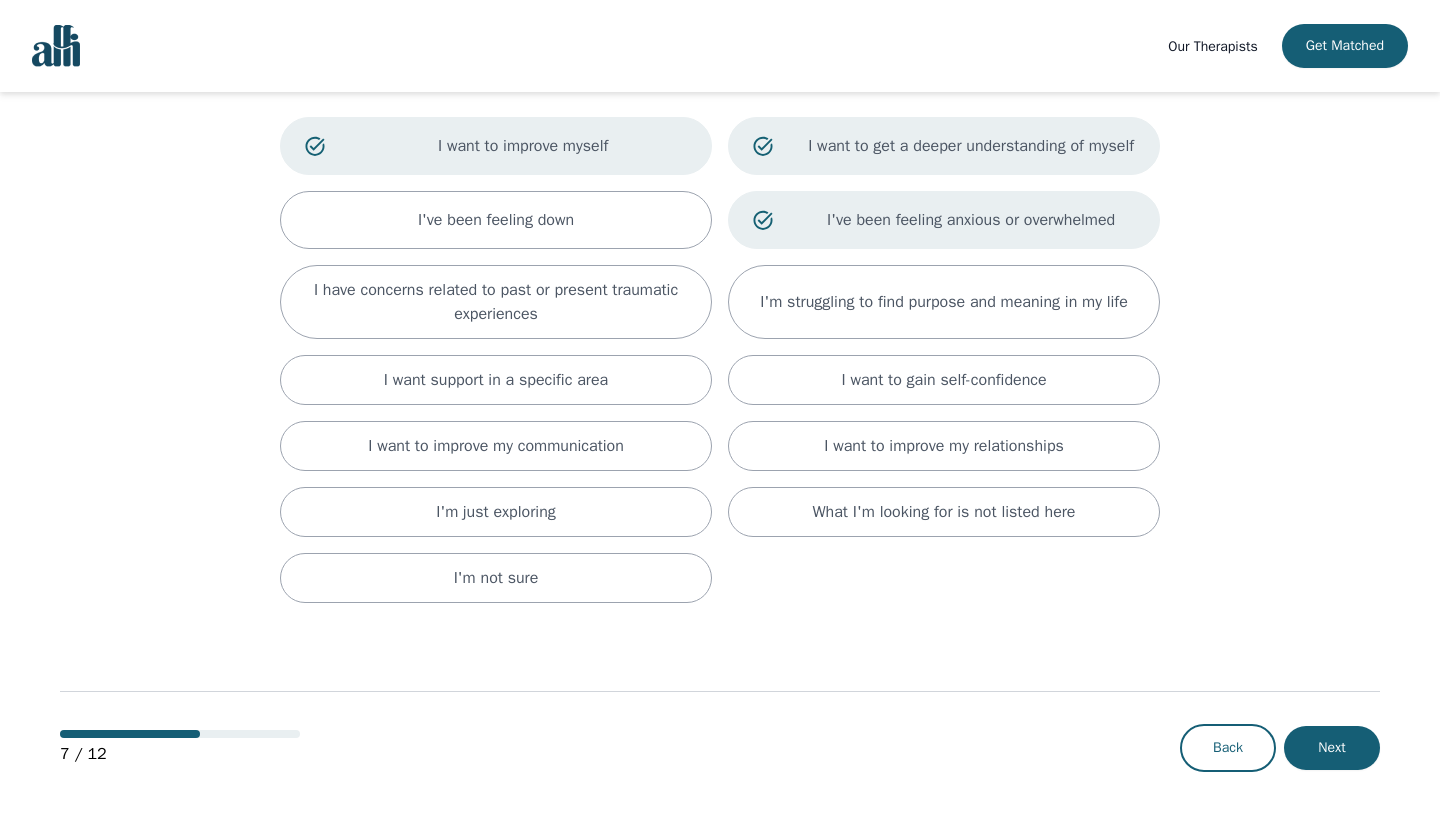 scroll, scrollTop: 167, scrollLeft: 0, axis: vertical 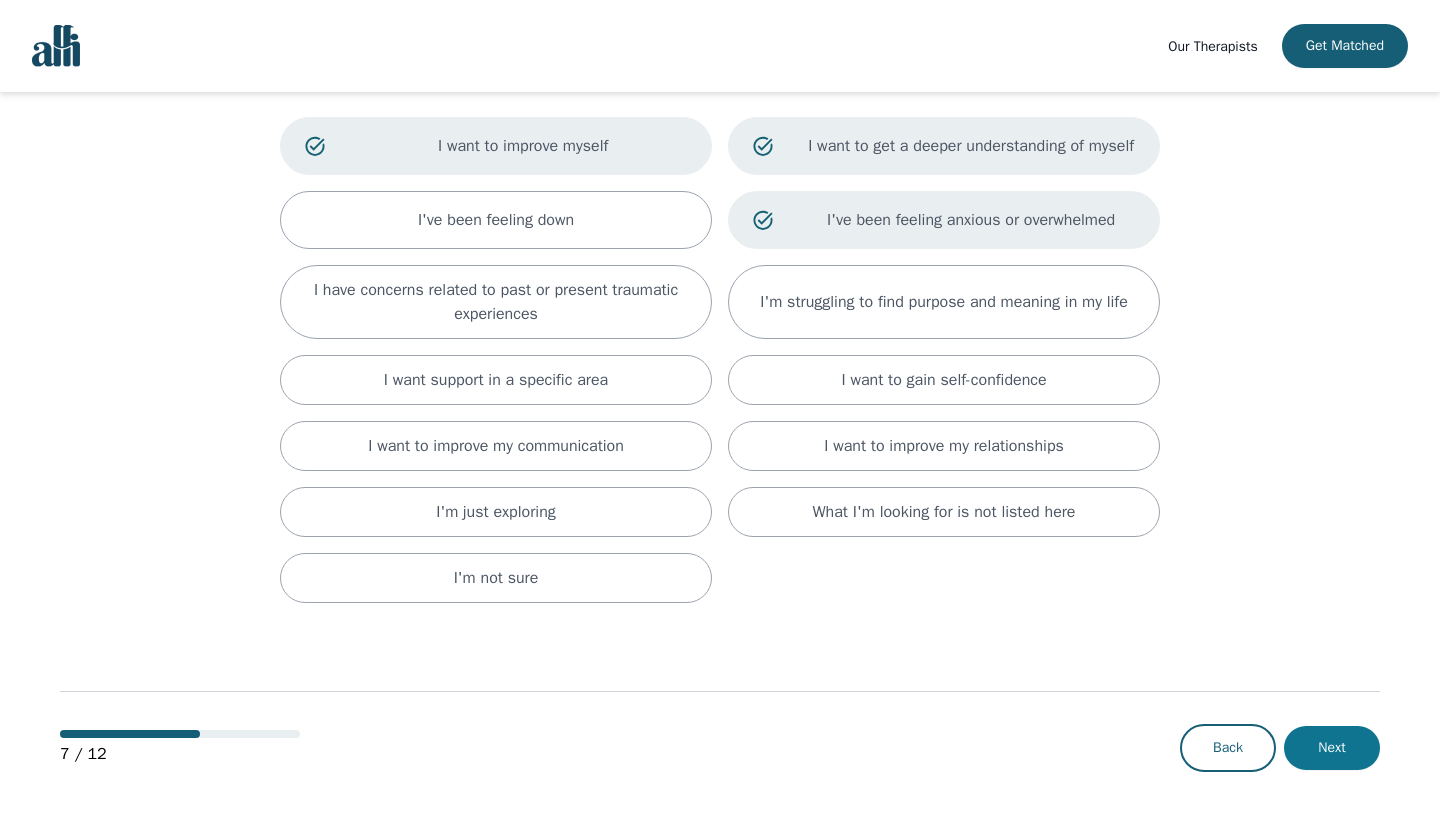 click on "Next" at bounding box center [1332, 748] 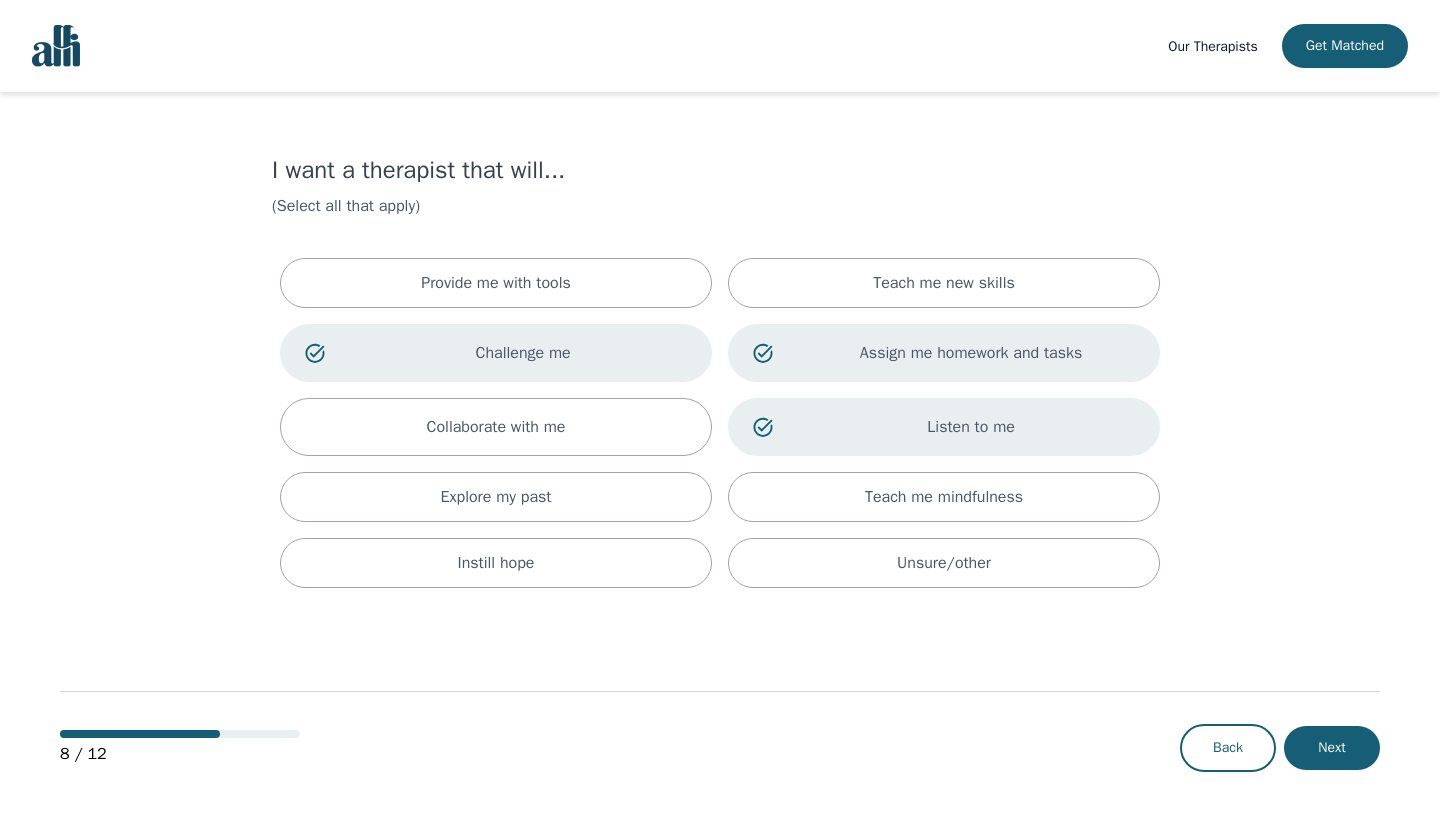 scroll, scrollTop: 0, scrollLeft: 0, axis: both 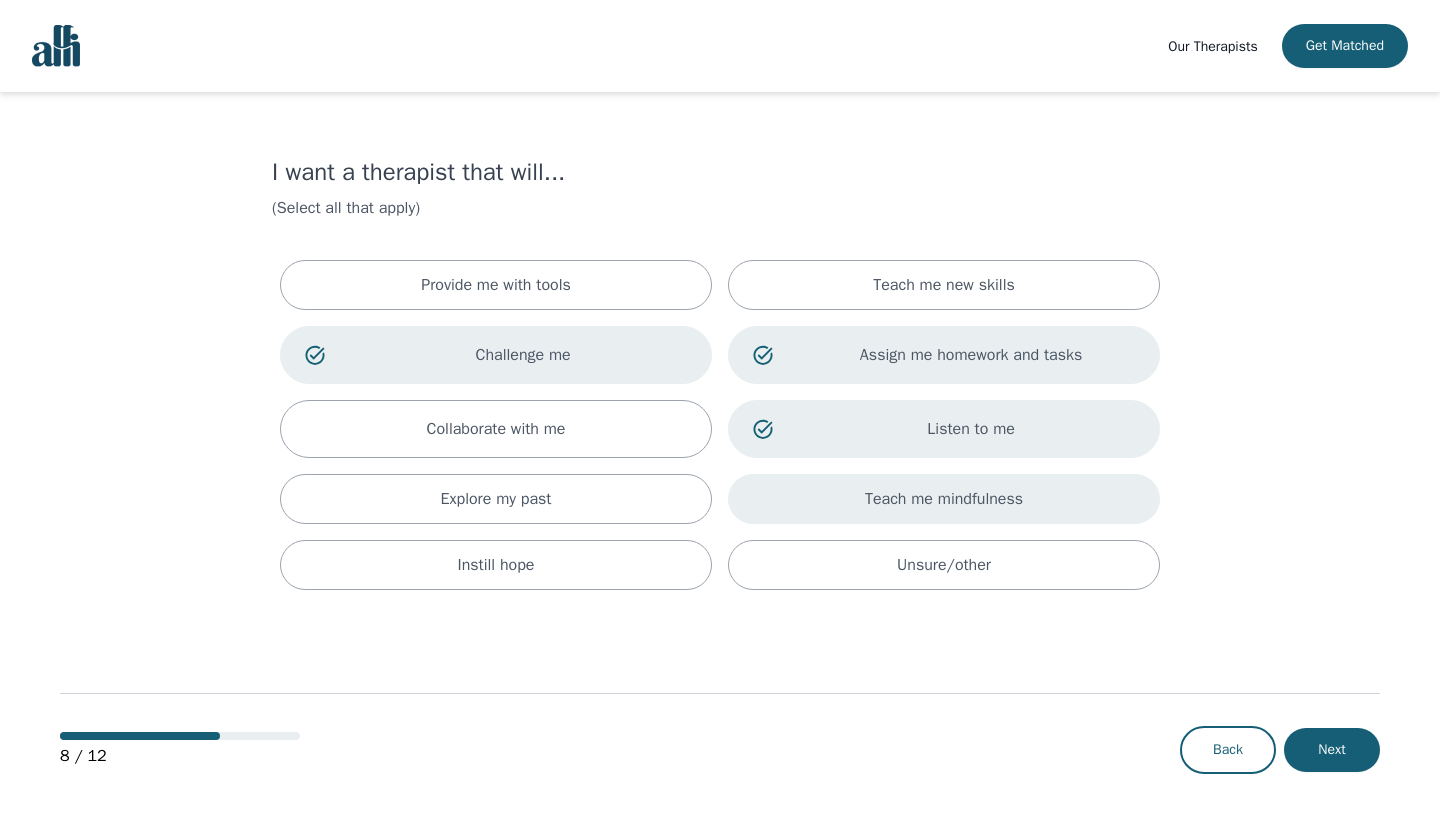 click on "Teach me mindfulness" at bounding box center [944, 499] 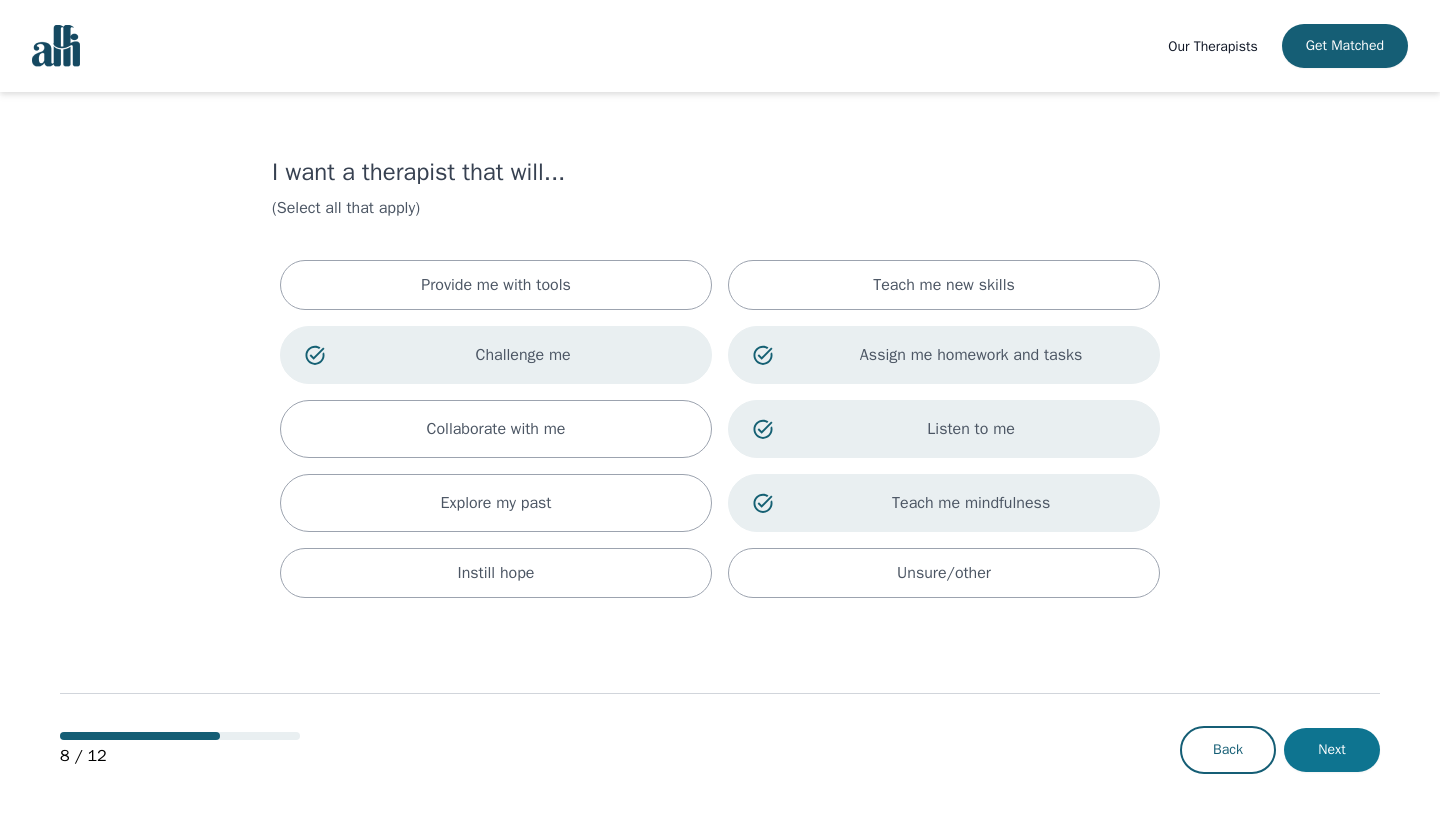 click on "Next" at bounding box center [1332, 750] 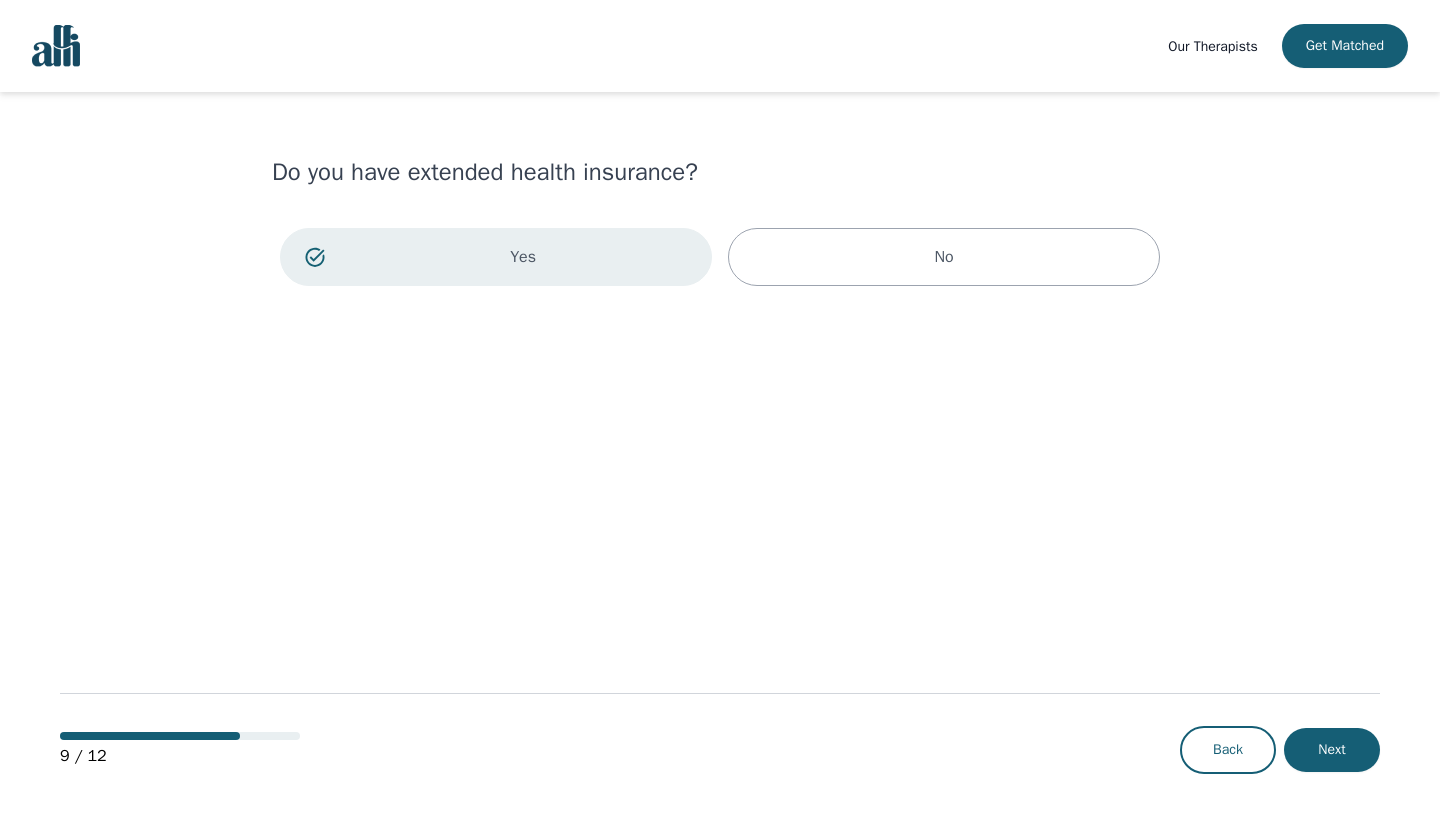 click on "Next" at bounding box center (1332, 750) 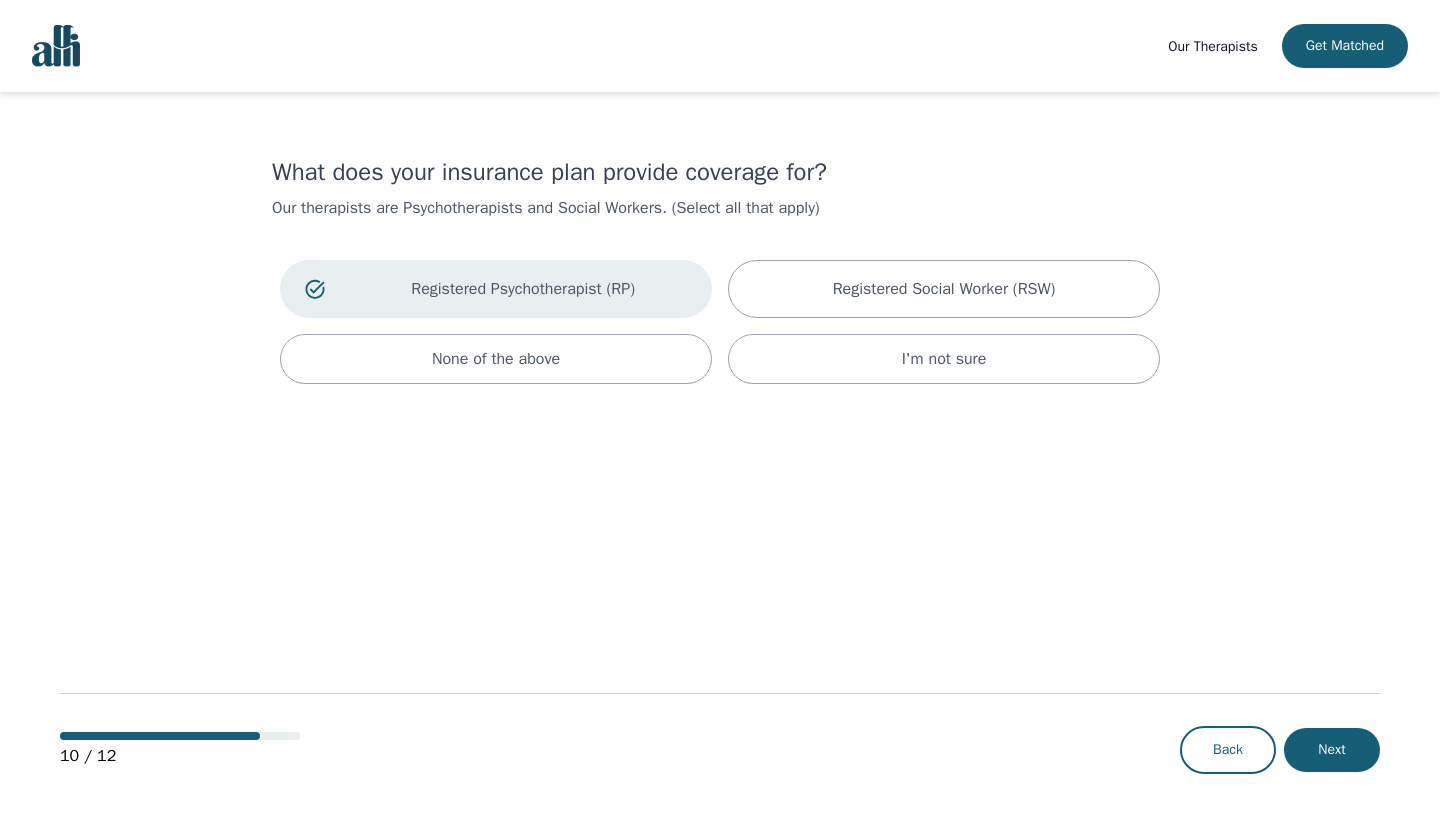 click on "Next" at bounding box center (1332, 750) 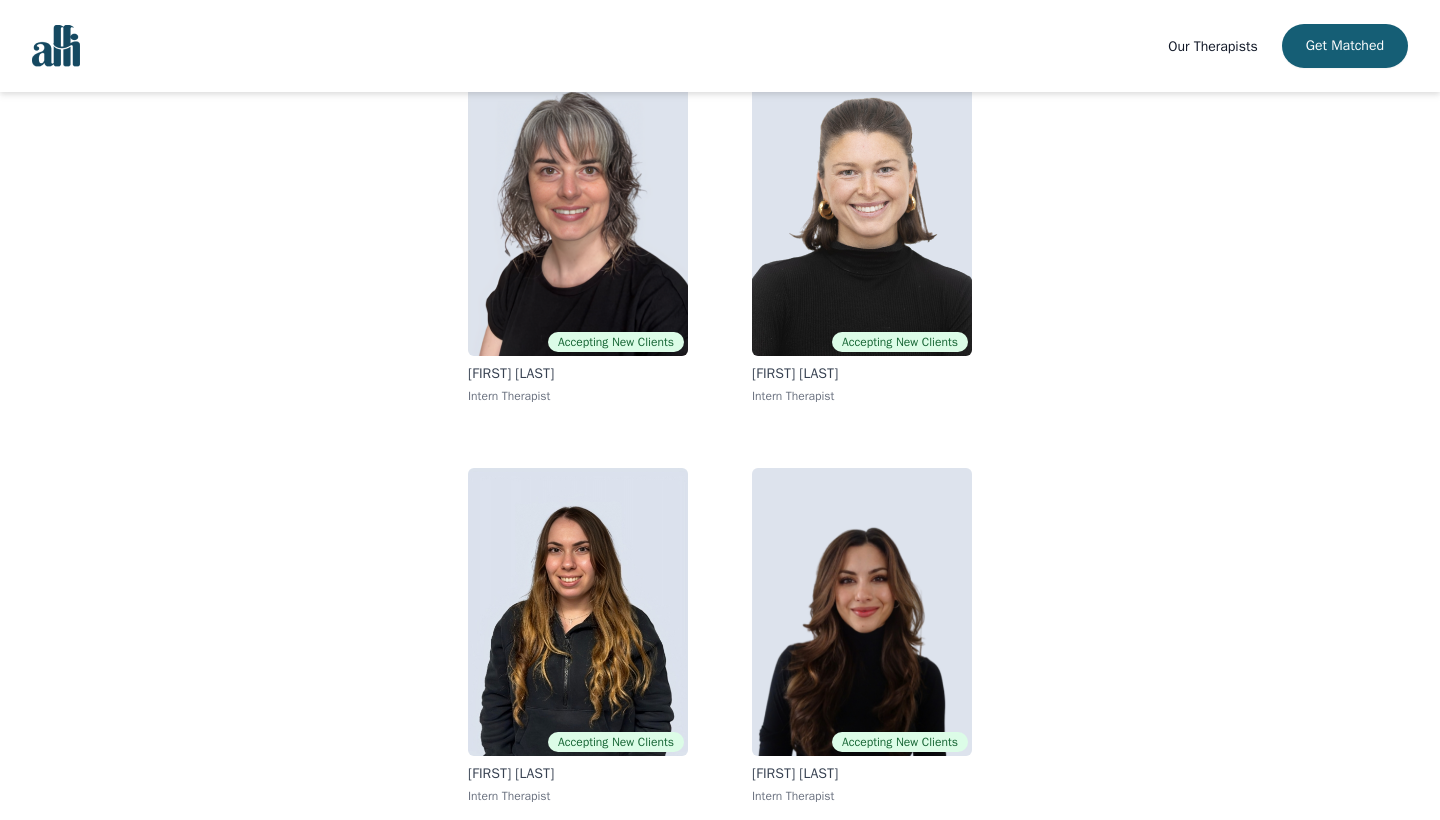 scroll, scrollTop: 224, scrollLeft: 0, axis: vertical 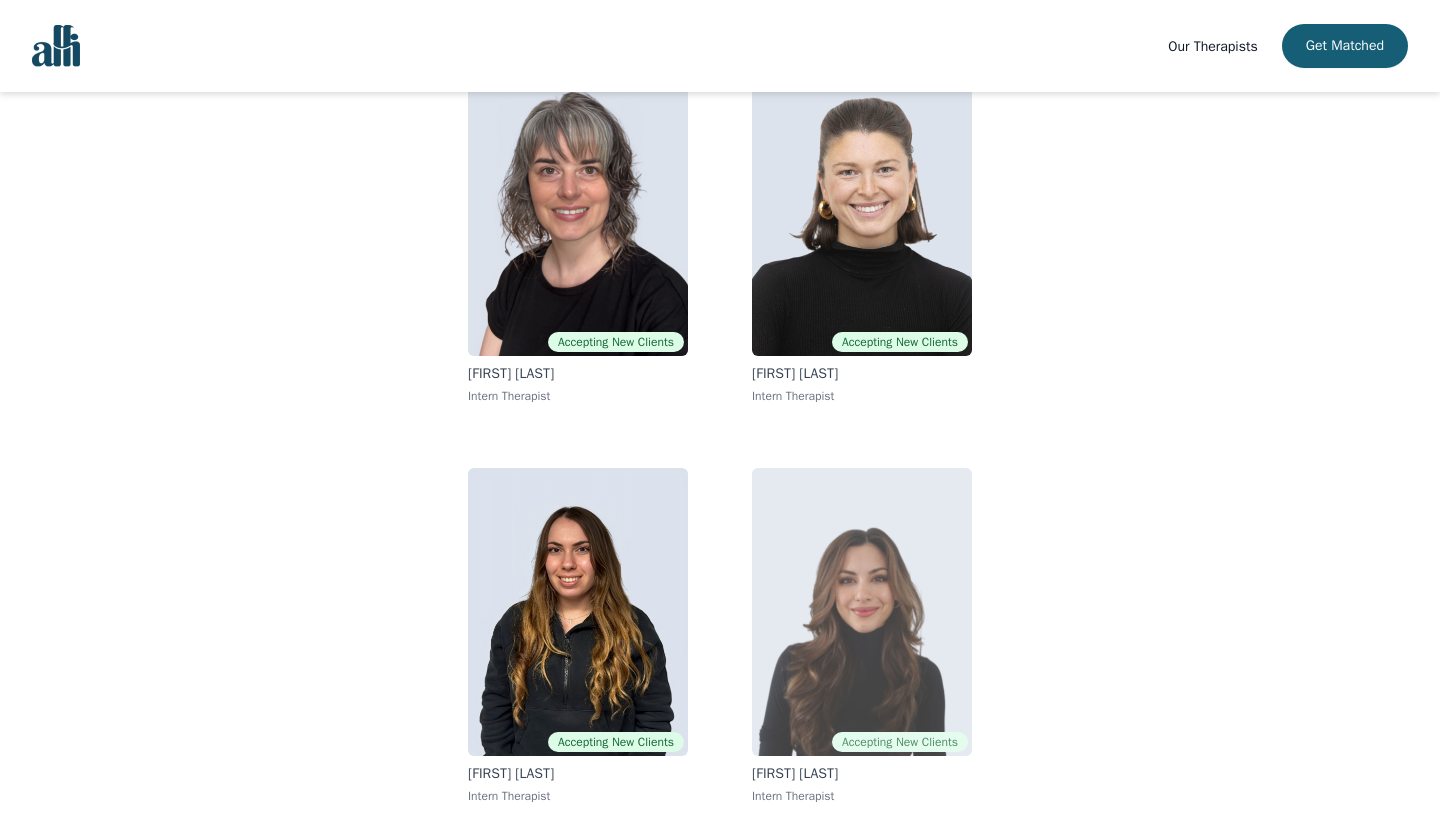 click at bounding box center (862, 612) 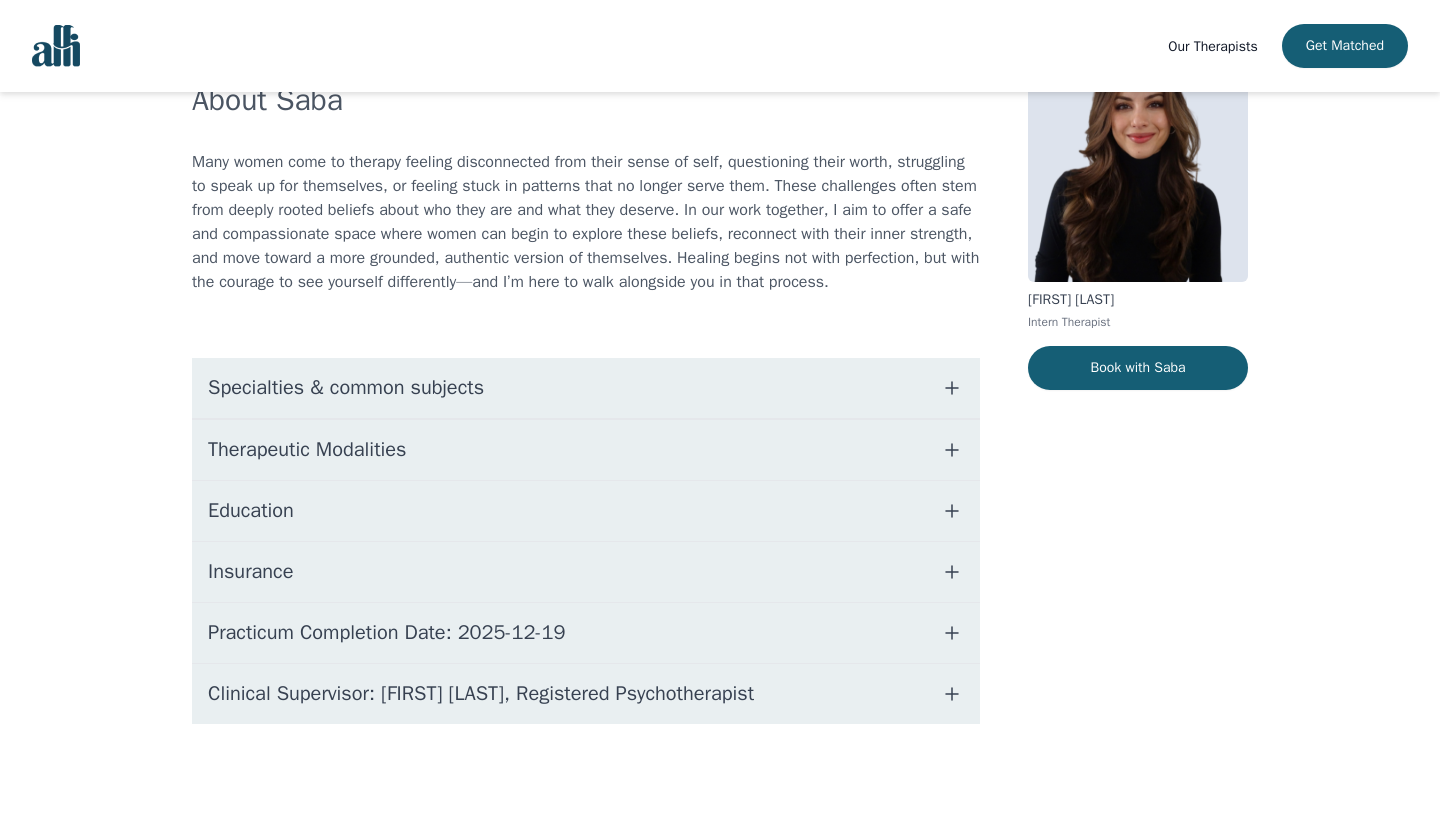 scroll, scrollTop: 170, scrollLeft: 0, axis: vertical 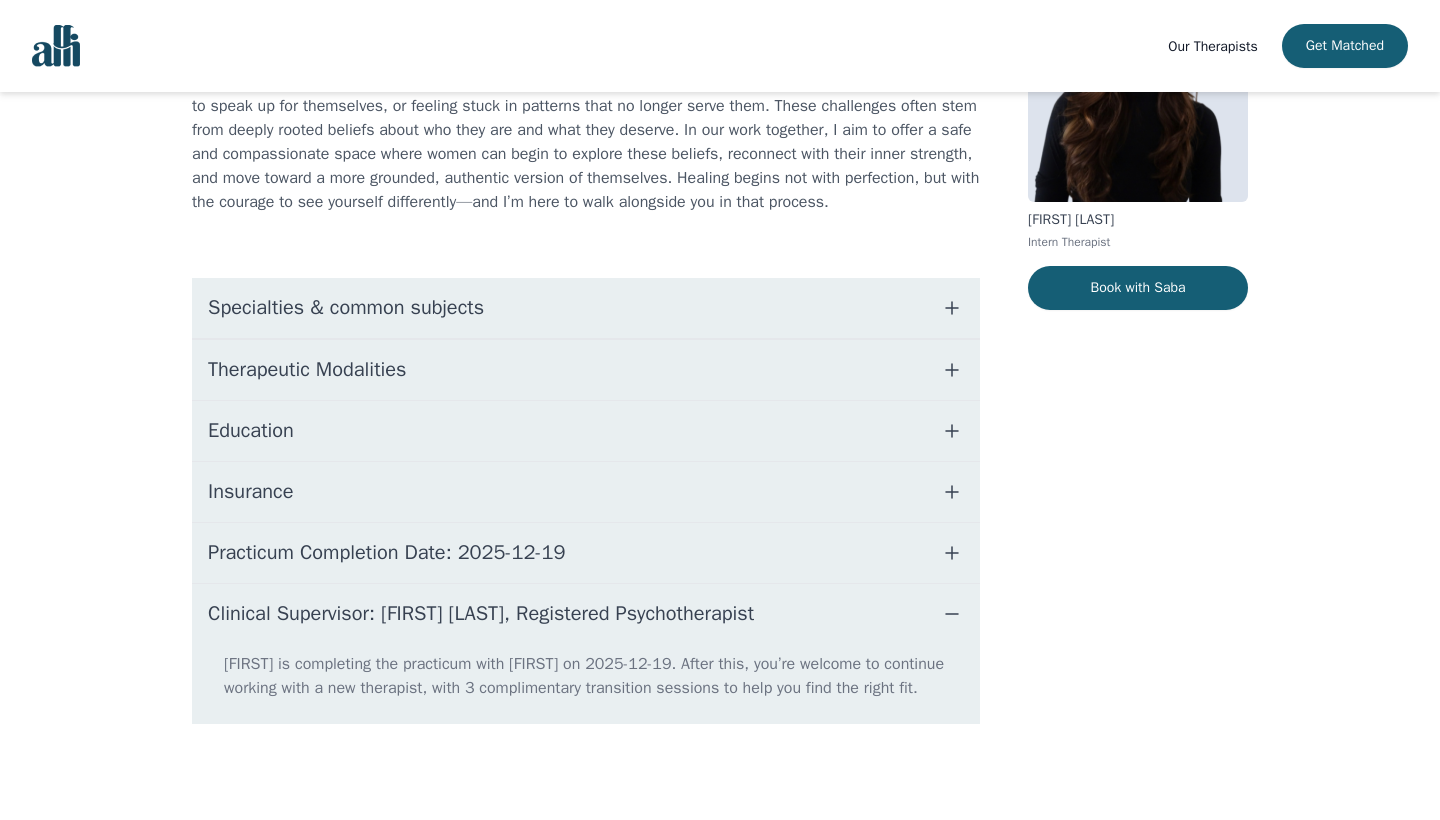 click on "Clinical Supervisor: Gillian Inksetter, Registered Psychotherapist" at bounding box center [586, 614] 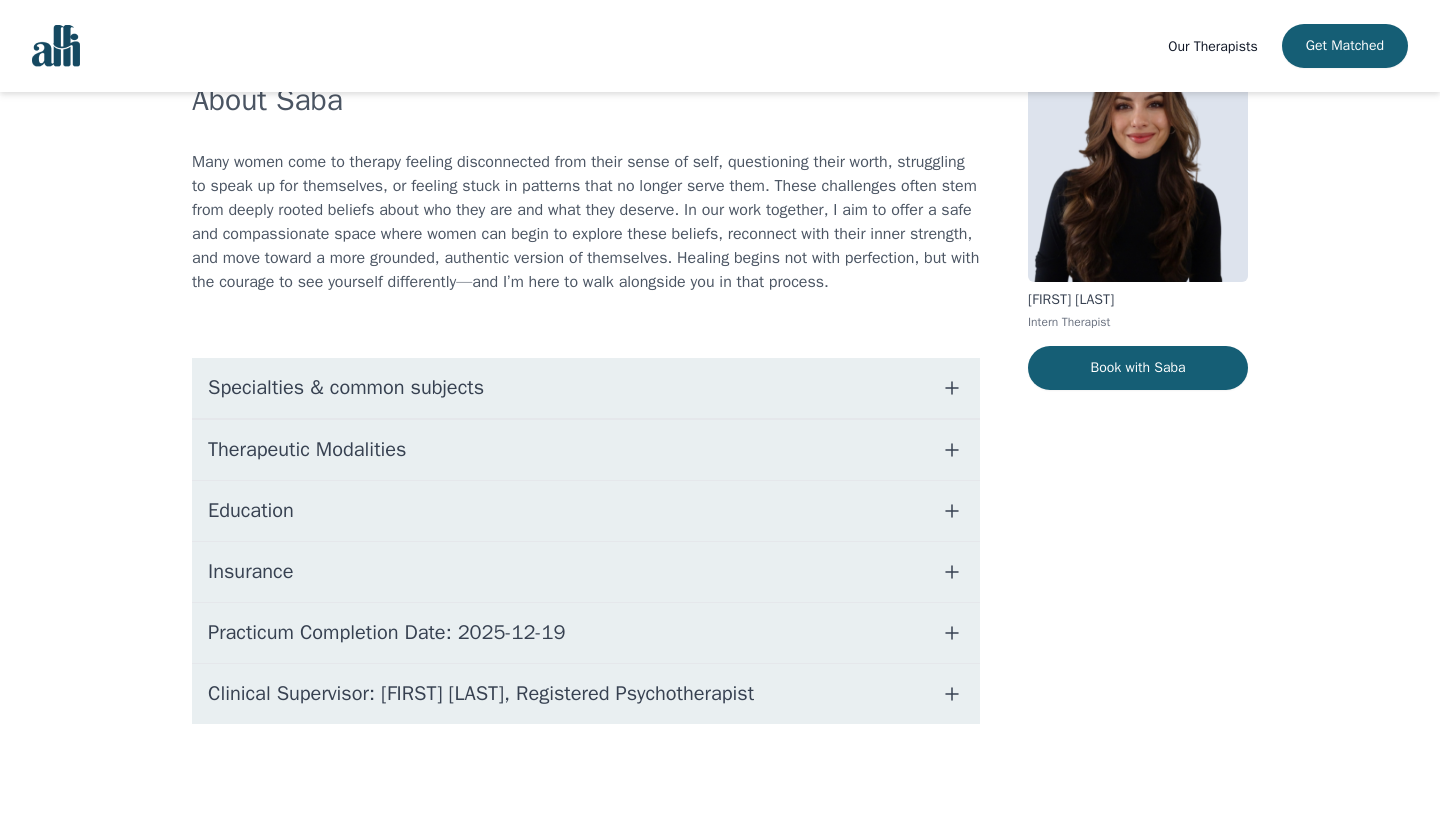 scroll, scrollTop: 170, scrollLeft: 0, axis: vertical 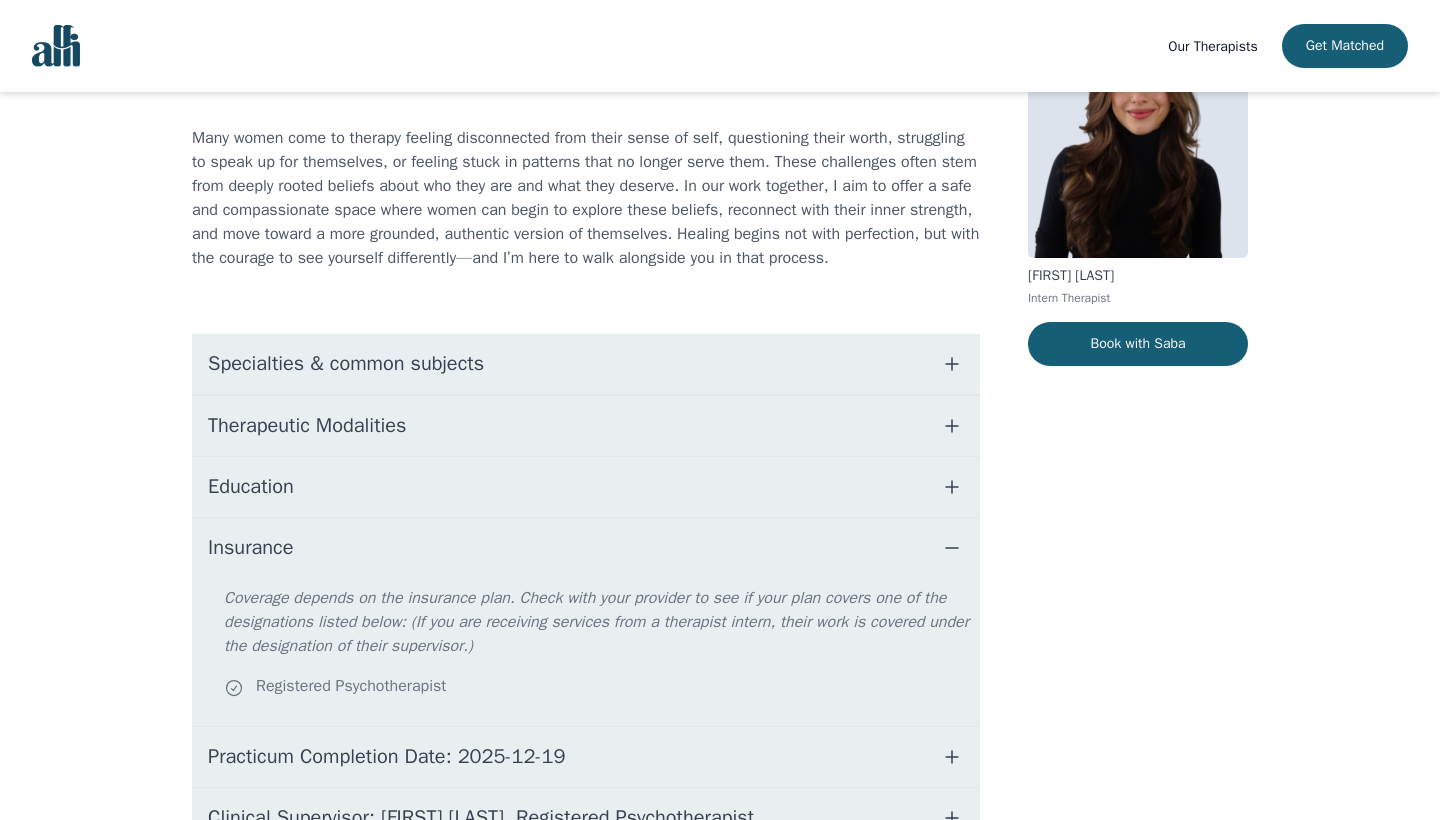 click on "Insurance" at bounding box center [586, 548] 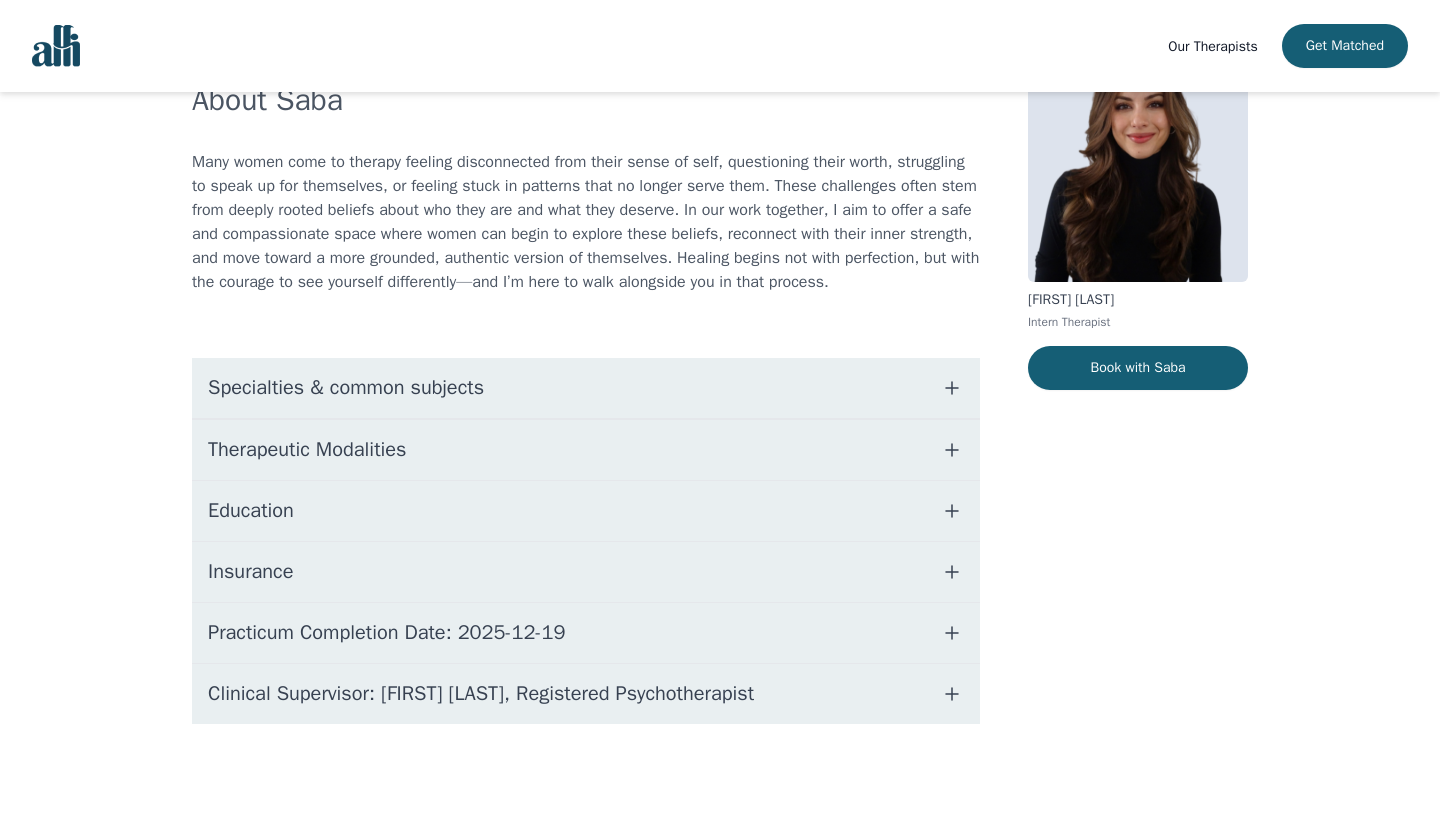 click on "Education" at bounding box center [586, 511] 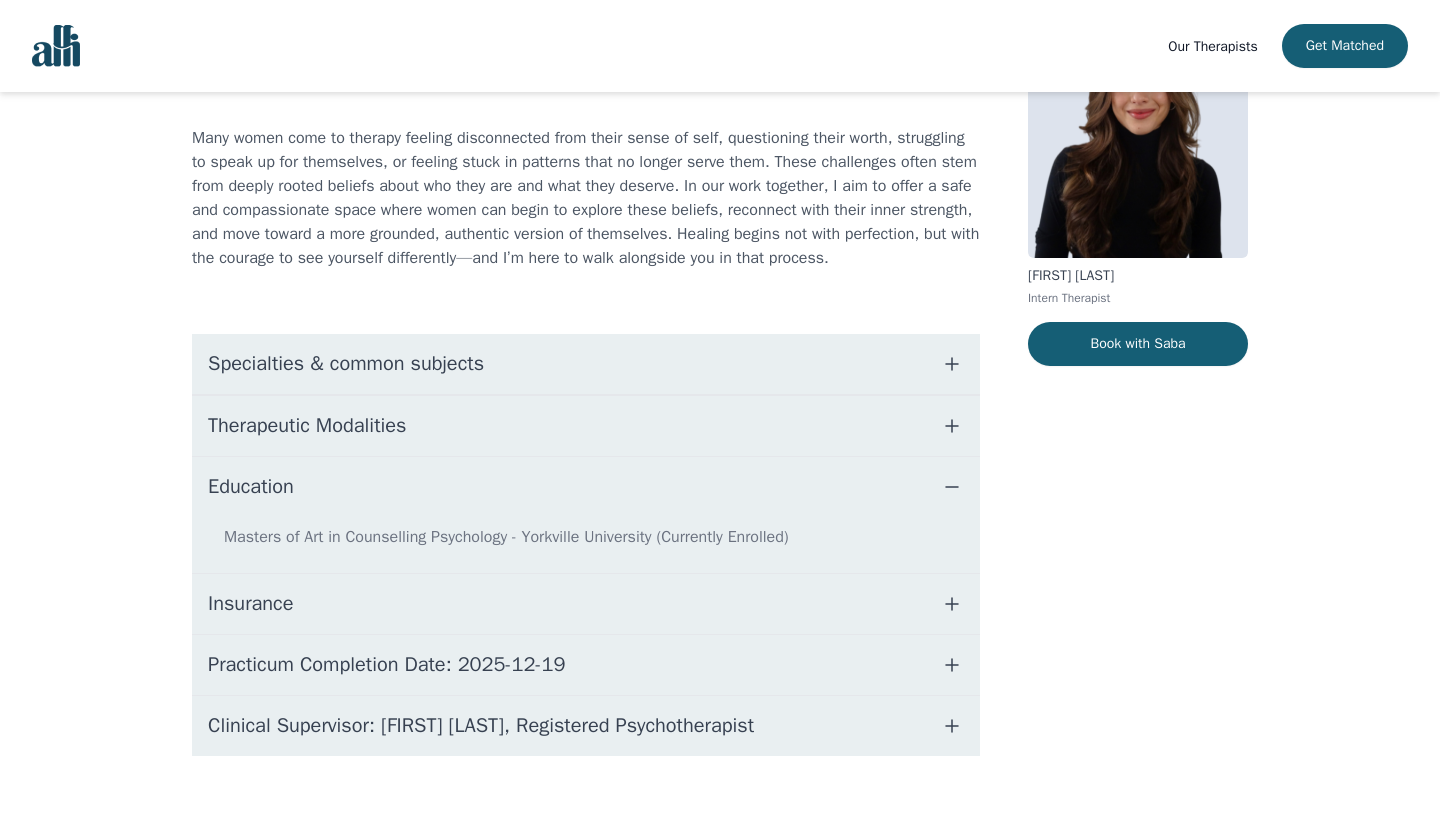 click on "Education" at bounding box center [586, 487] 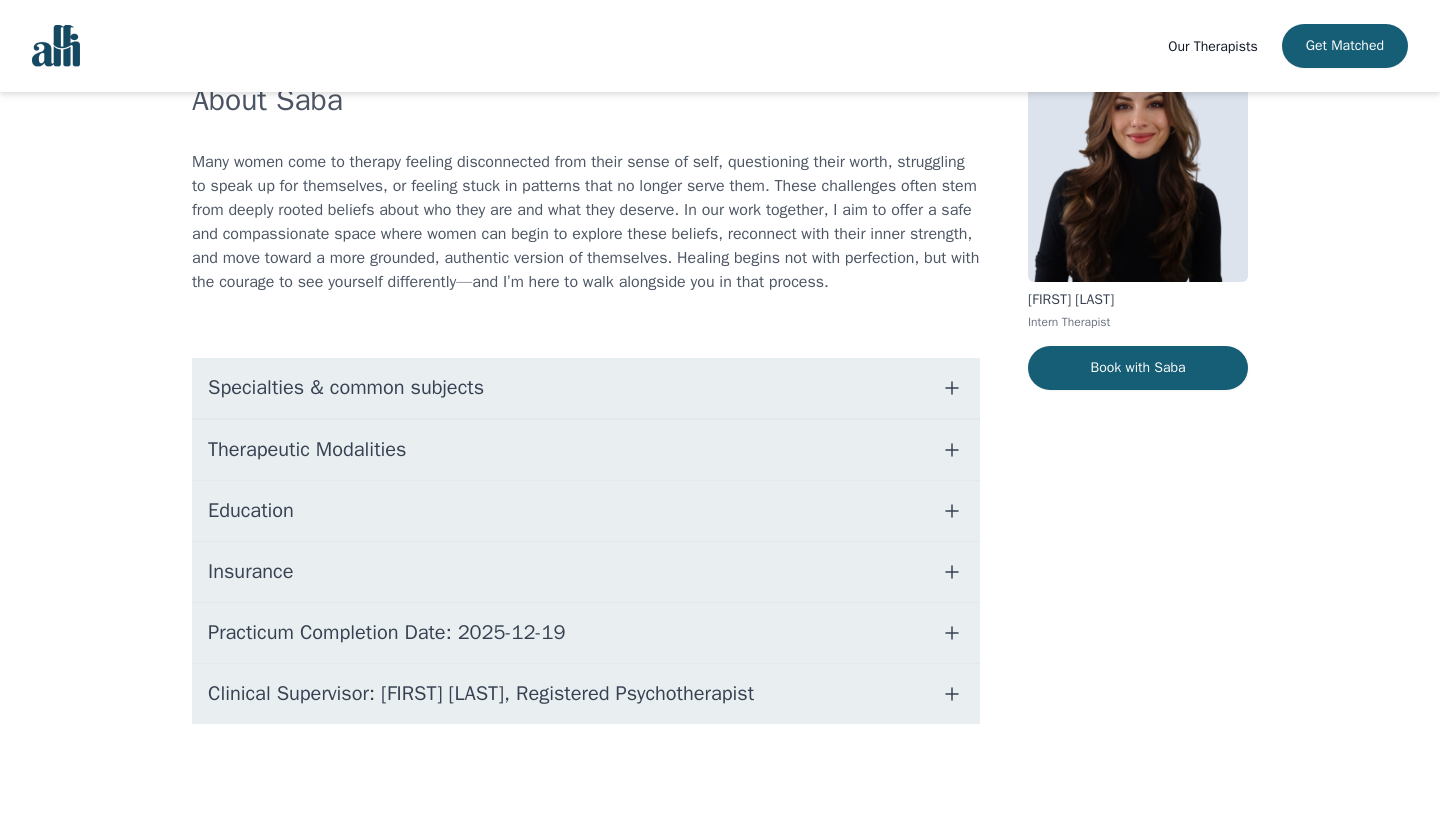 click on "Therapeutic Modalities" at bounding box center [586, 450] 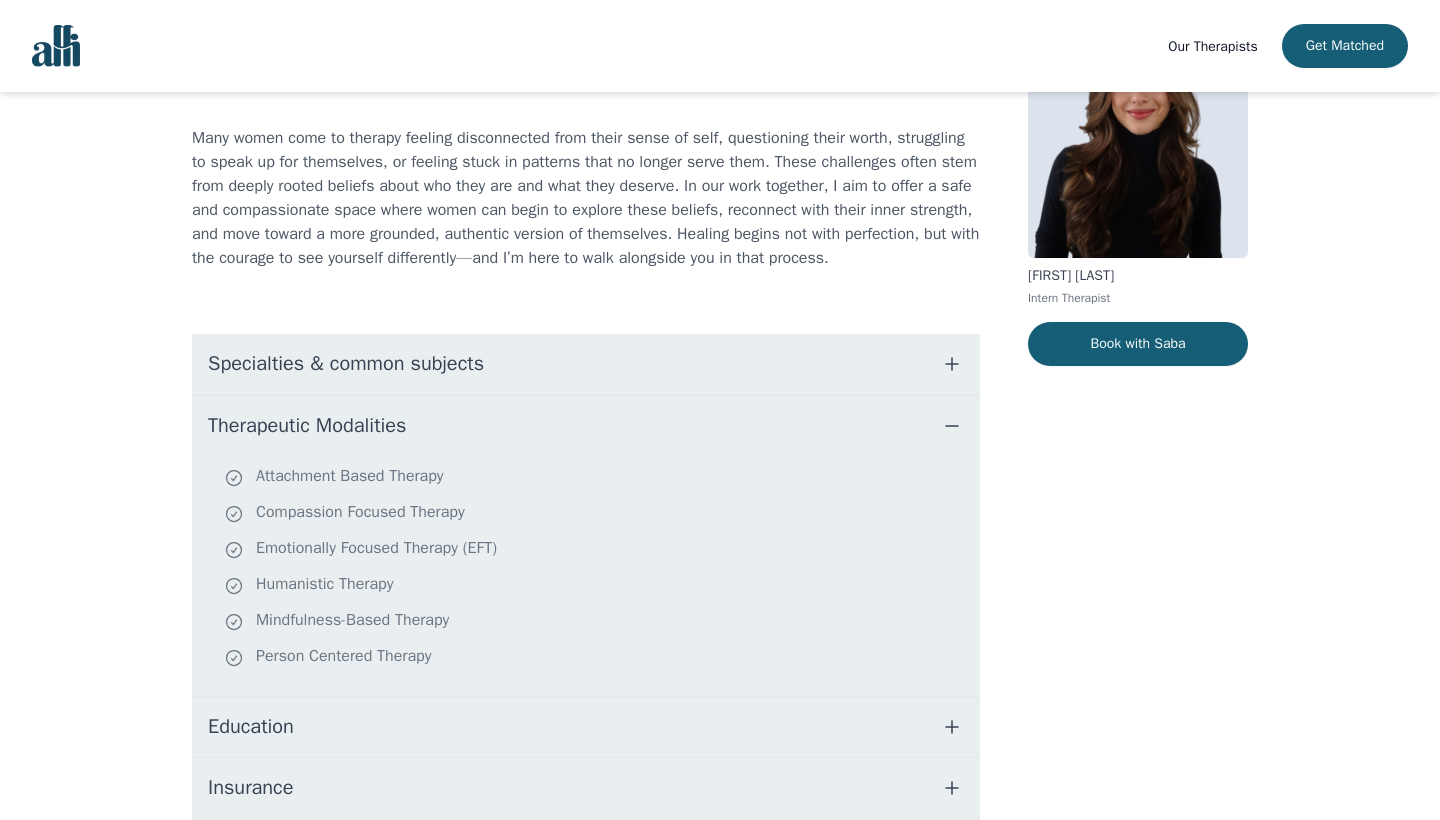click on "Specialties & common subjects" at bounding box center (586, 364) 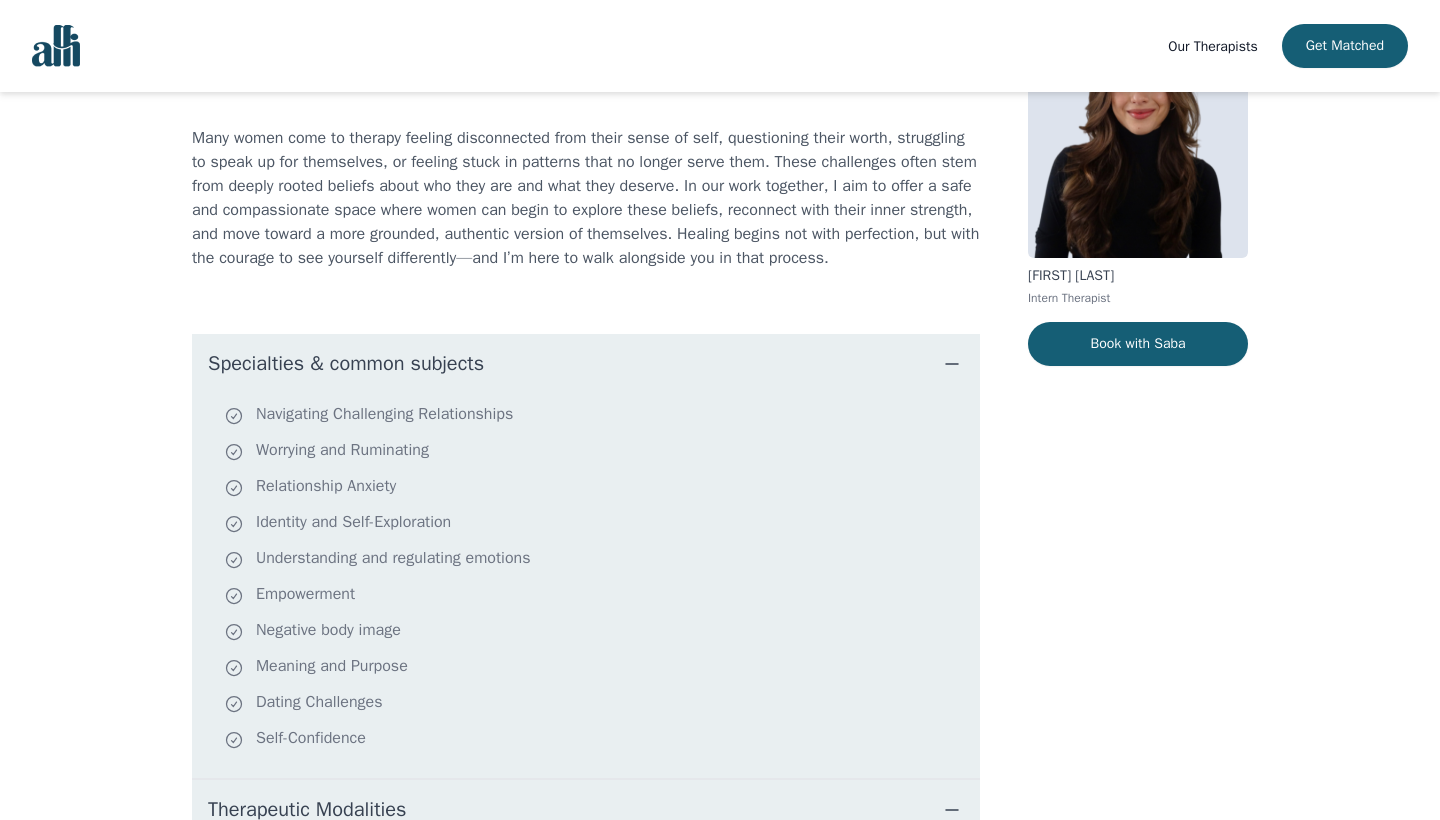 scroll, scrollTop: 184, scrollLeft: 0, axis: vertical 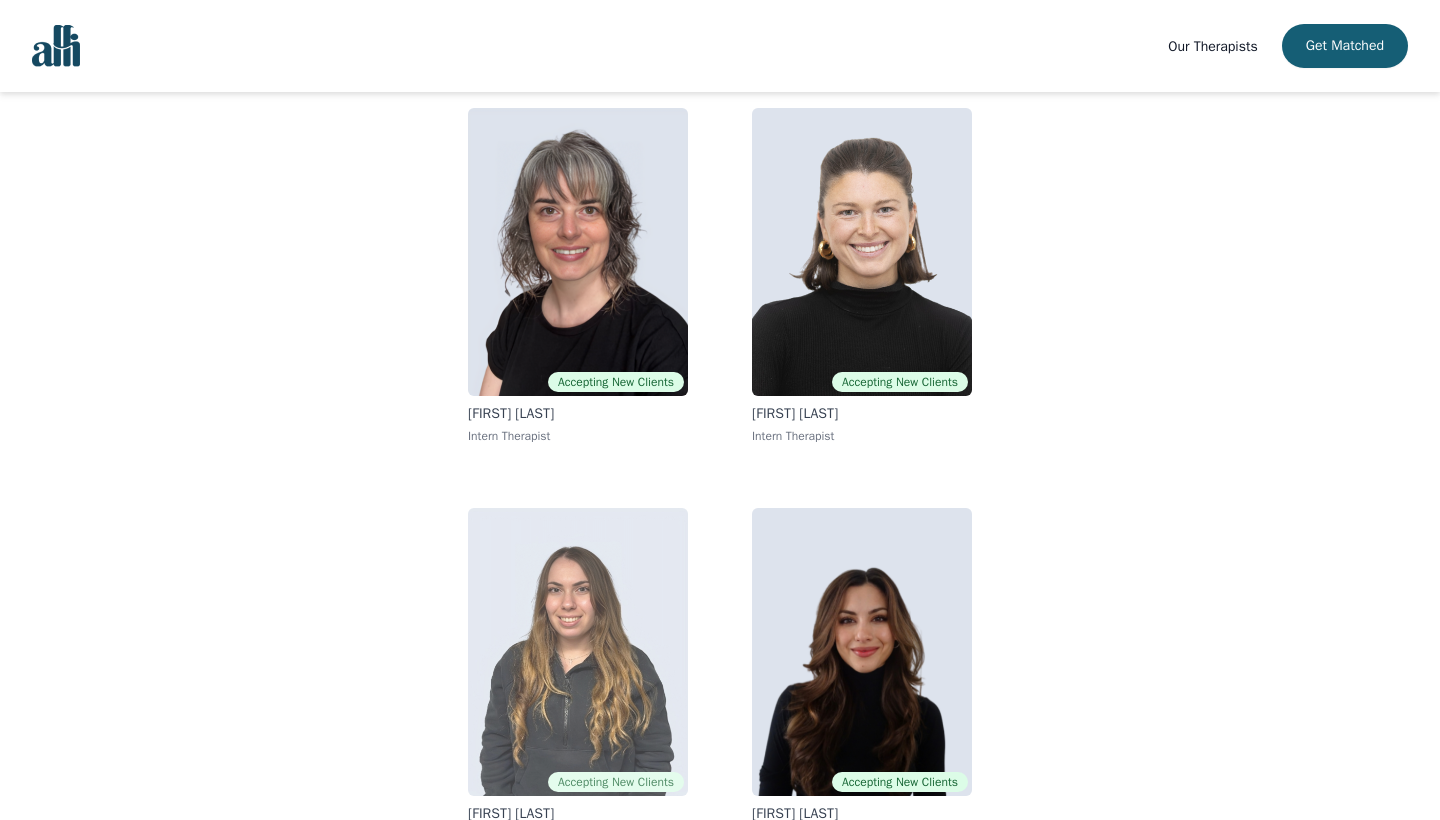 click at bounding box center [578, 652] 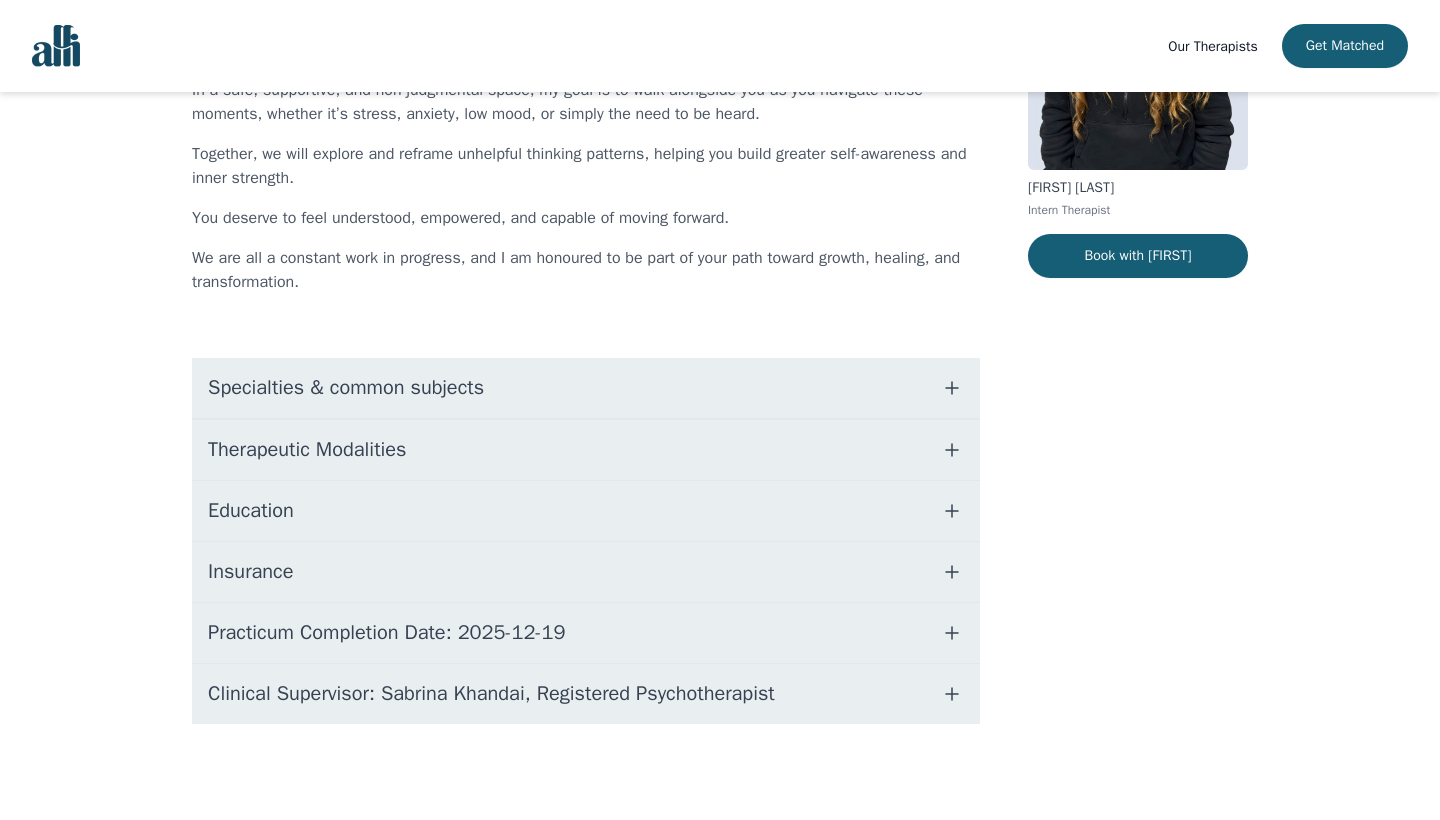 scroll, scrollTop: 258, scrollLeft: 0, axis: vertical 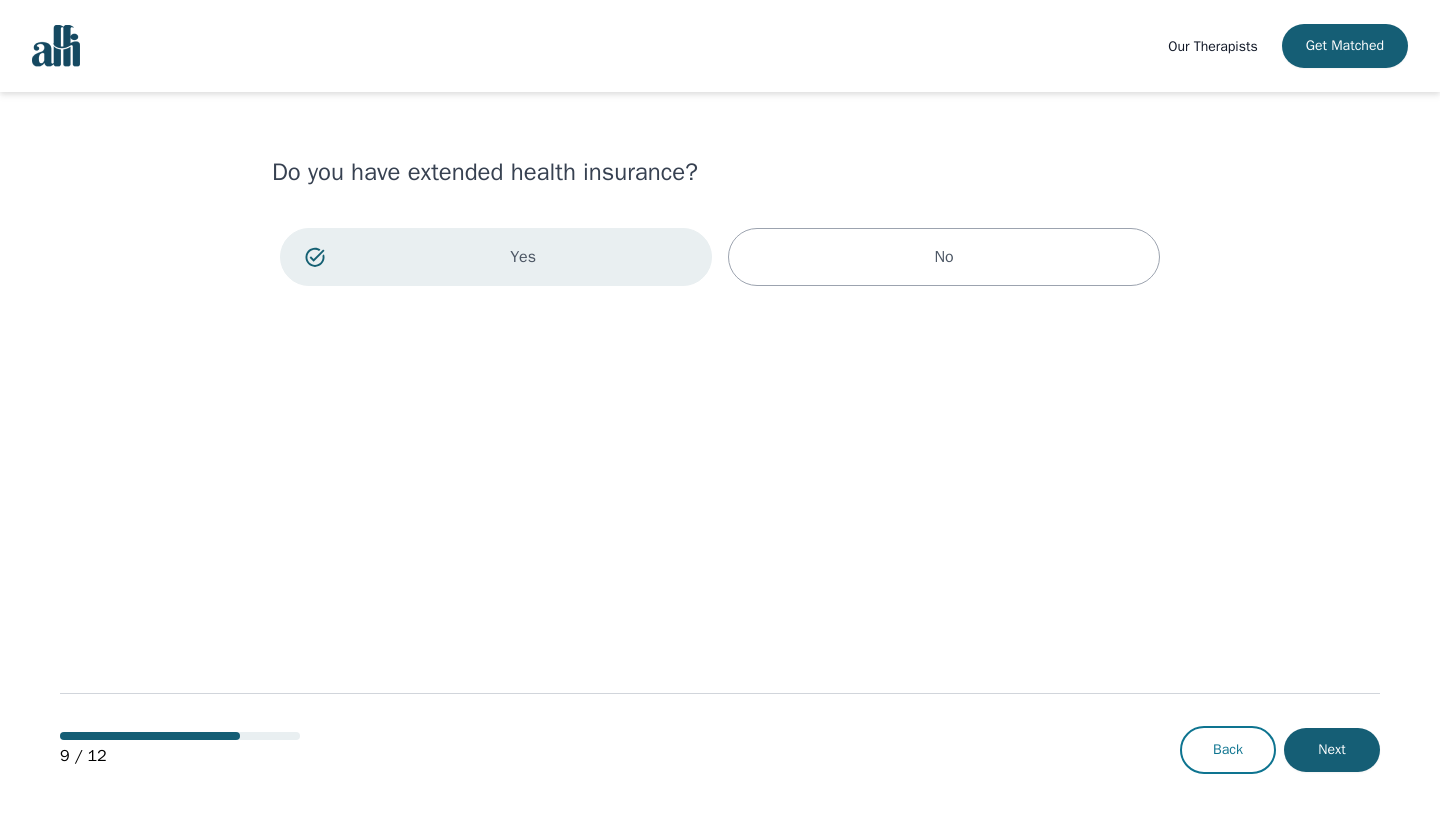 click on "Back" at bounding box center (1228, 750) 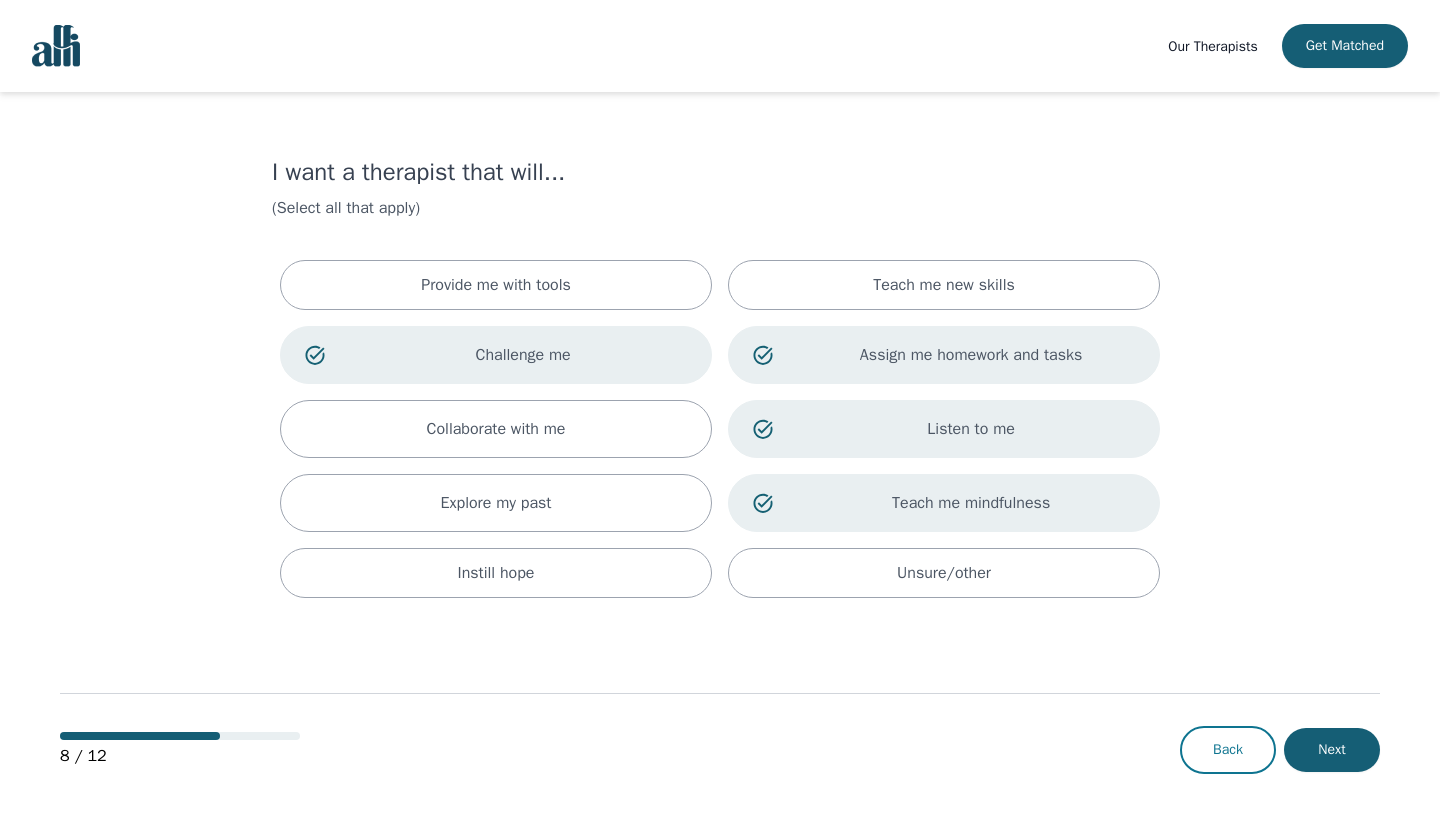 click on "Back" at bounding box center [1228, 750] 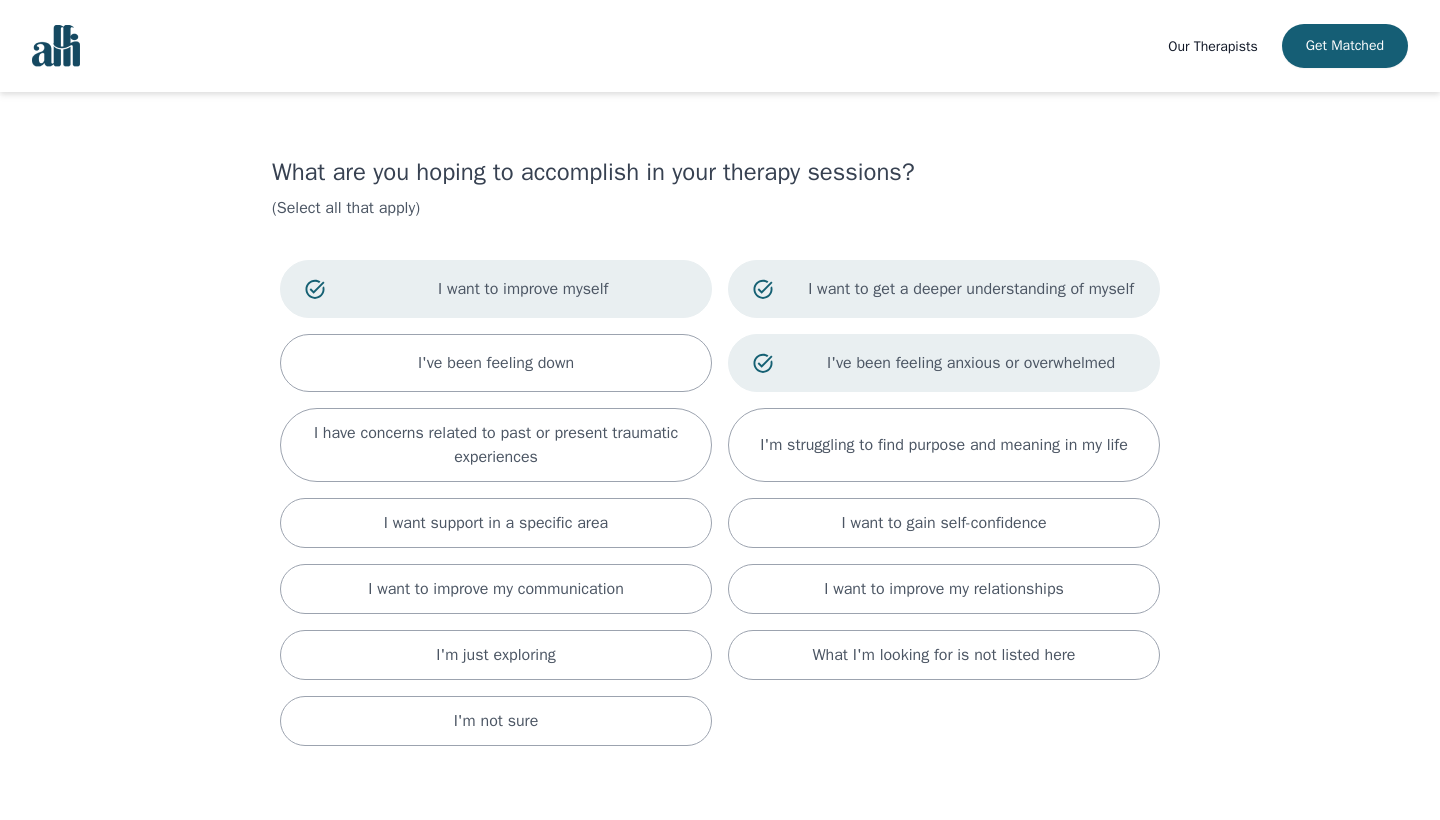 click on "What are you hoping to accomplish in your therapy sessions? (Select all that apply) I want to improve myself I want to get a deeper understanding of myself I've been feeling down I've been feeling anxious or overwhelmed I have concerns related to past or present traumatic experiences I'm struggling to find purpose and meaning in my life I want support in a specific area I want to gain self-confidence I want to improve my communication I want to improve my relationships I'm just exploring What I'm looking for is not listed here I'm not sure 7 / 12 Back Next" at bounding box center (720, 527) 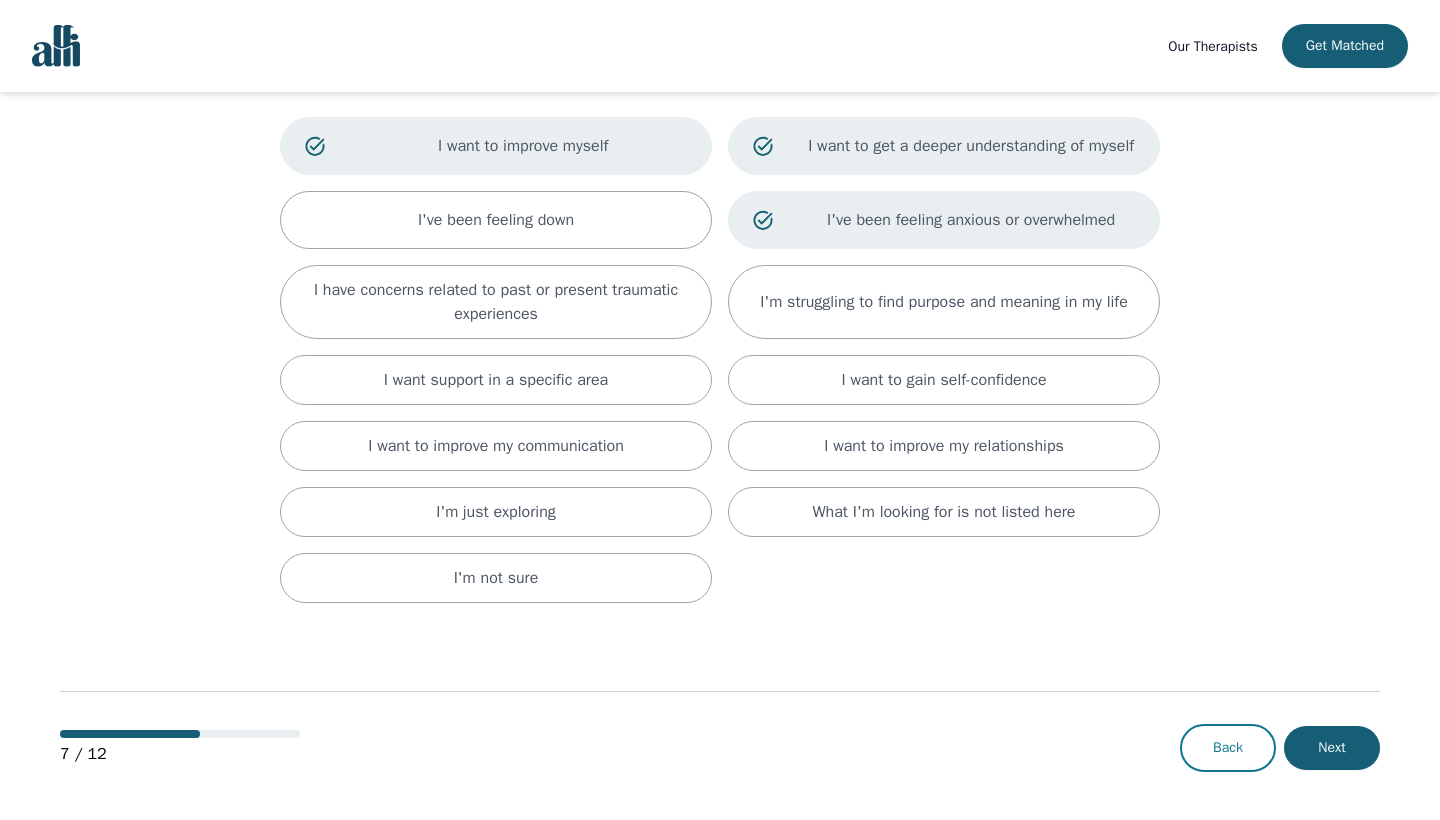click on "Back" at bounding box center (1228, 748) 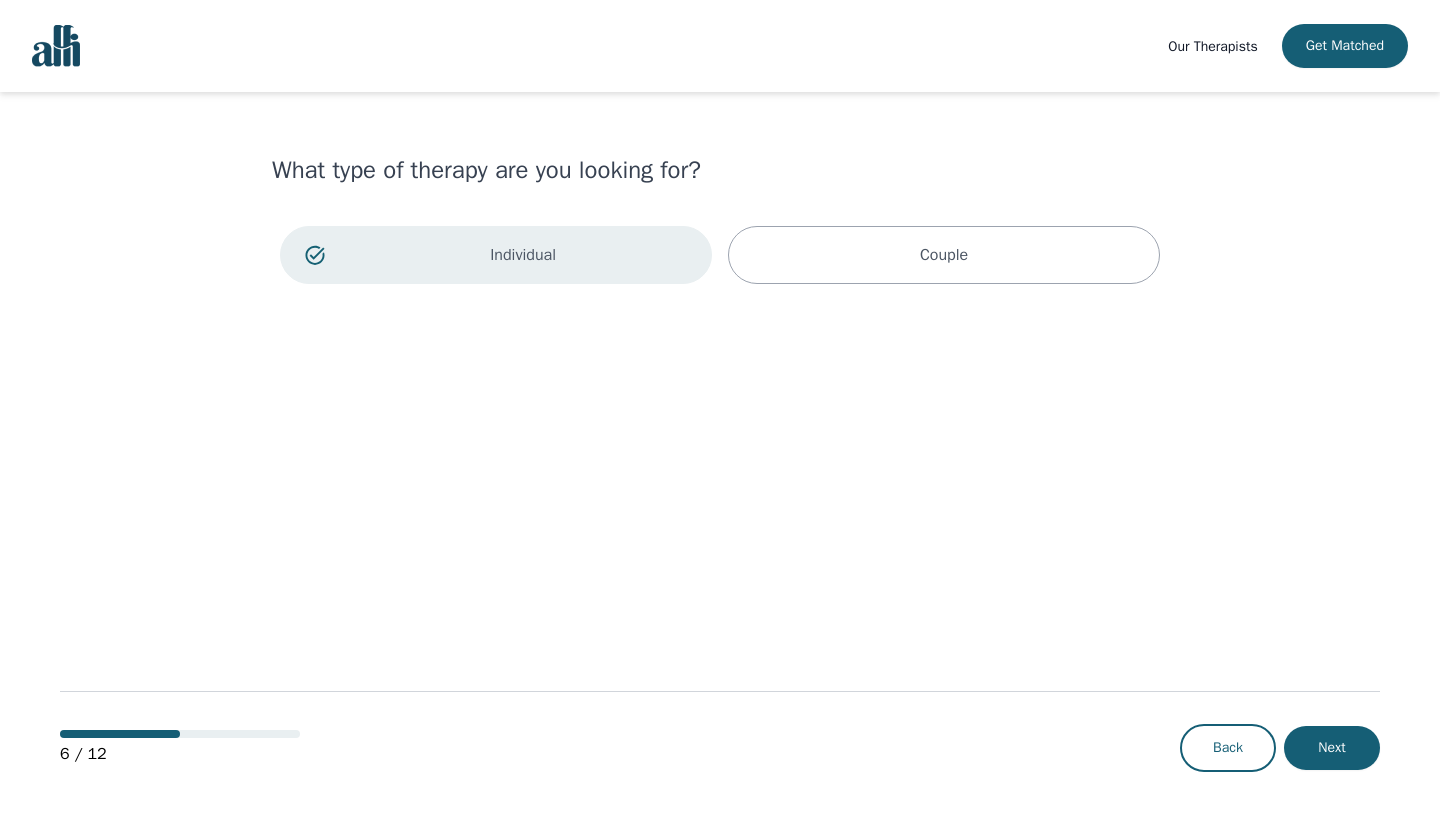 scroll, scrollTop: 0, scrollLeft: 0, axis: both 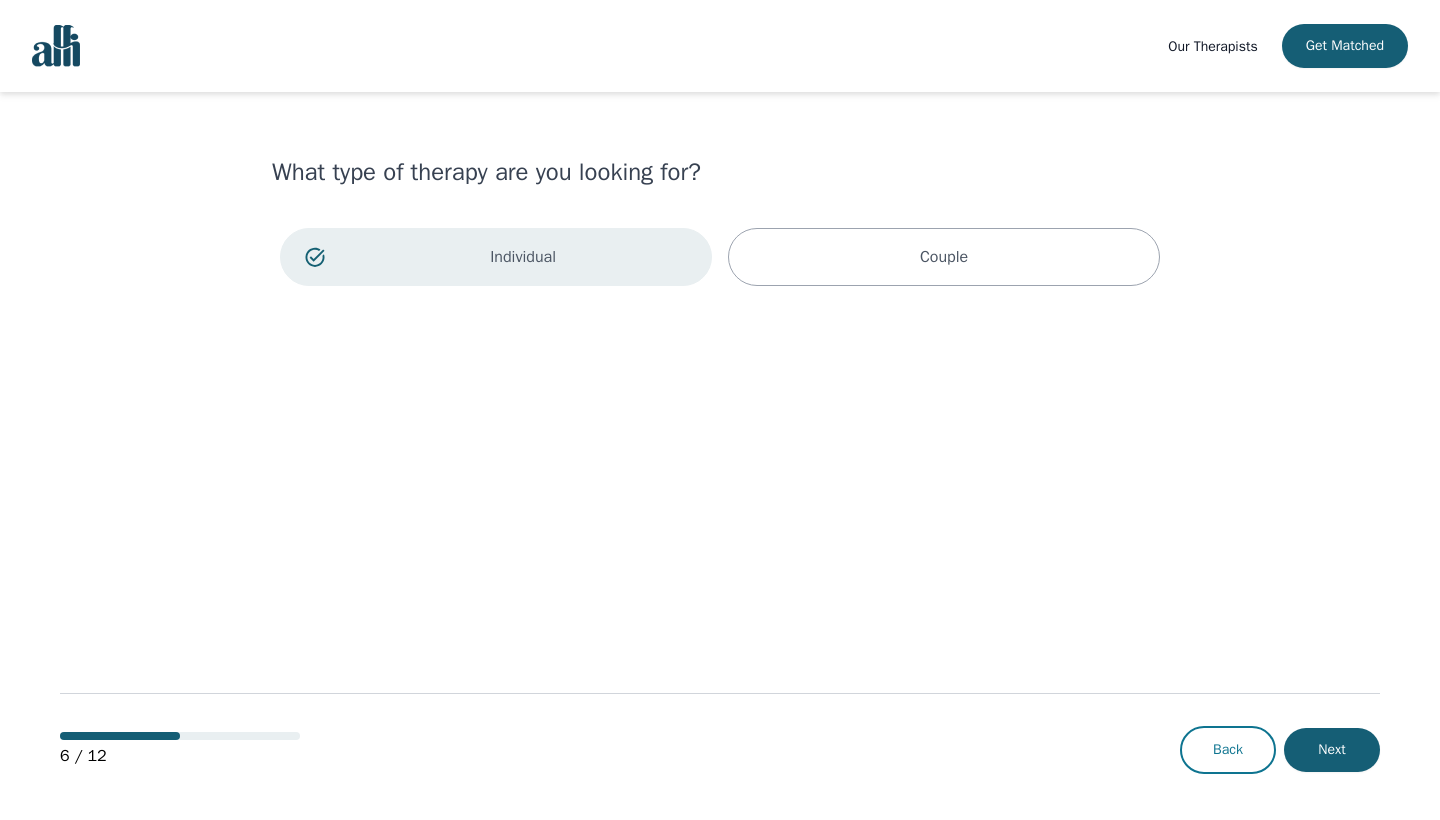 click on "Back" at bounding box center (1228, 750) 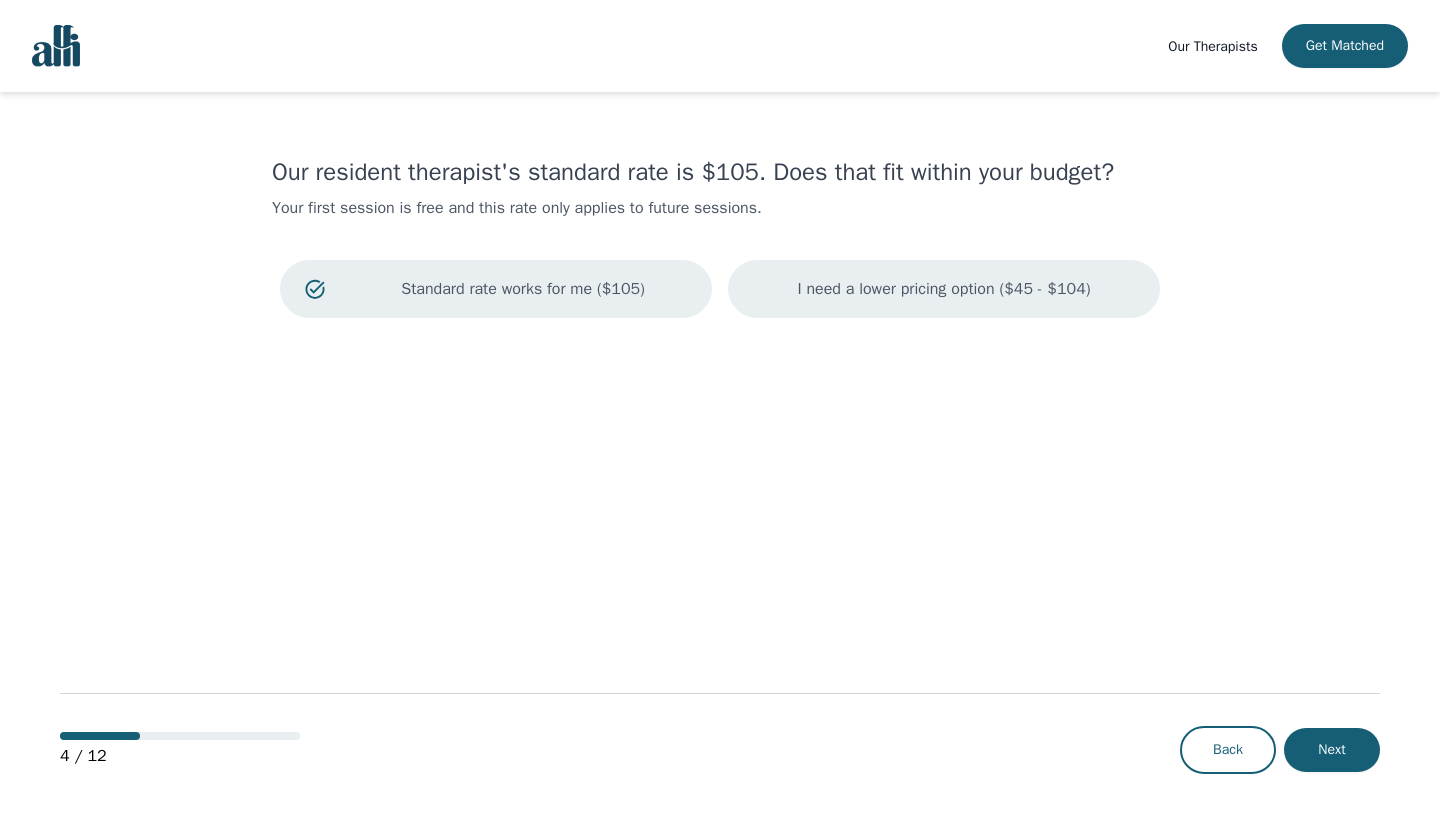 click on "I need a lower pricing option ($45 - $104)" at bounding box center [943, 289] 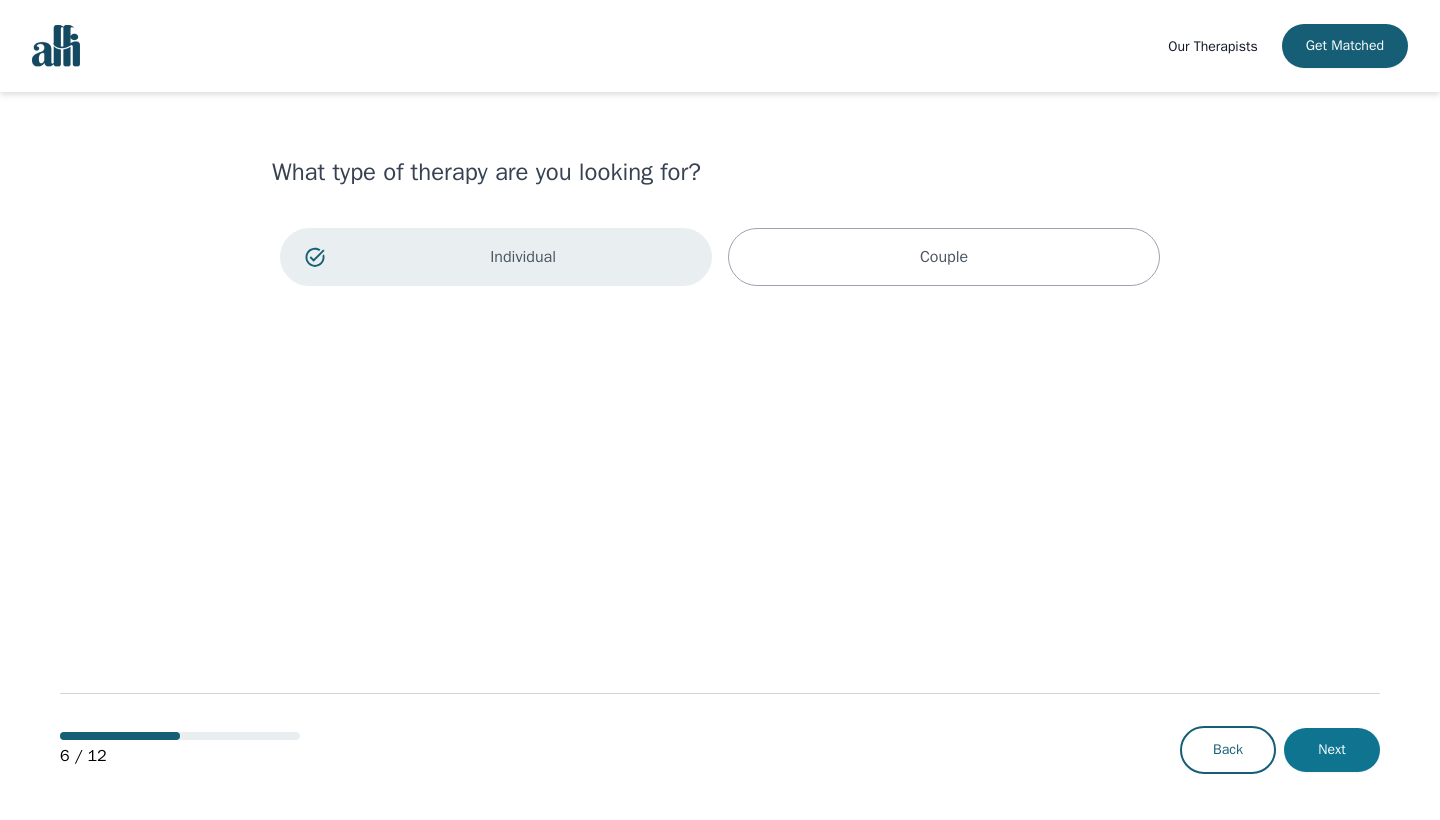 click on "Next" at bounding box center [1332, 750] 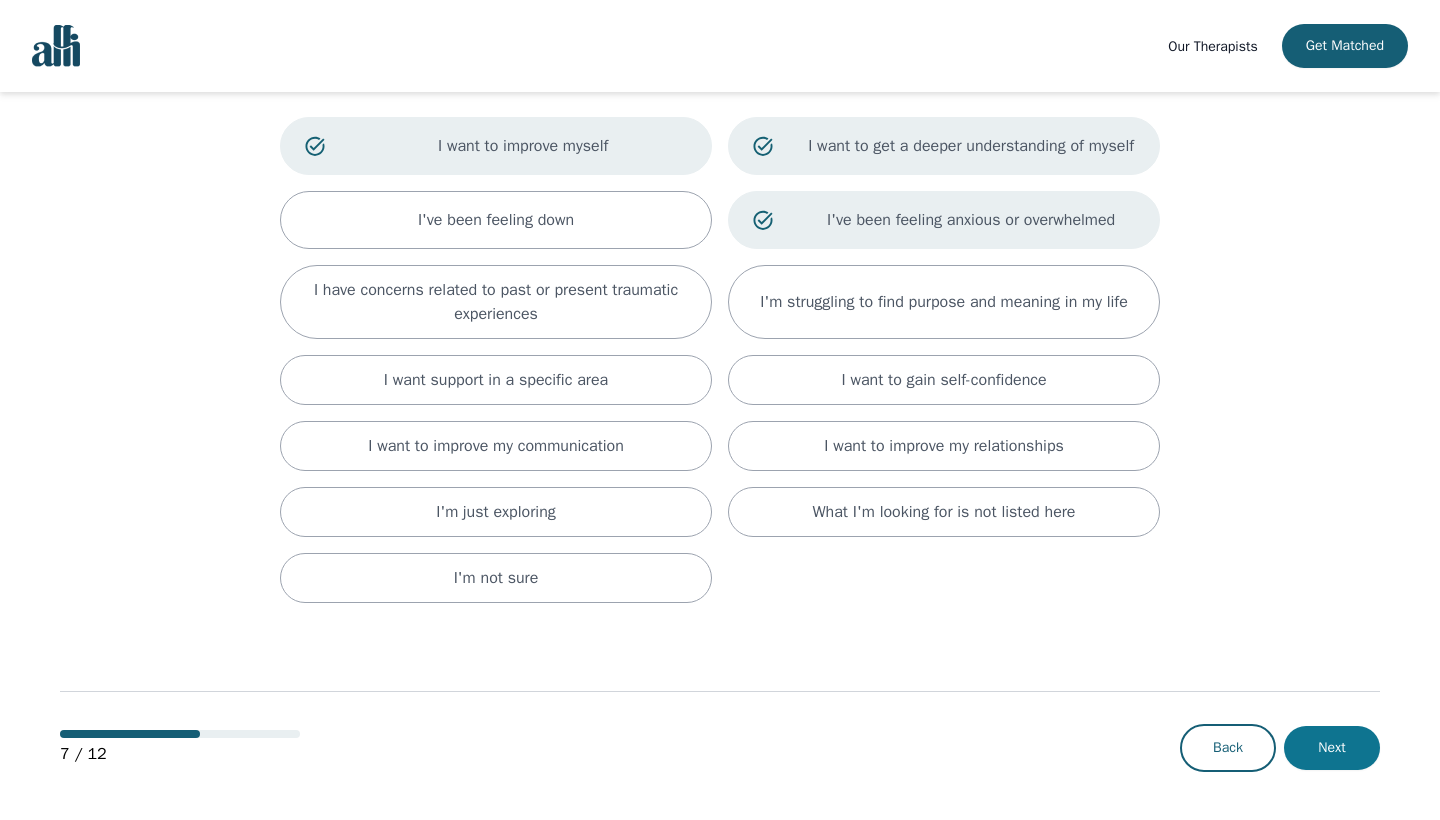 click on "Next" at bounding box center (1332, 748) 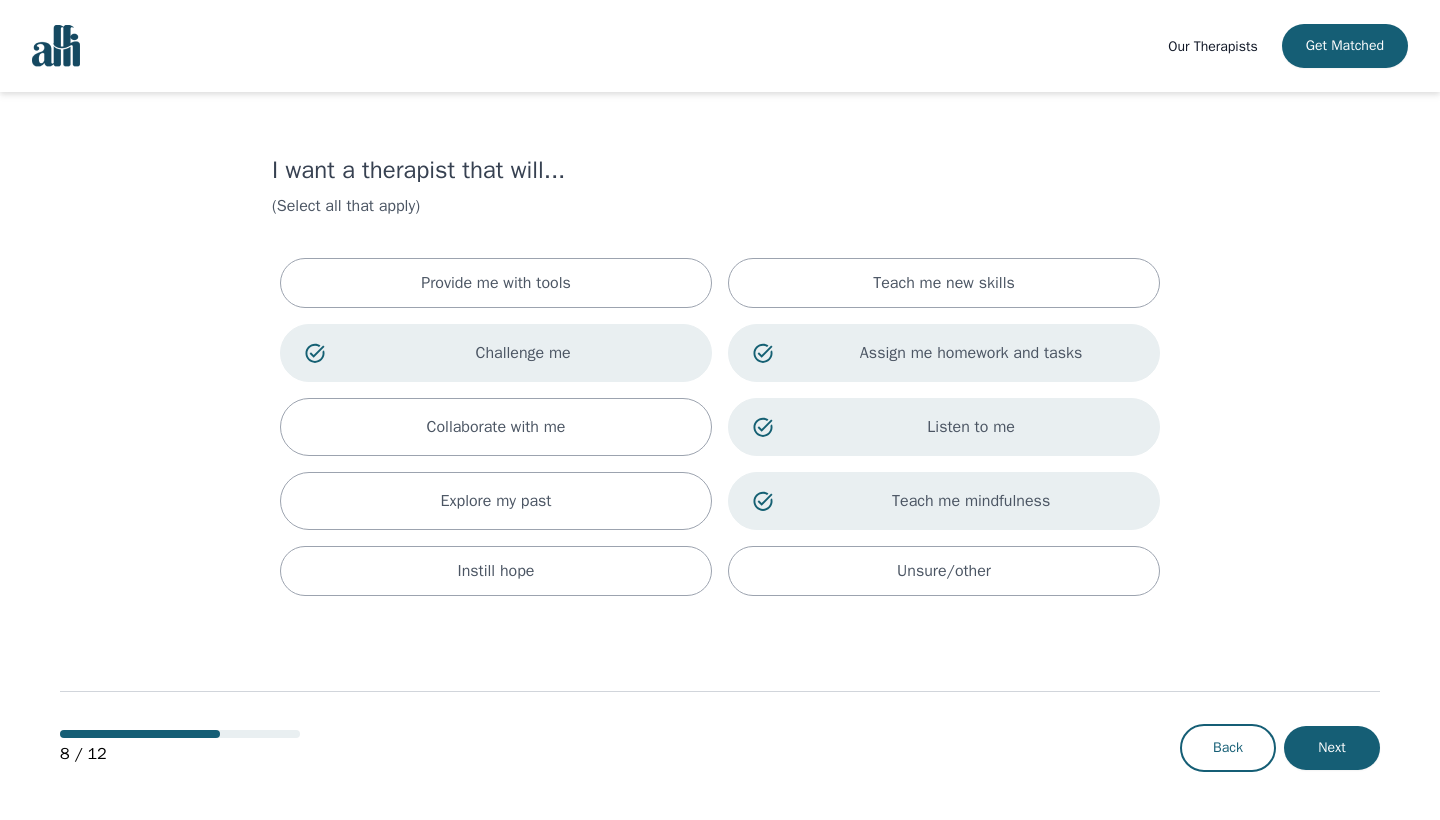 scroll, scrollTop: 0, scrollLeft: 0, axis: both 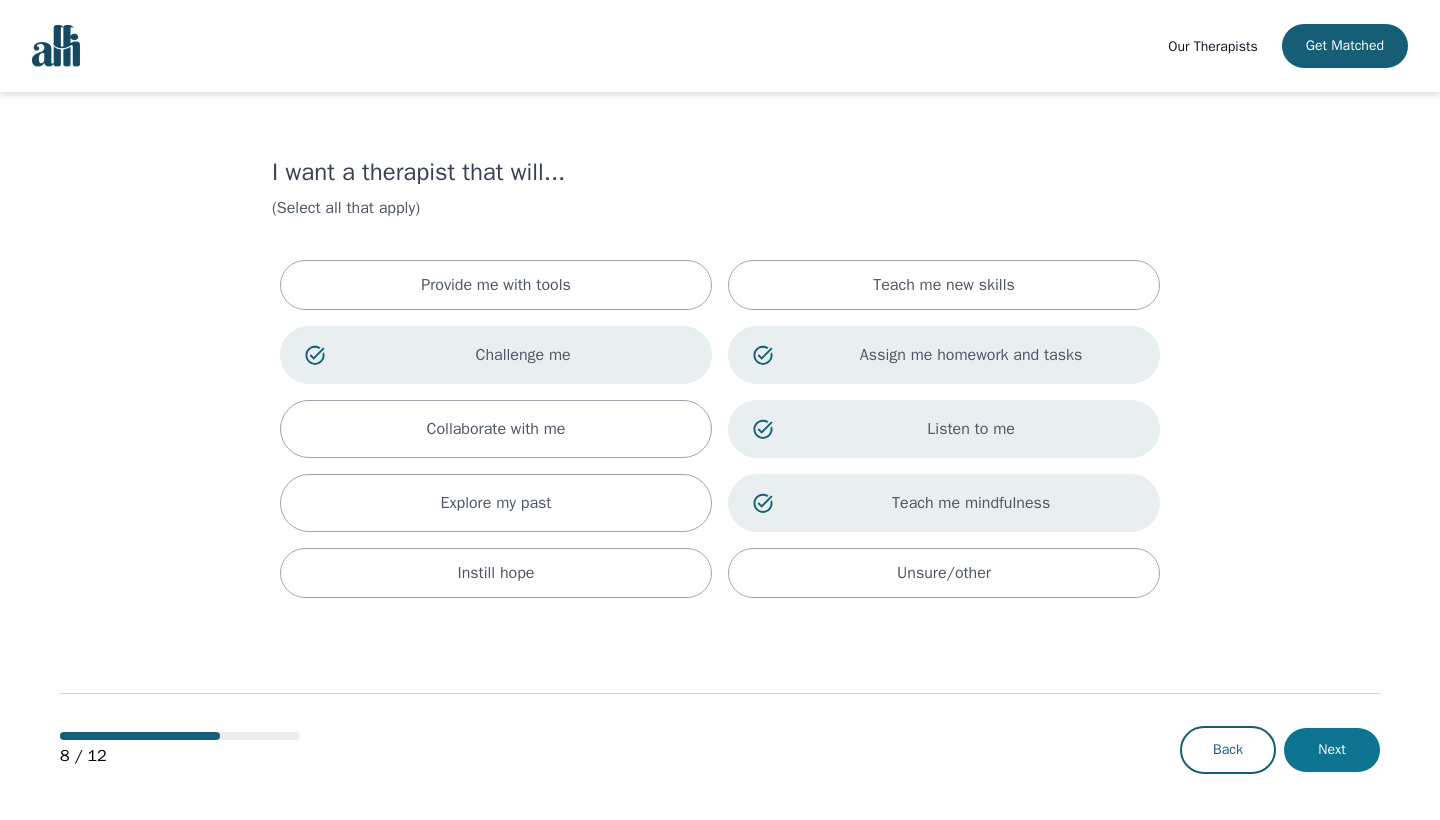 click on "Next" at bounding box center [1332, 750] 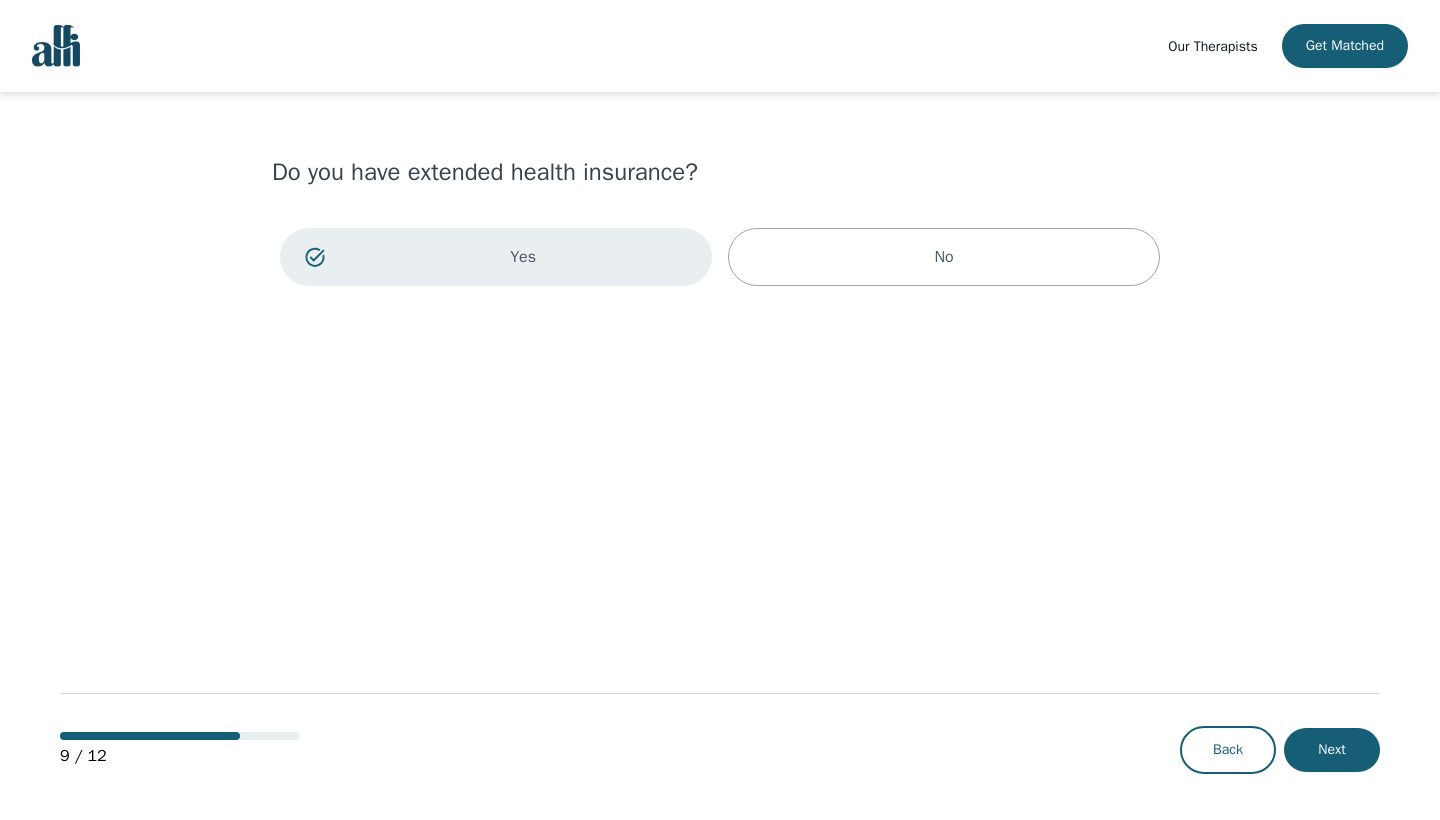 click on "Next" at bounding box center [1332, 750] 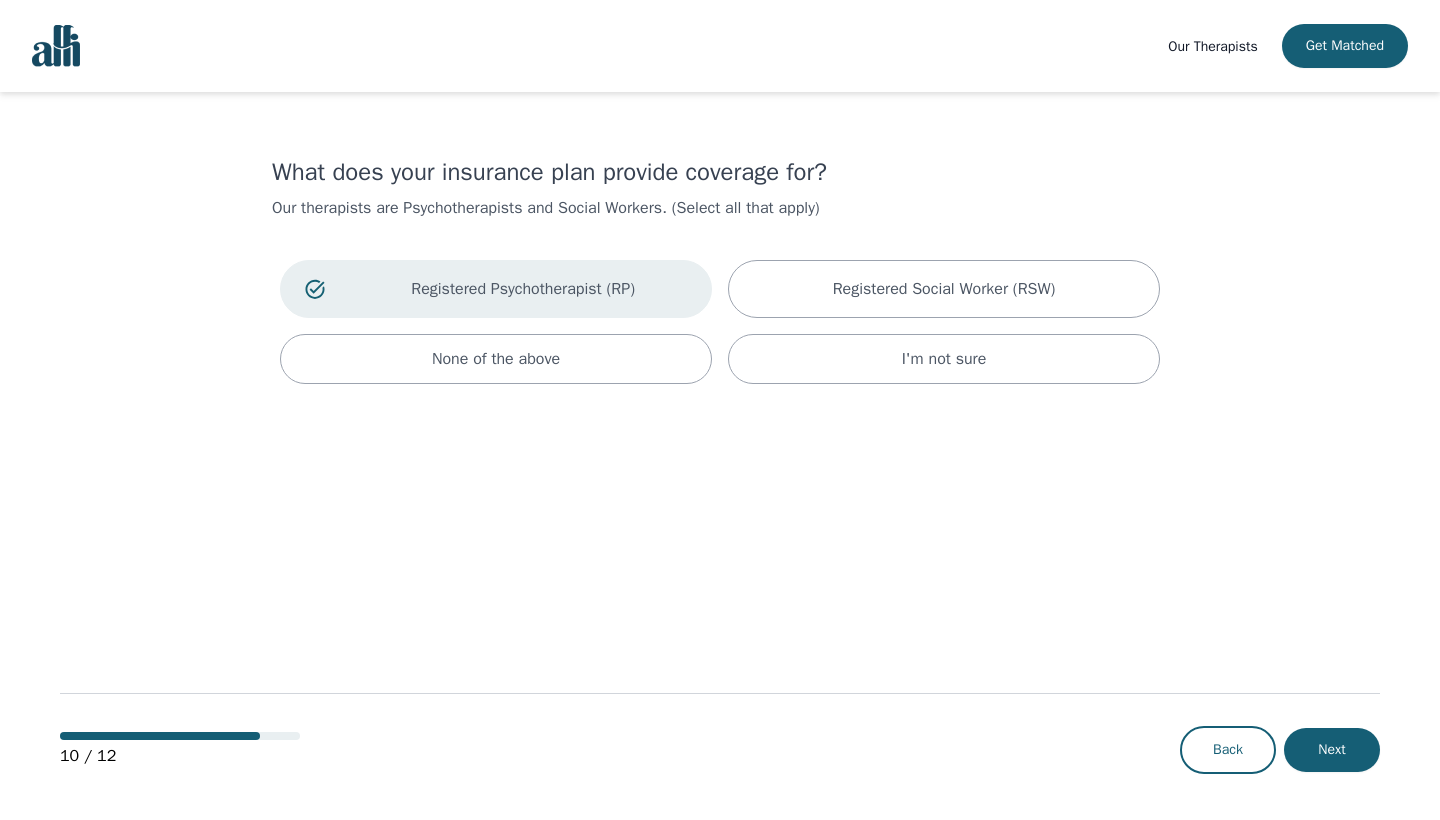 click on "Next" at bounding box center (1332, 750) 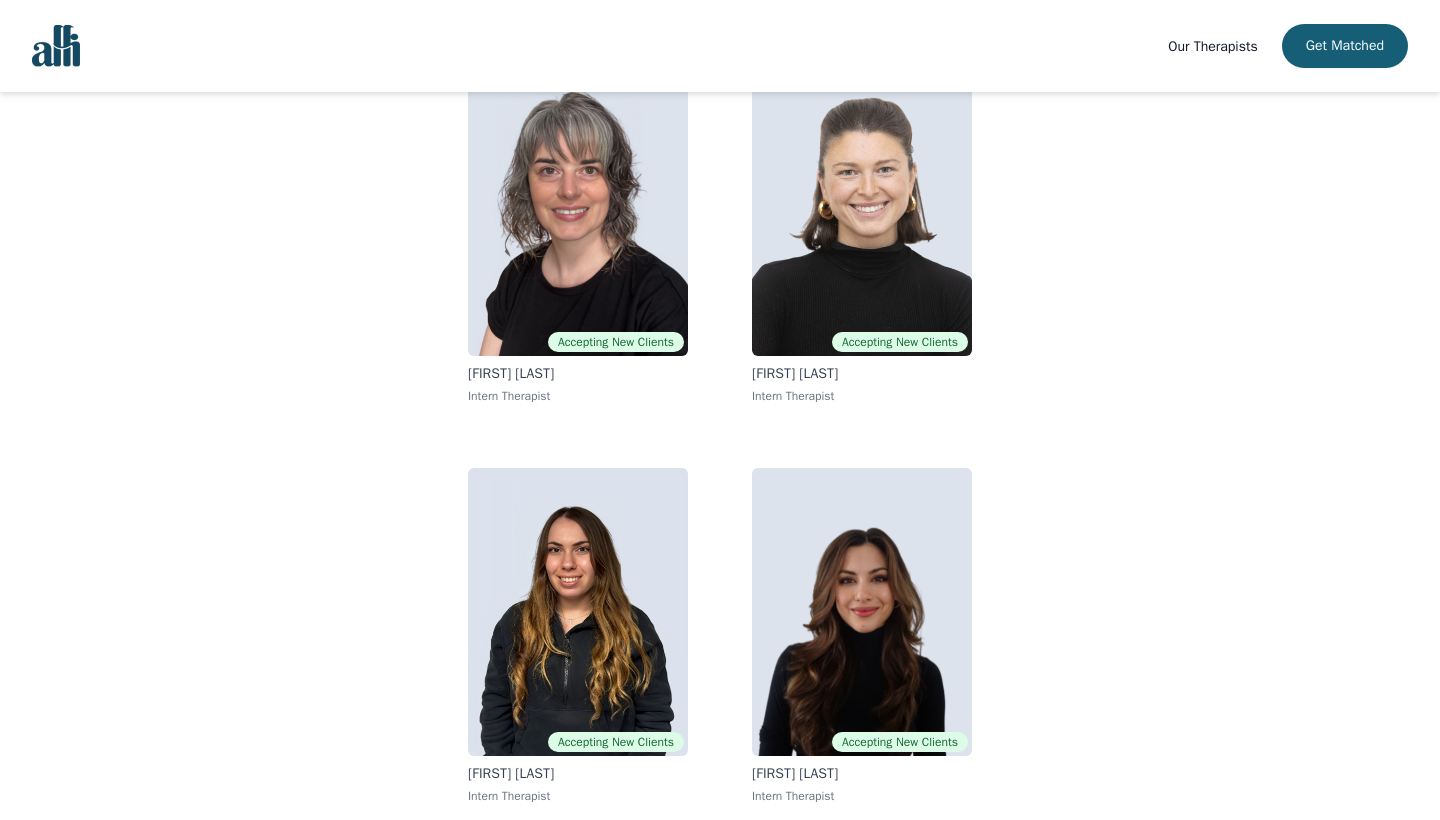 scroll, scrollTop: 224, scrollLeft: 0, axis: vertical 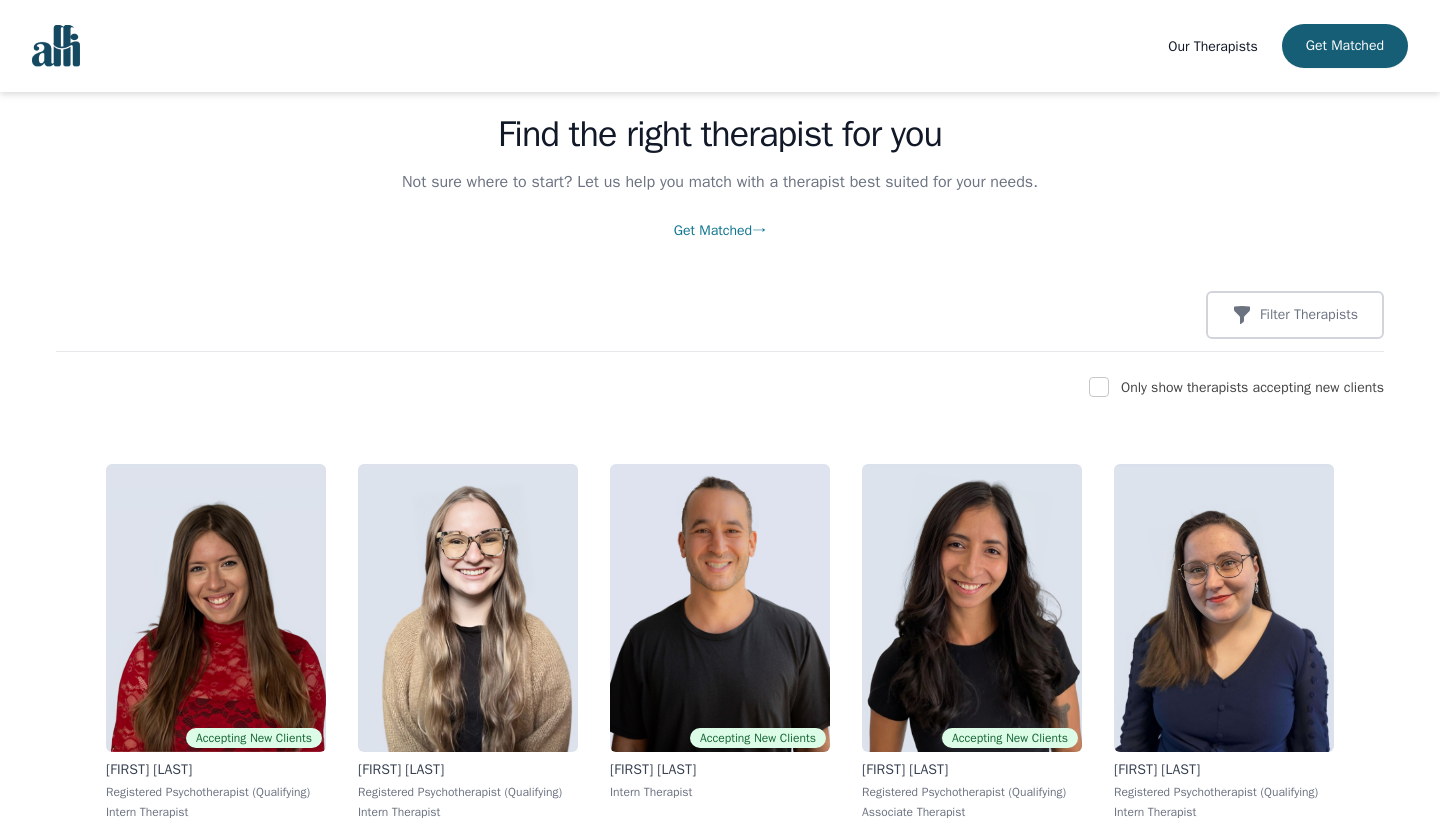 click at bounding box center [1099, 387] 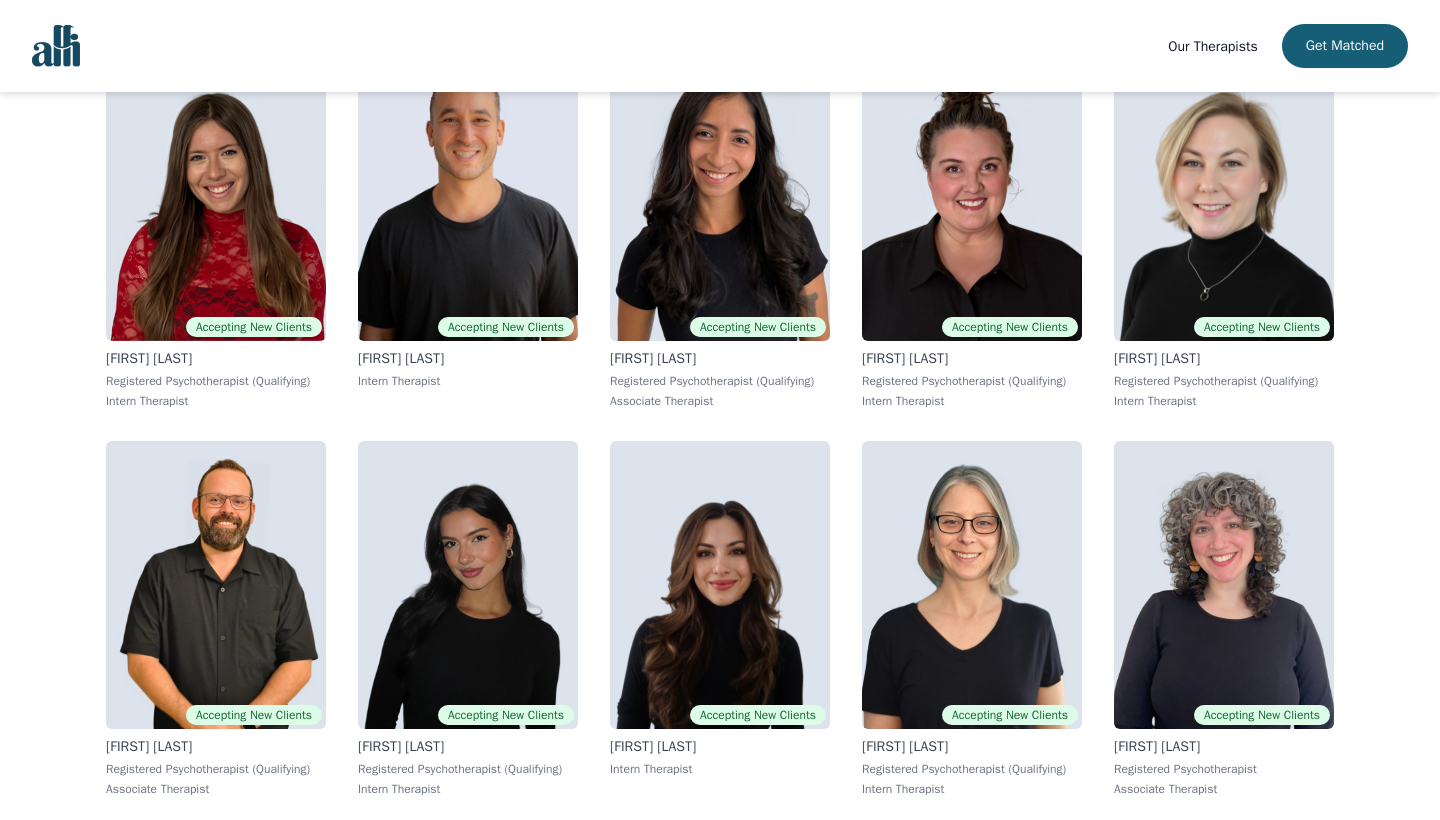 scroll, scrollTop: 483, scrollLeft: 0, axis: vertical 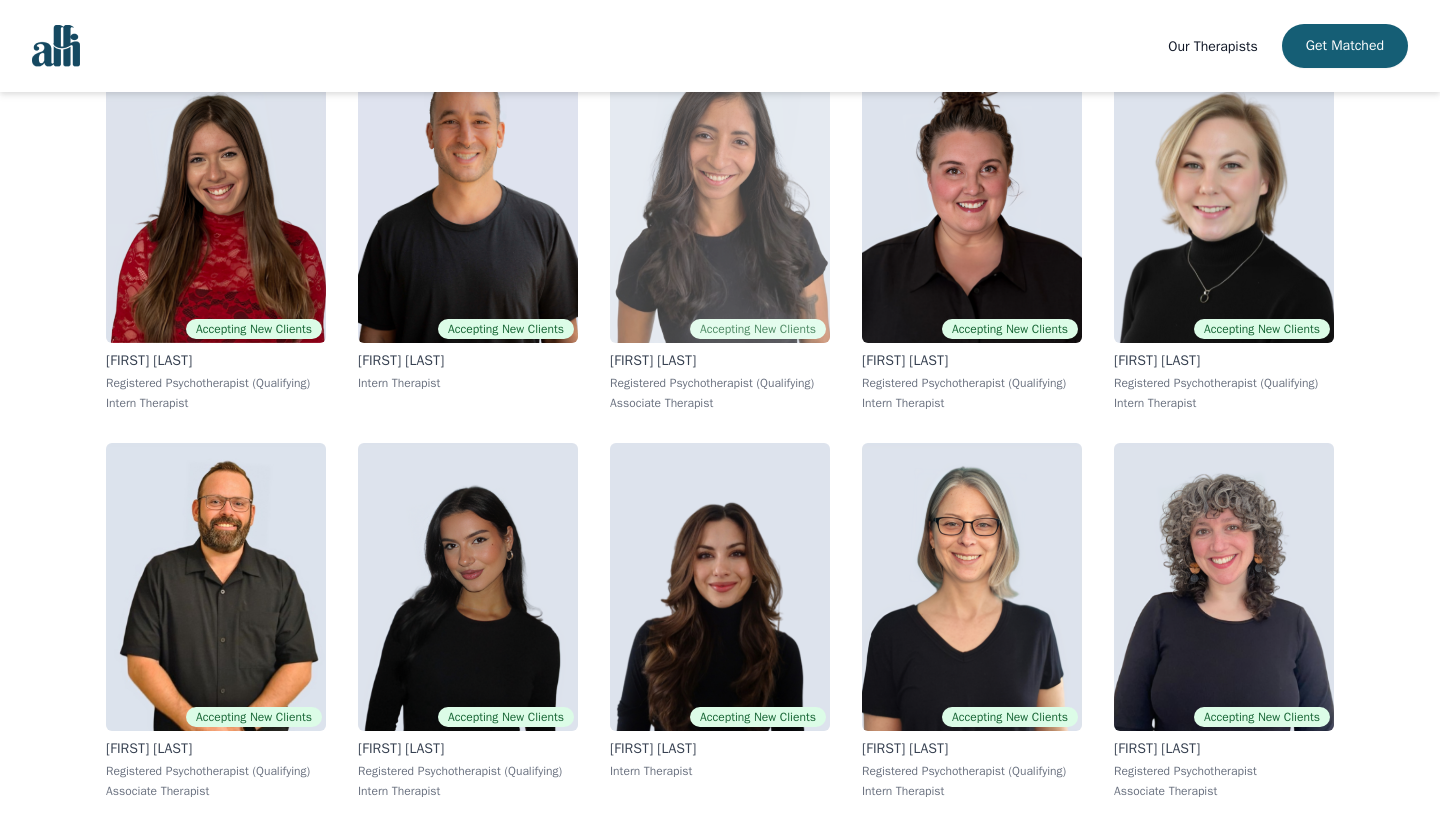 click at bounding box center (720, 199) 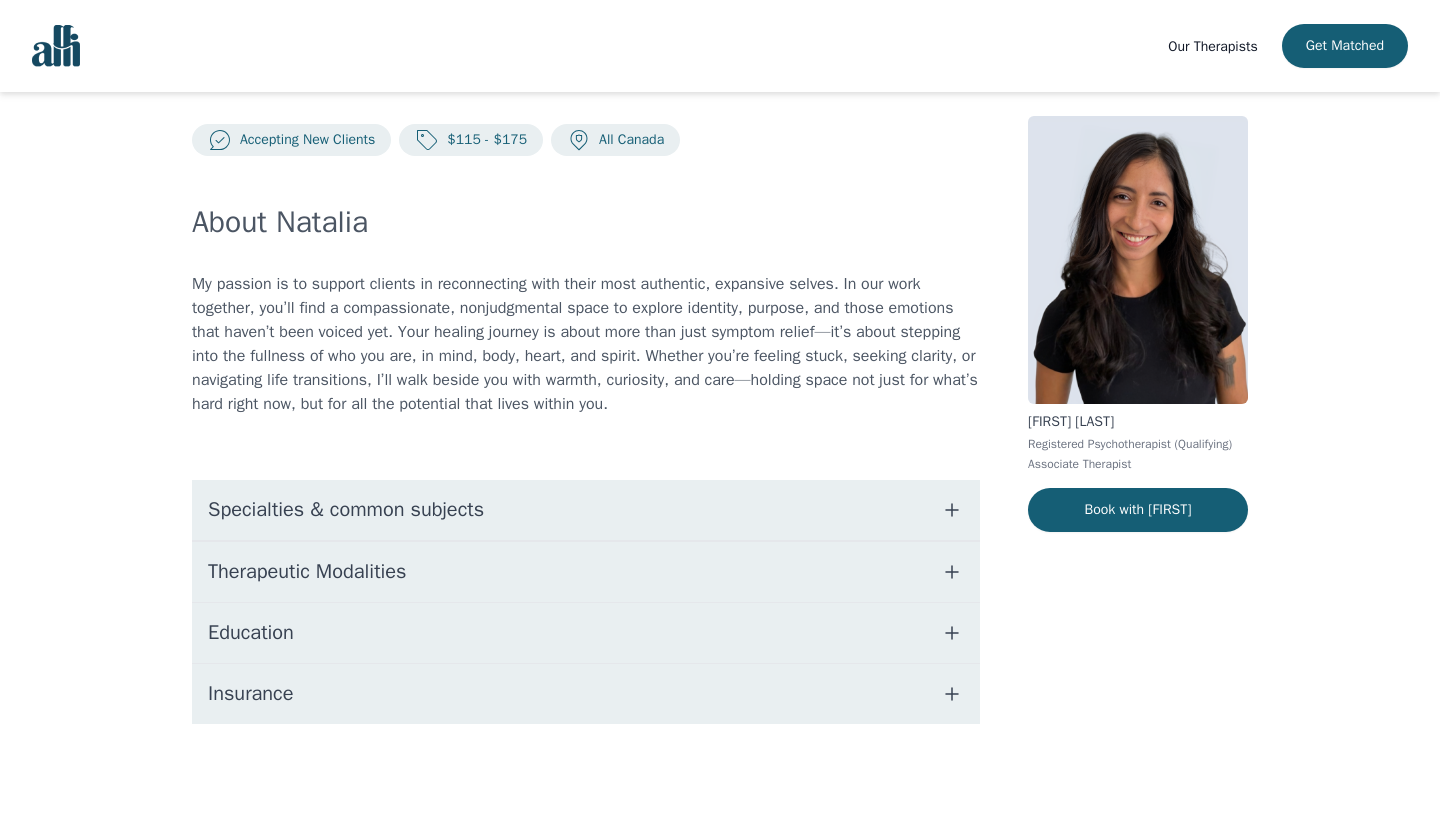 scroll, scrollTop: 0, scrollLeft: 0, axis: both 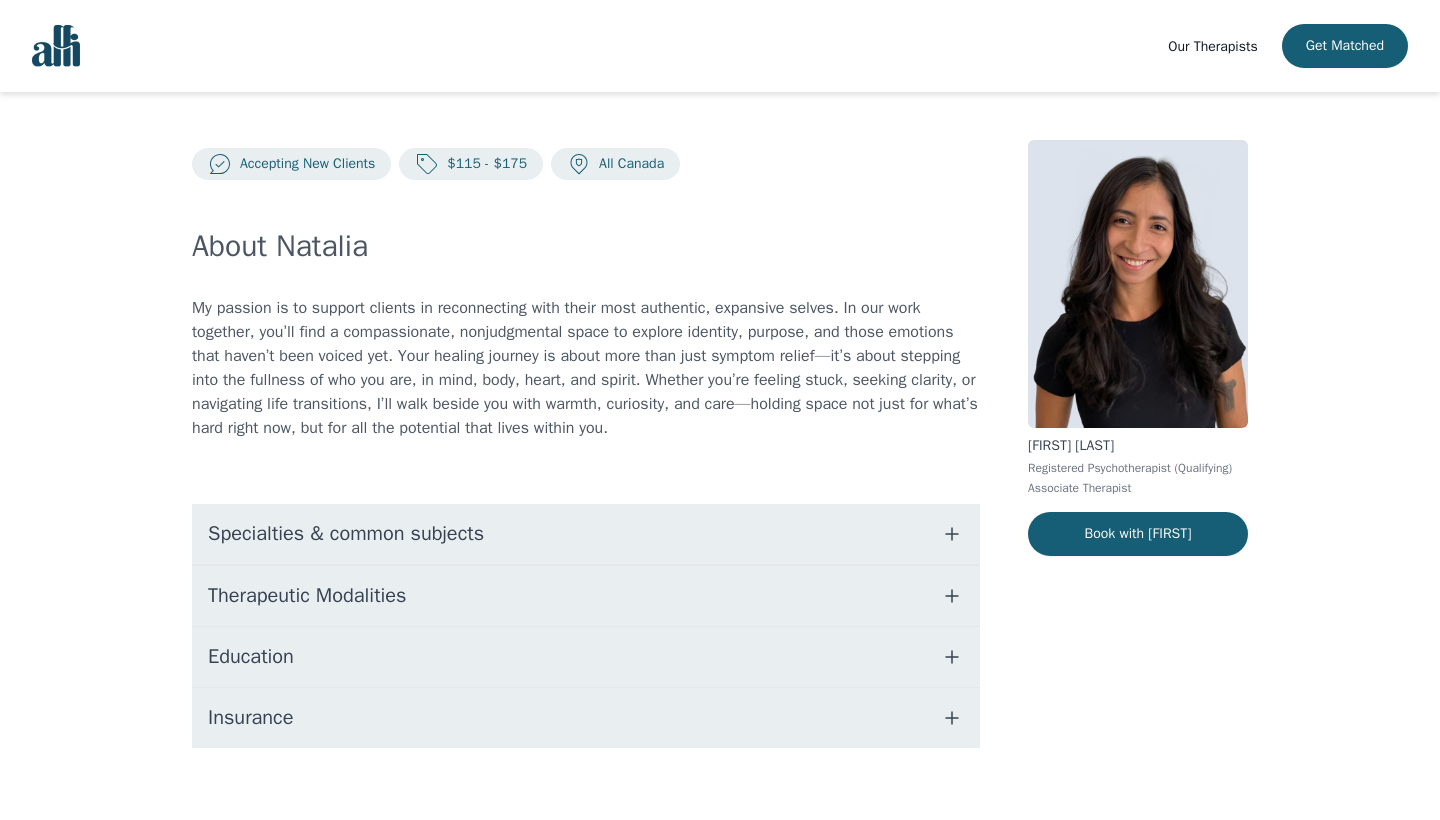 click on "Specialties & common subjects" at bounding box center [586, 534] 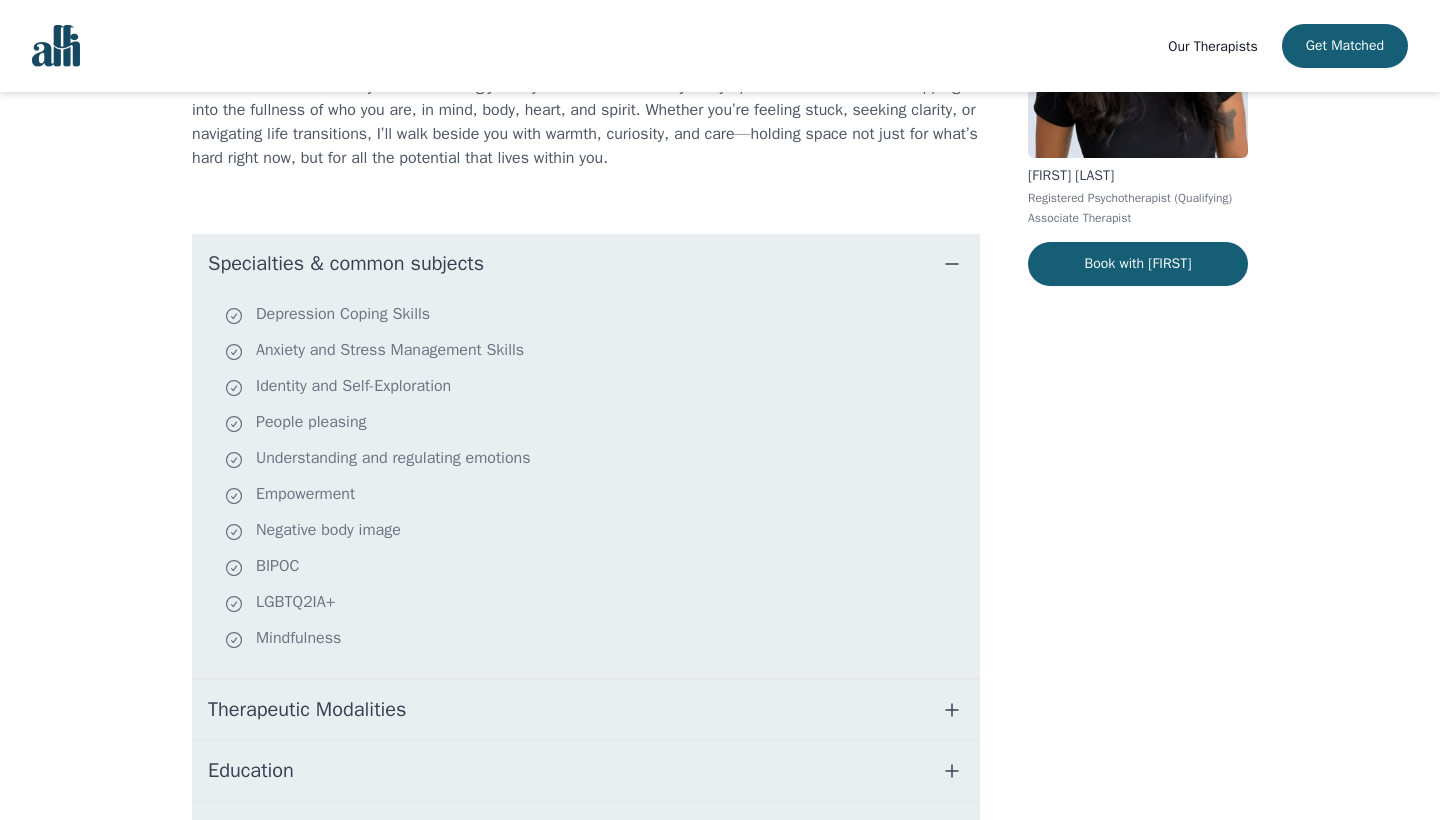 scroll, scrollTop: 274, scrollLeft: 0, axis: vertical 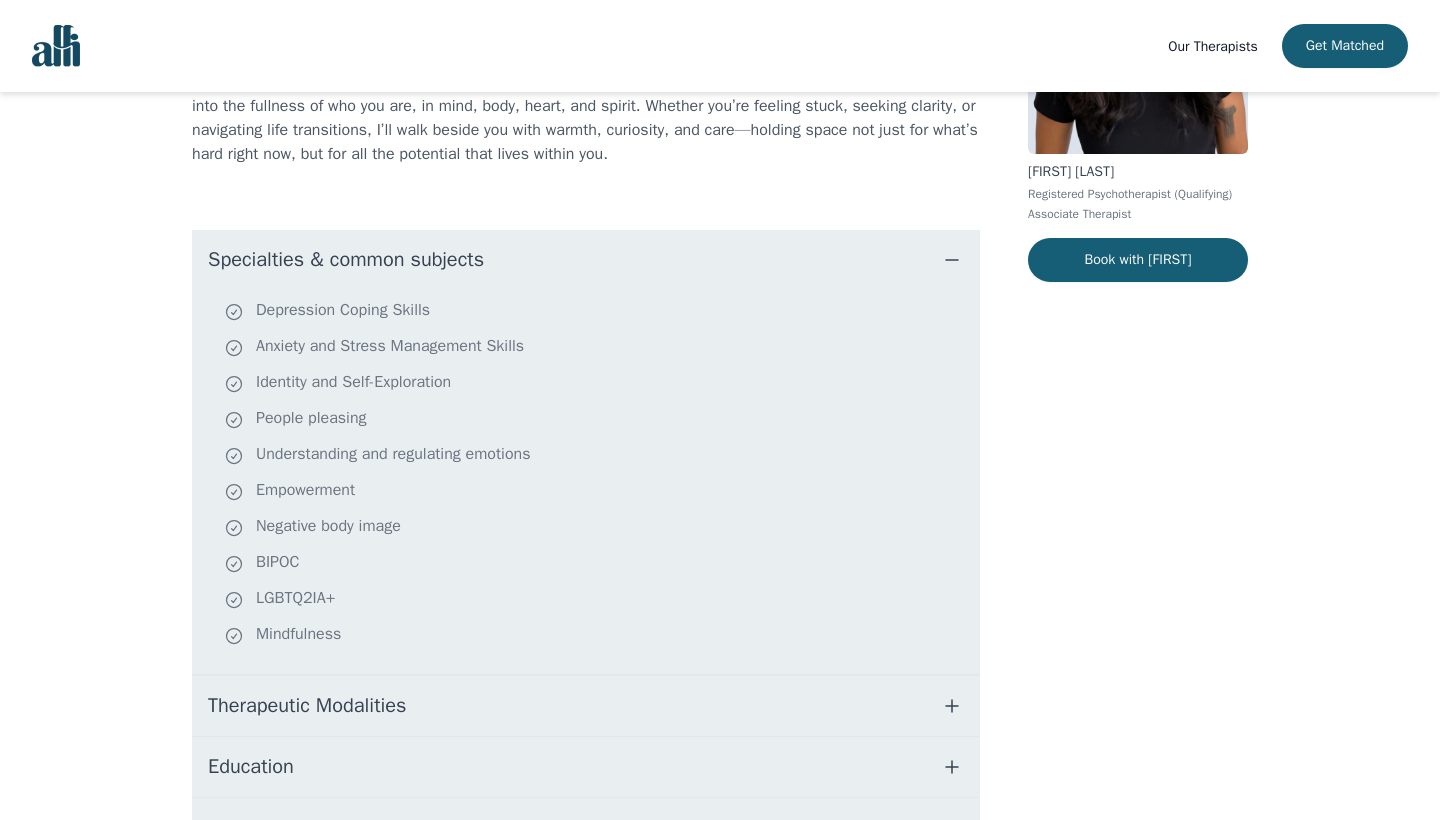 click on "Therapeutic Modalities" at bounding box center [586, 706] 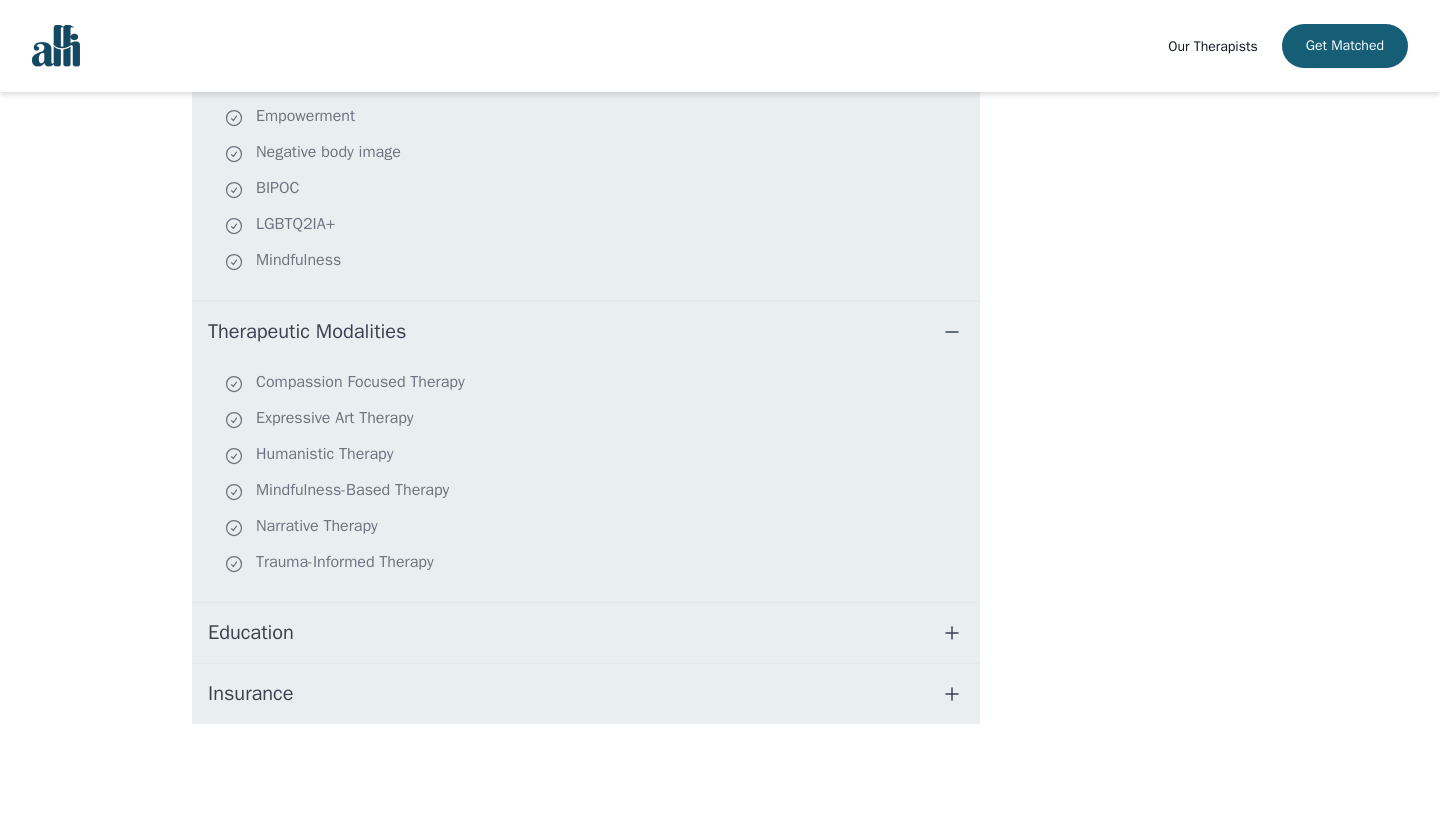 scroll, scrollTop: 0, scrollLeft: 0, axis: both 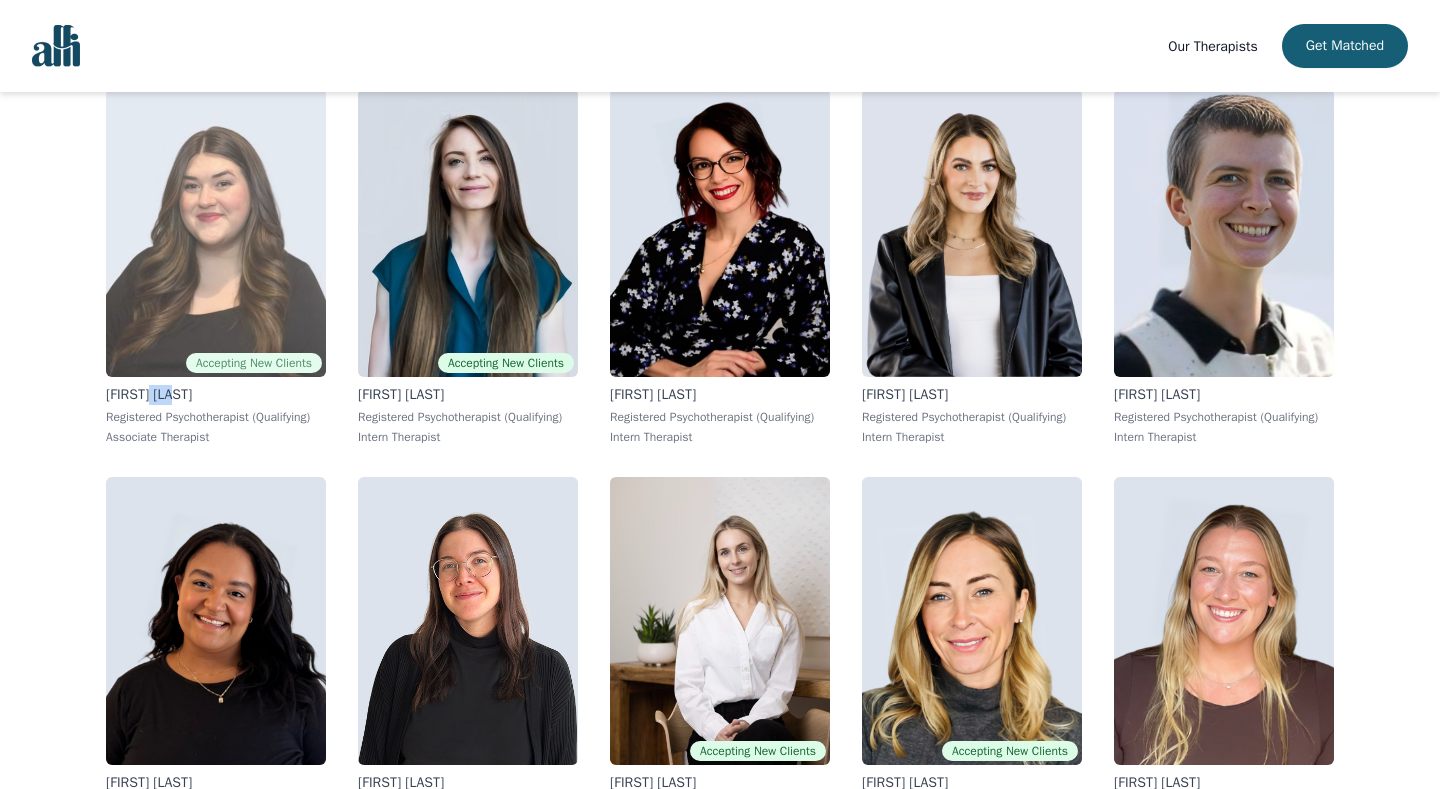 click at bounding box center (216, 233) 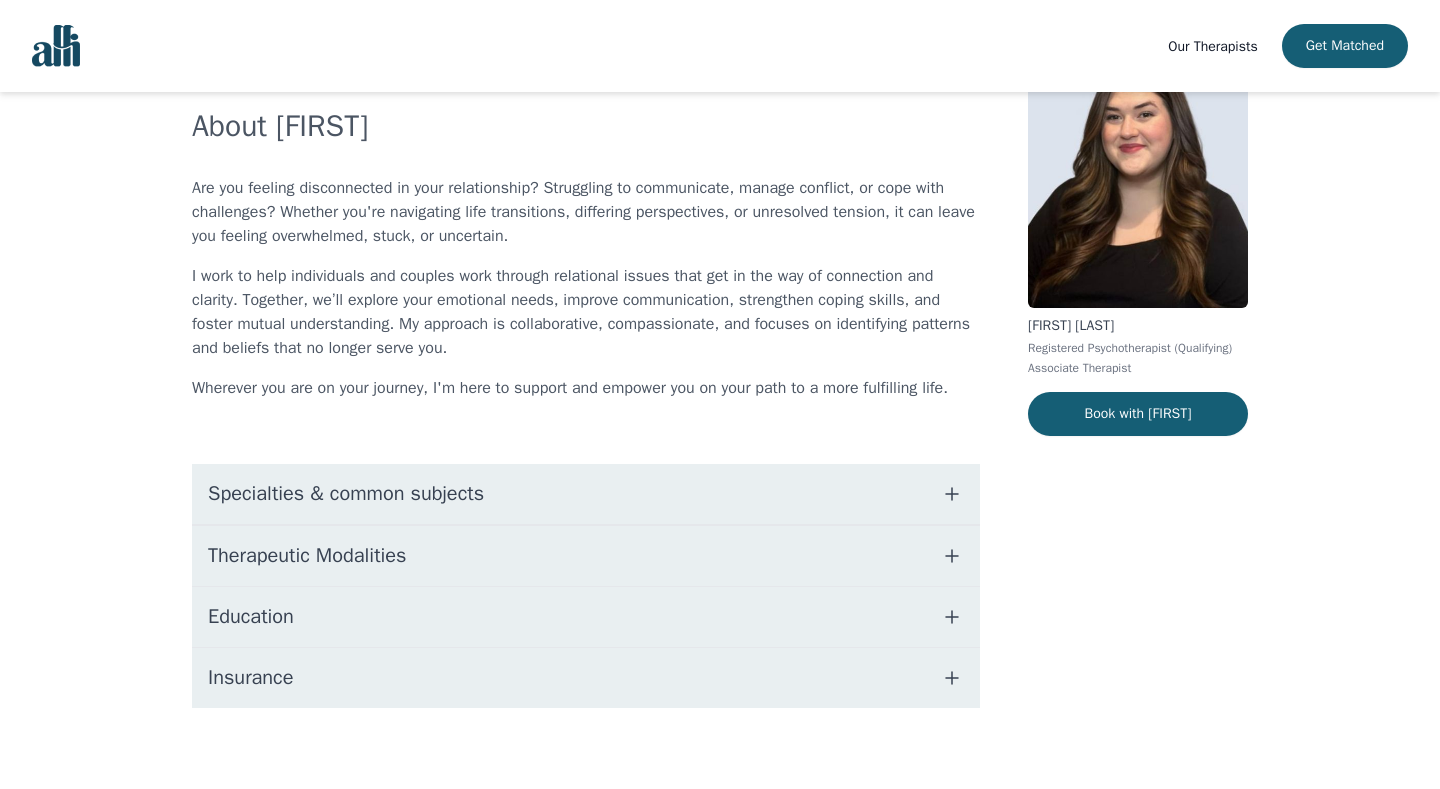 scroll, scrollTop: 121, scrollLeft: 0, axis: vertical 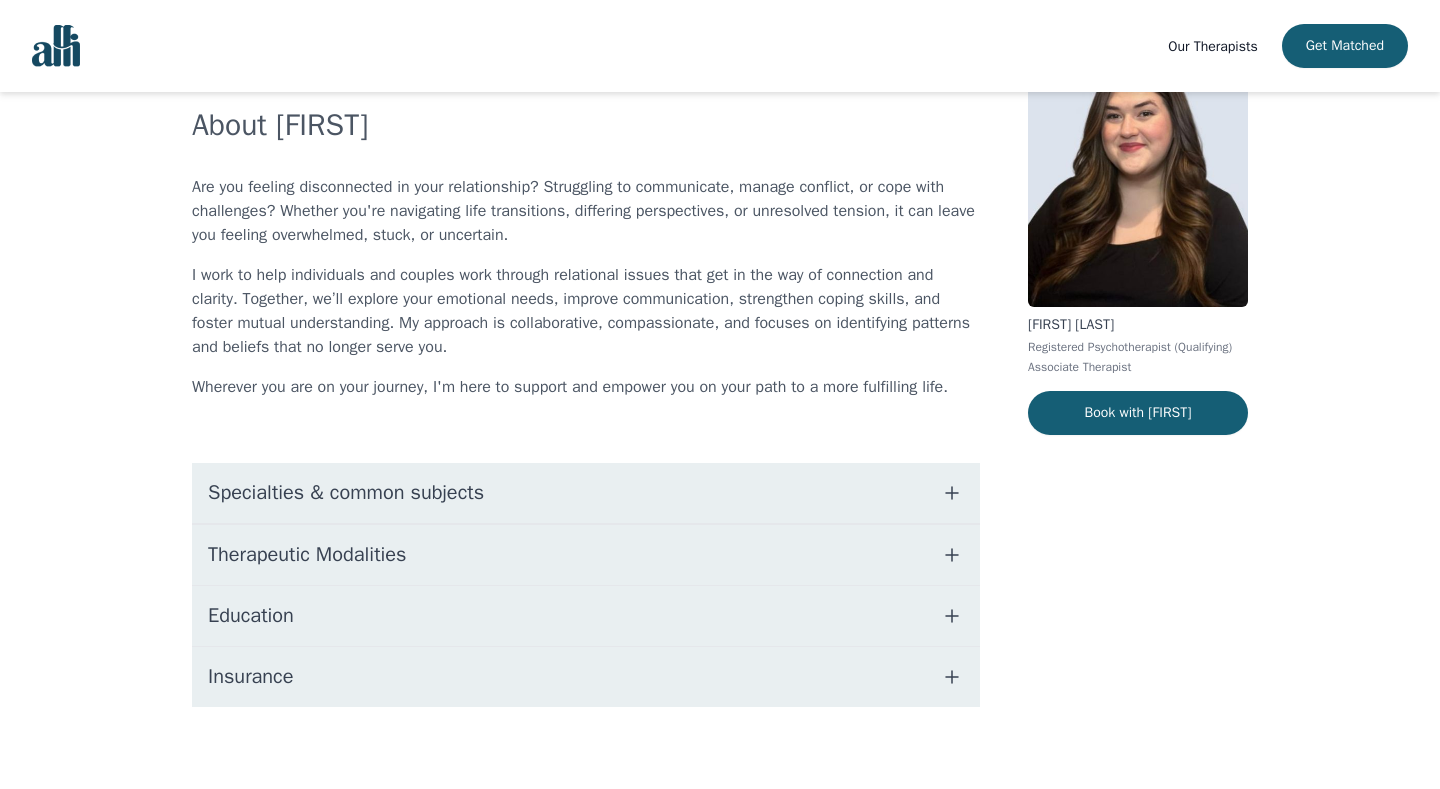click on "Specialties & common subjects" at bounding box center [346, 493] 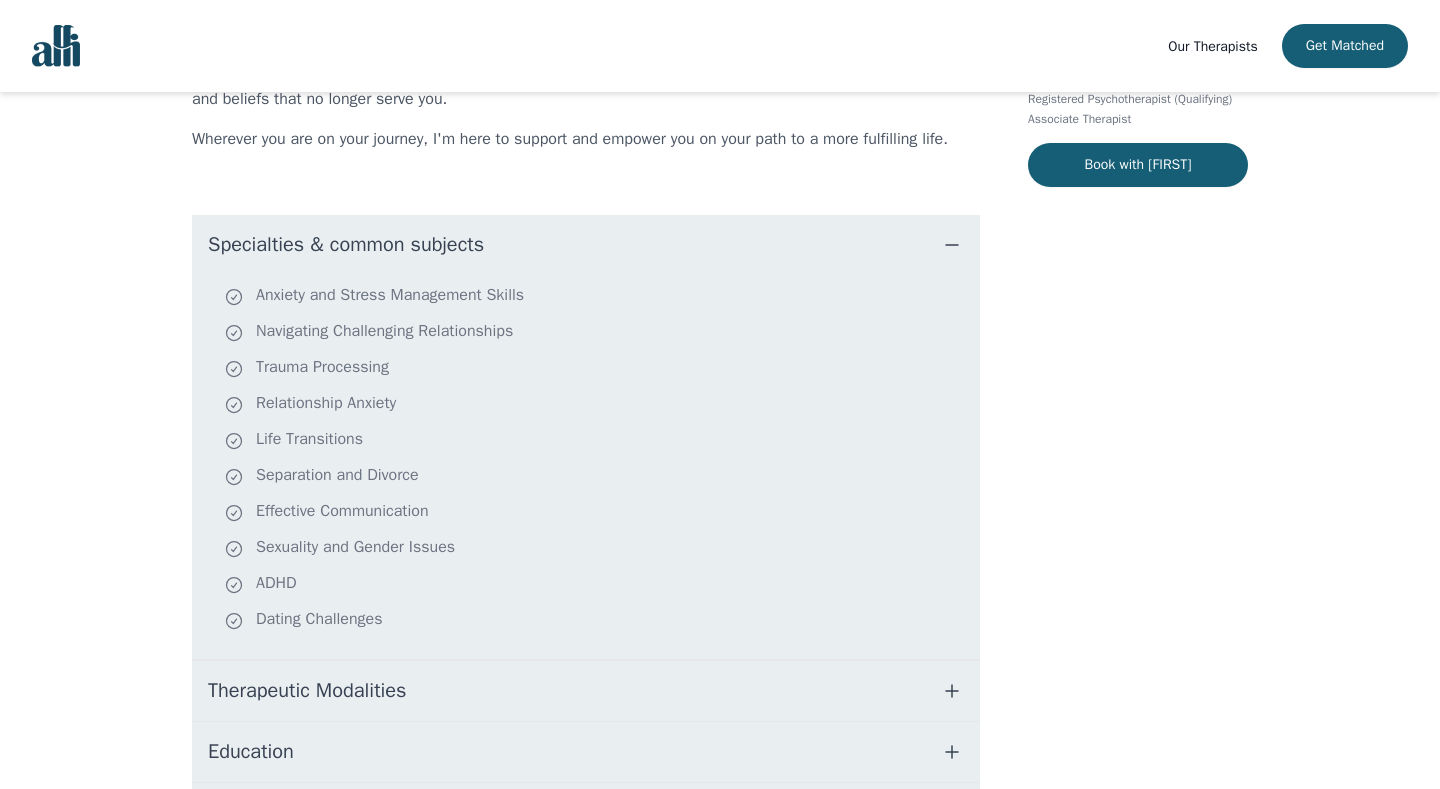 scroll, scrollTop: 394, scrollLeft: 0, axis: vertical 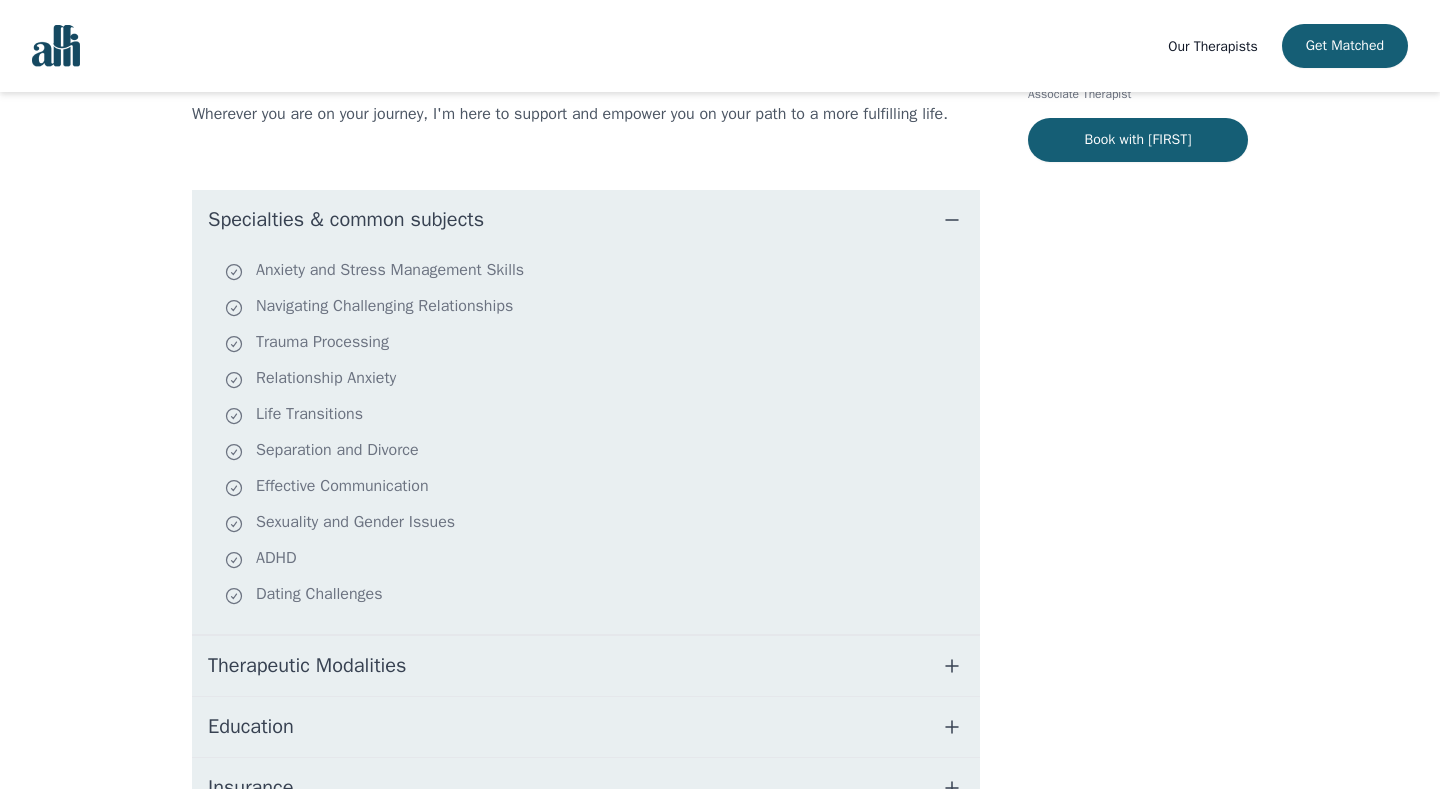 click on "Therapeutic Modalities" at bounding box center (307, 666) 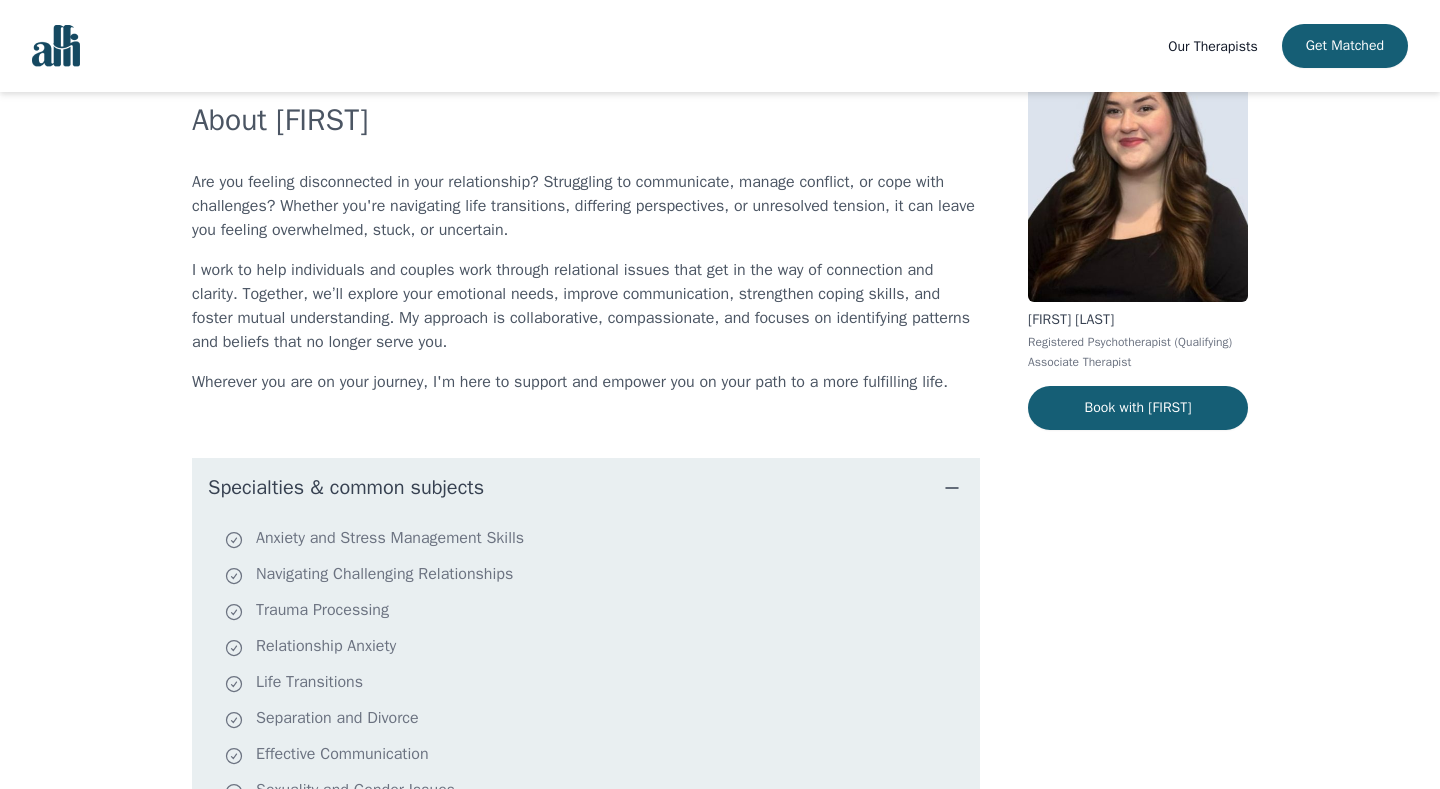 scroll, scrollTop: 14, scrollLeft: 0, axis: vertical 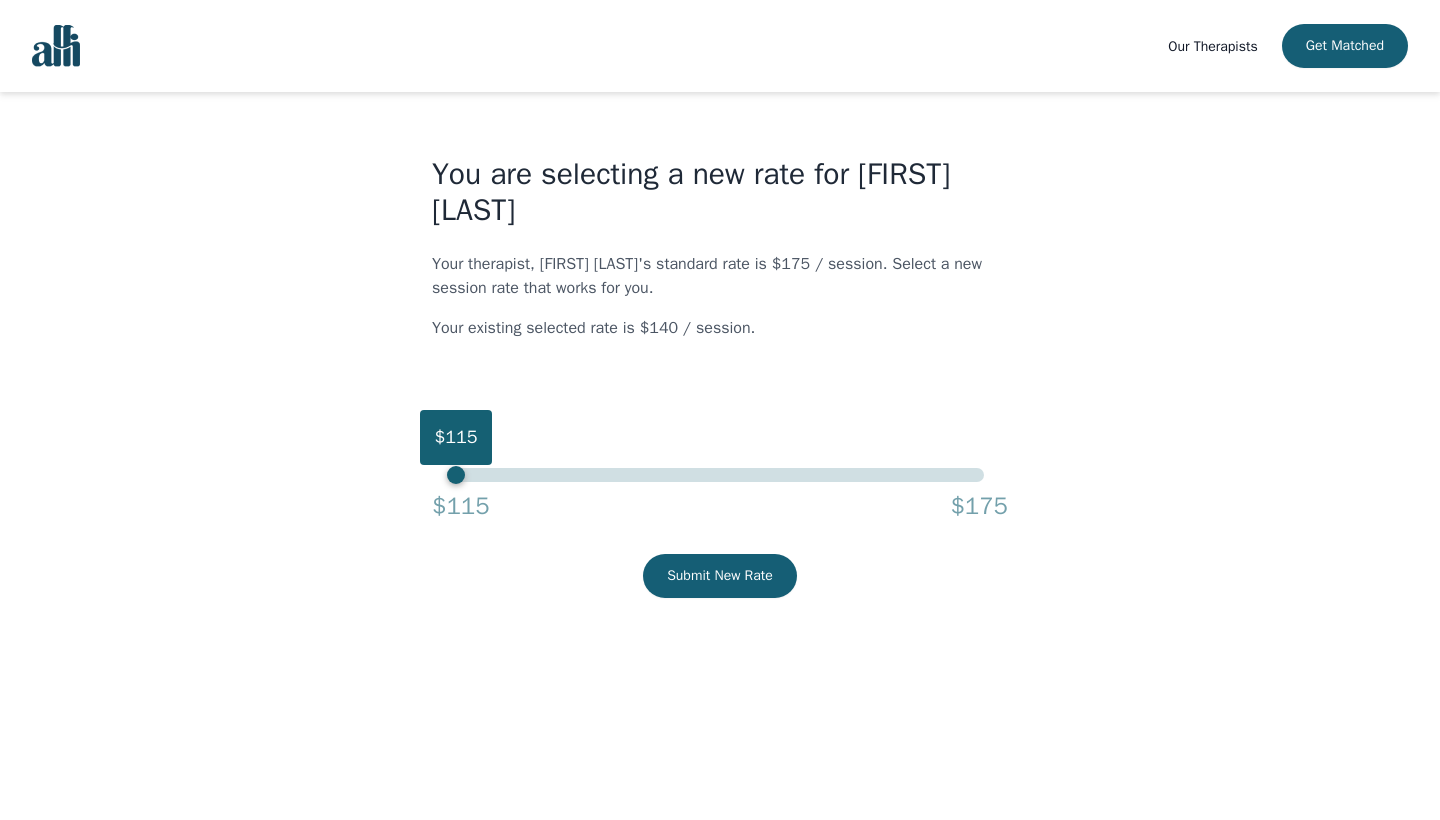 drag, startPoint x: 987, startPoint y: 480, endPoint x: 315, endPoint y: 503, distance: 672.3935 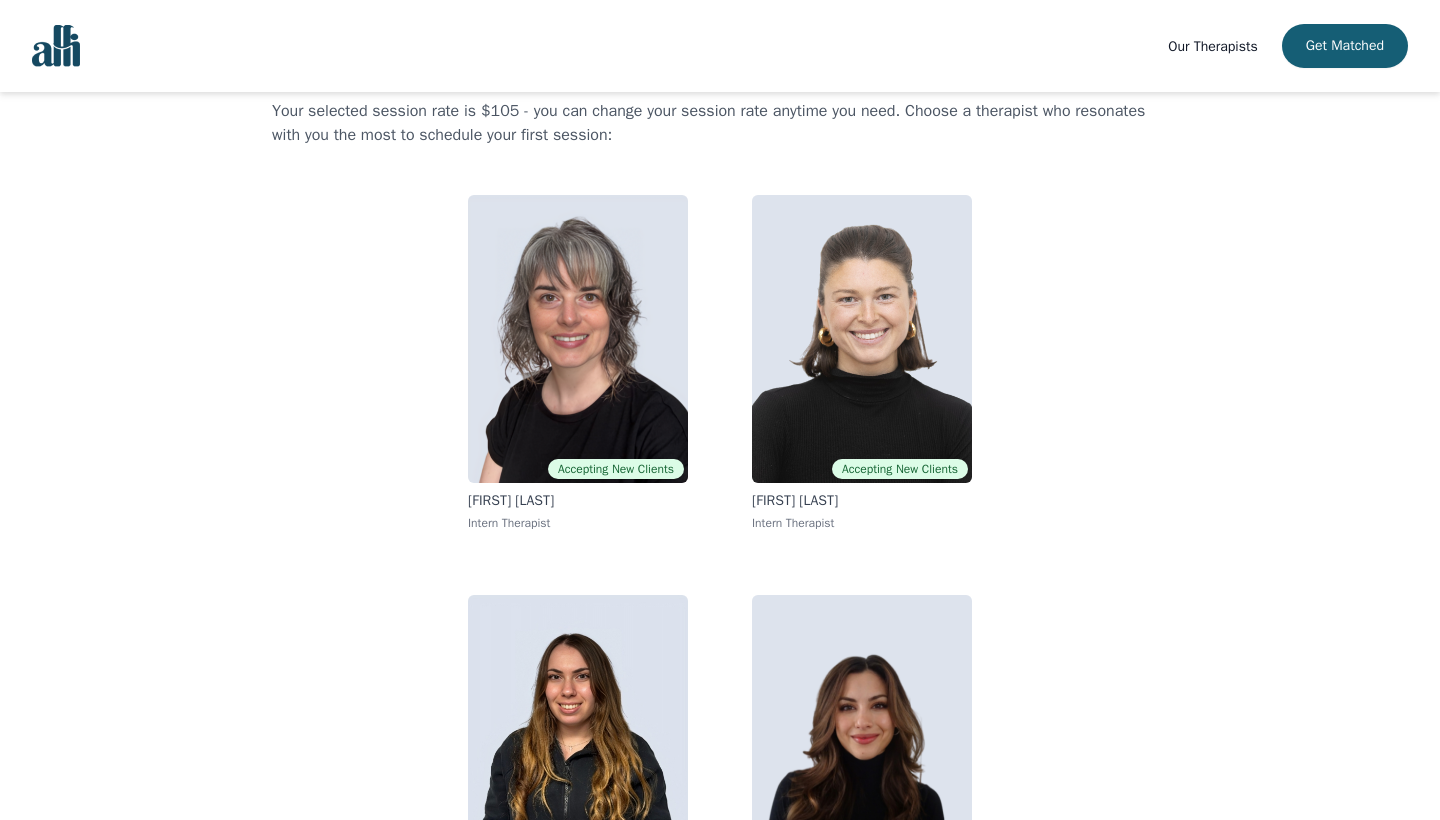 scroll, scrollTop: 72, scrollLeft: 0, axis: vertical 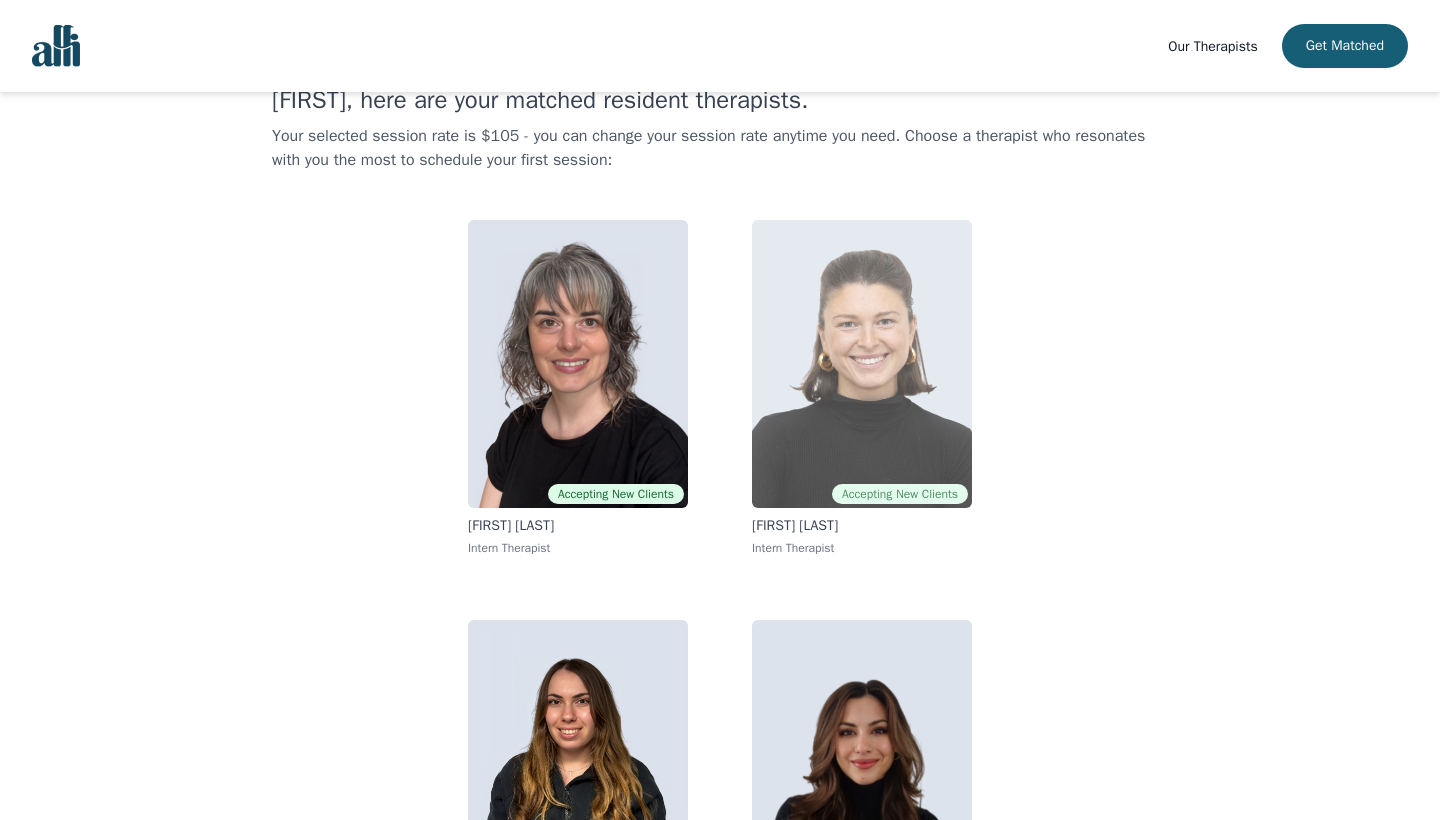 click at bounding box center (862, 364) 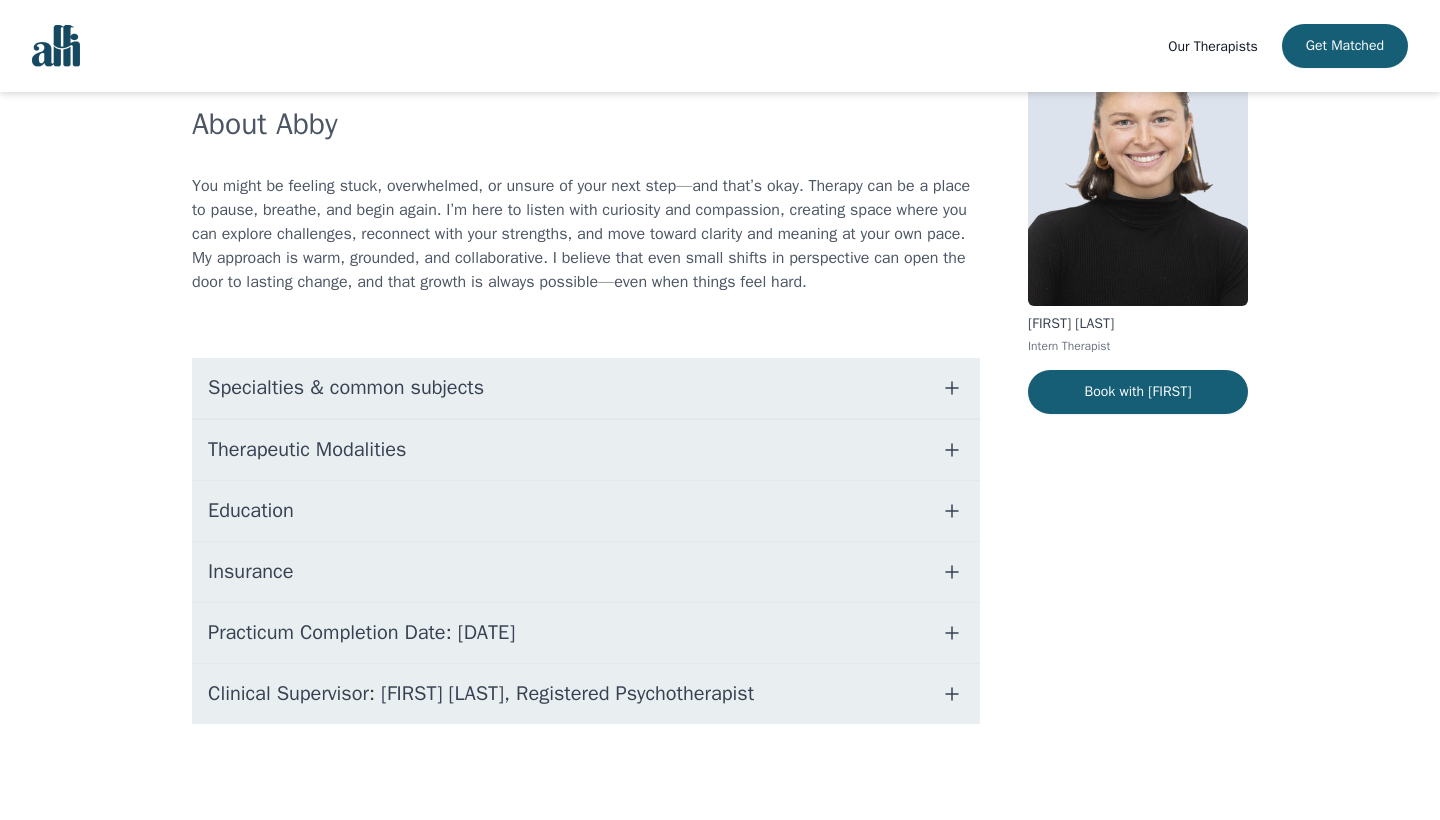 scroll, scrollTop: 146, scrollLeft: 0, axis: vertical 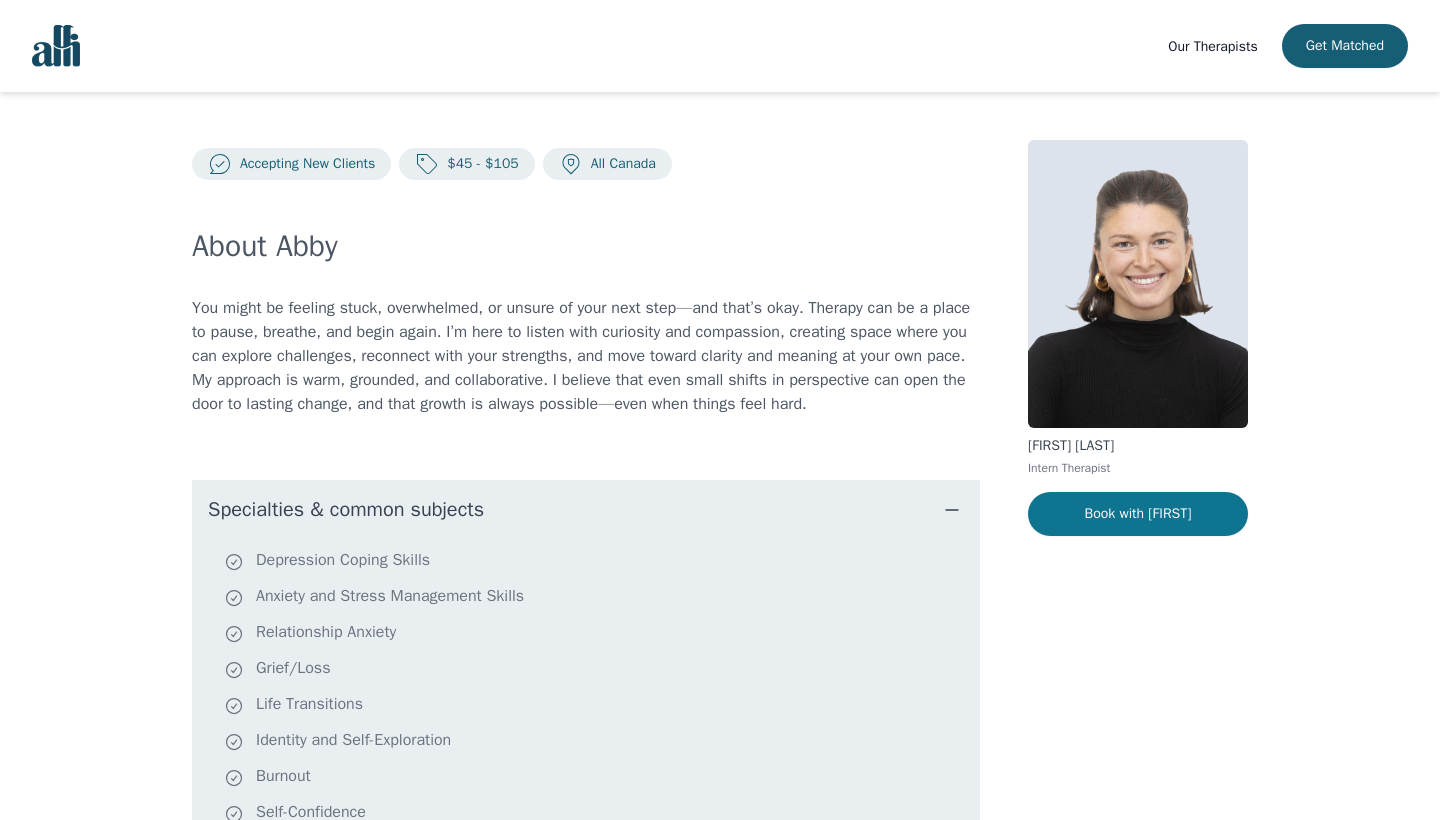 click on "Book with [FIRST]" at bounding box center (1138, 514) 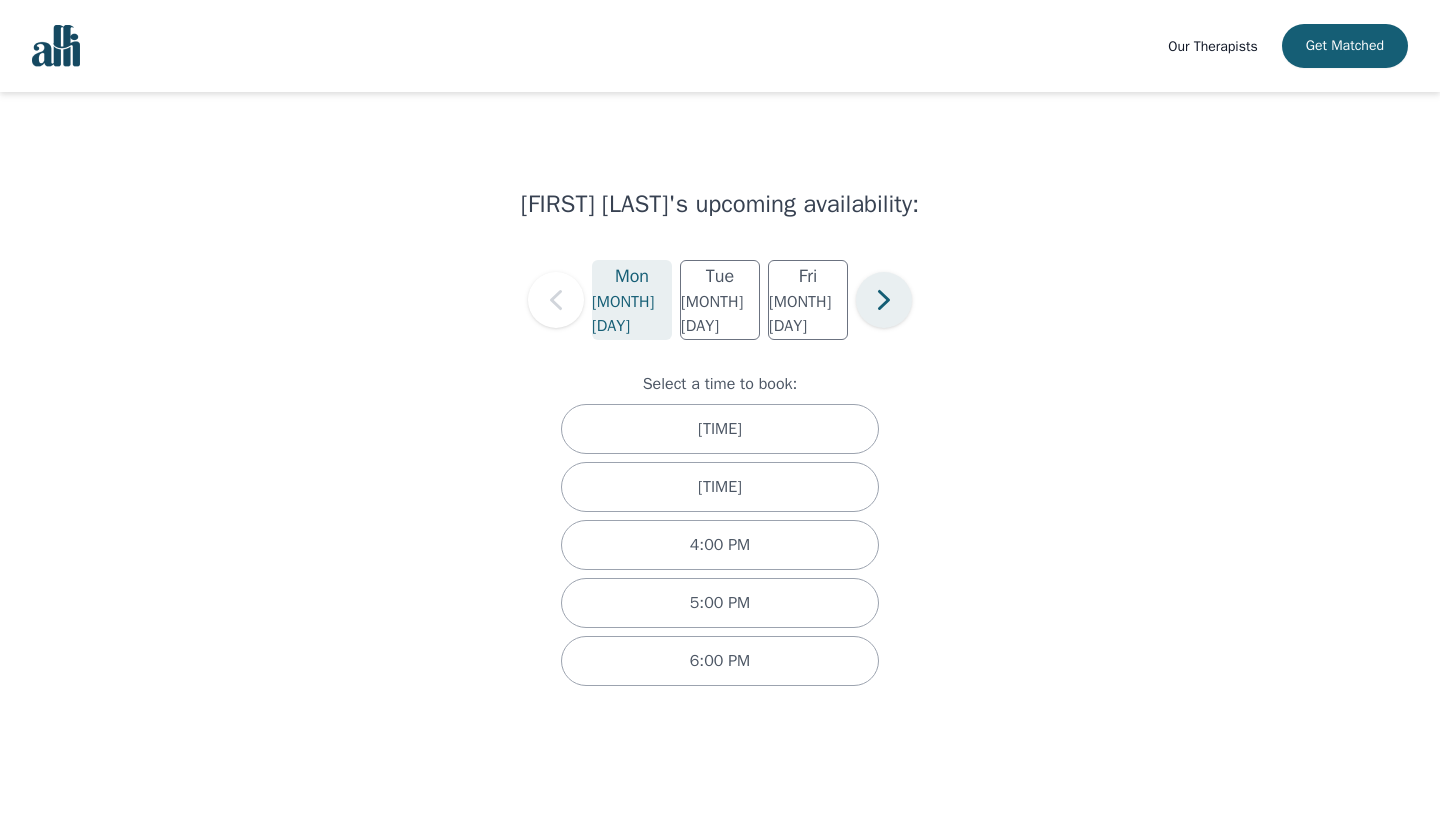 click 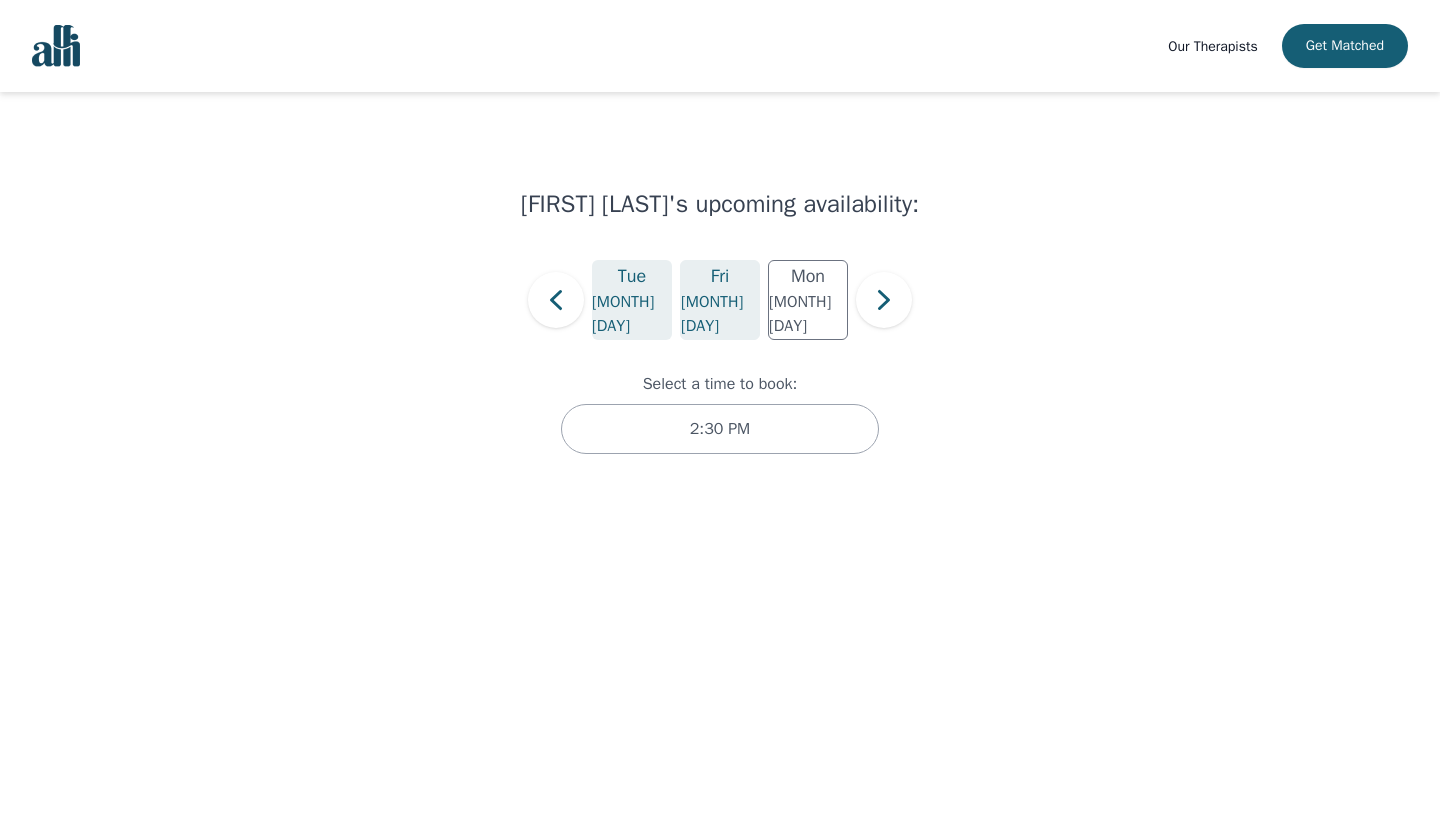 click on "Fri" at bounding box center (720, 276) 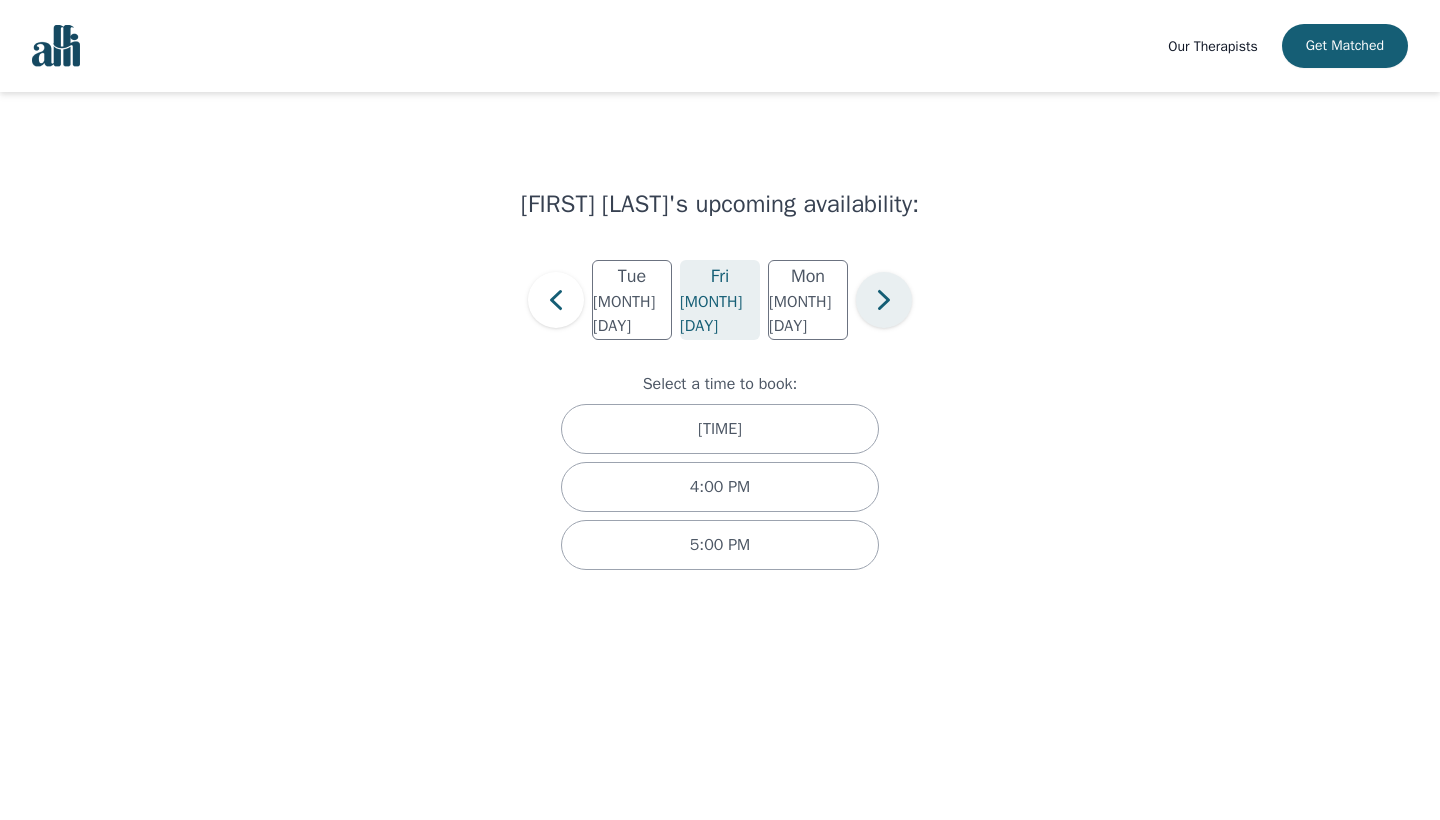 click 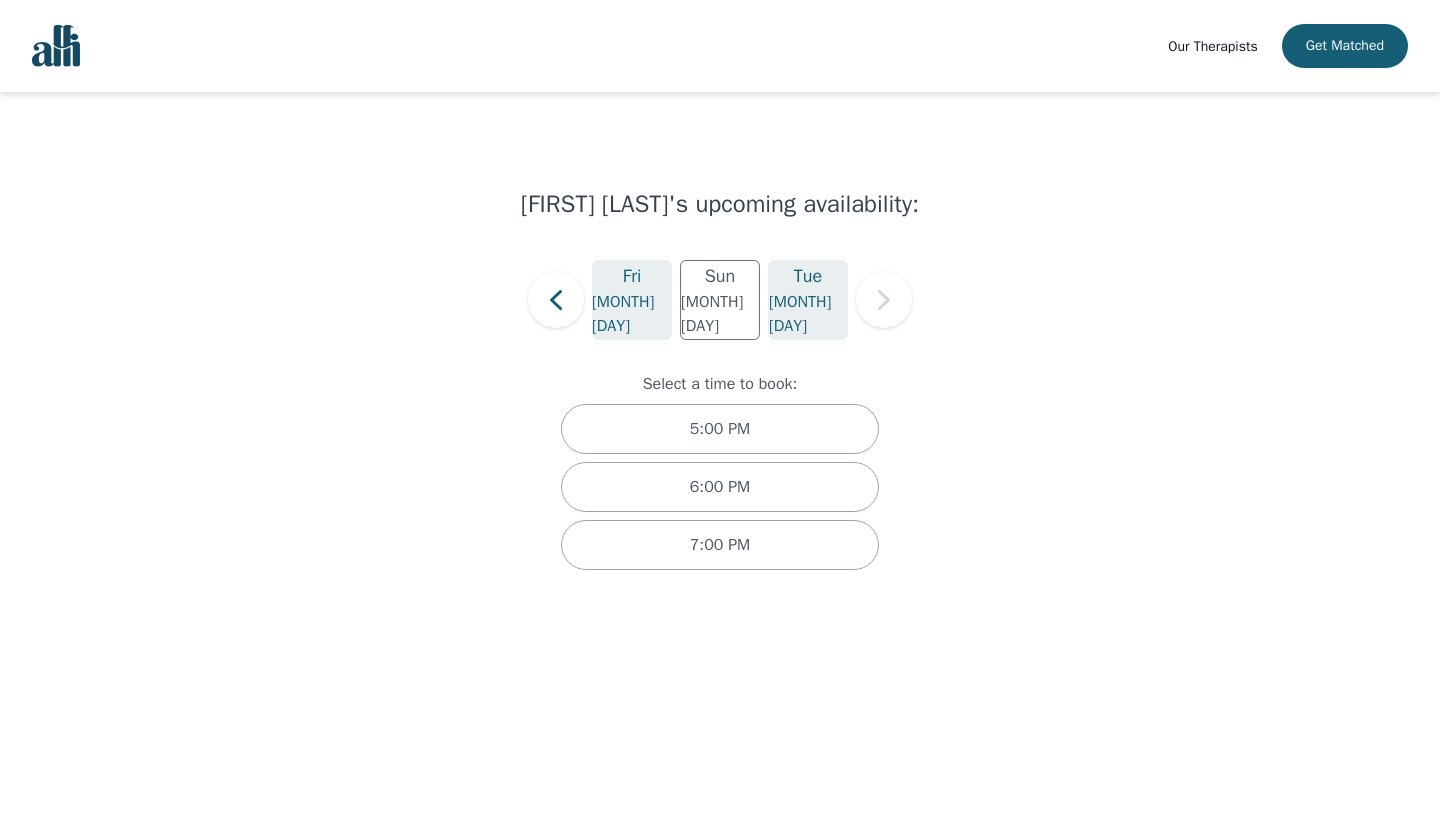 click on "[DAY] [MONTH]" at bounding box center [808, 300] 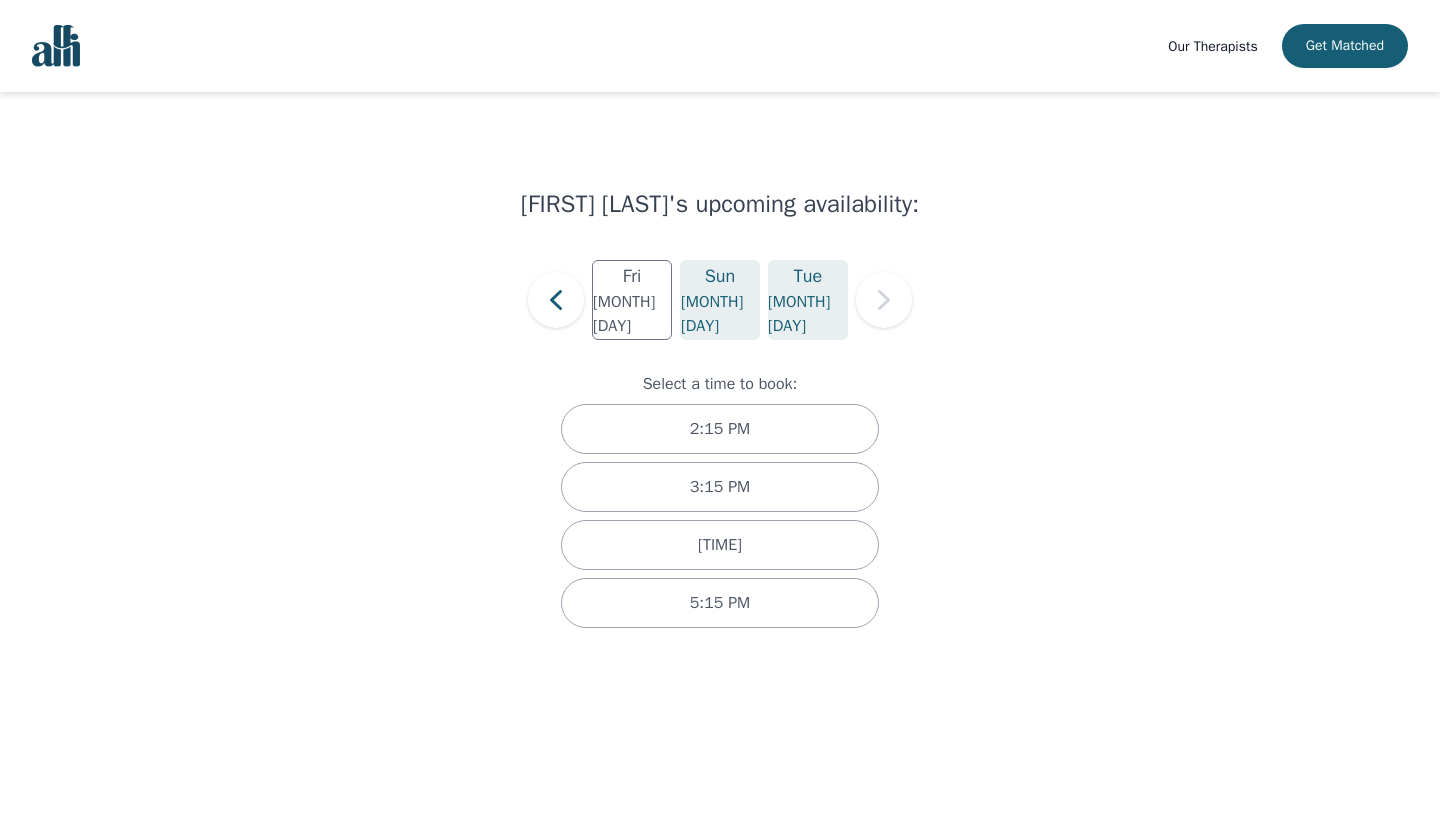 click on "Sun" at bounding box center (720, 276) 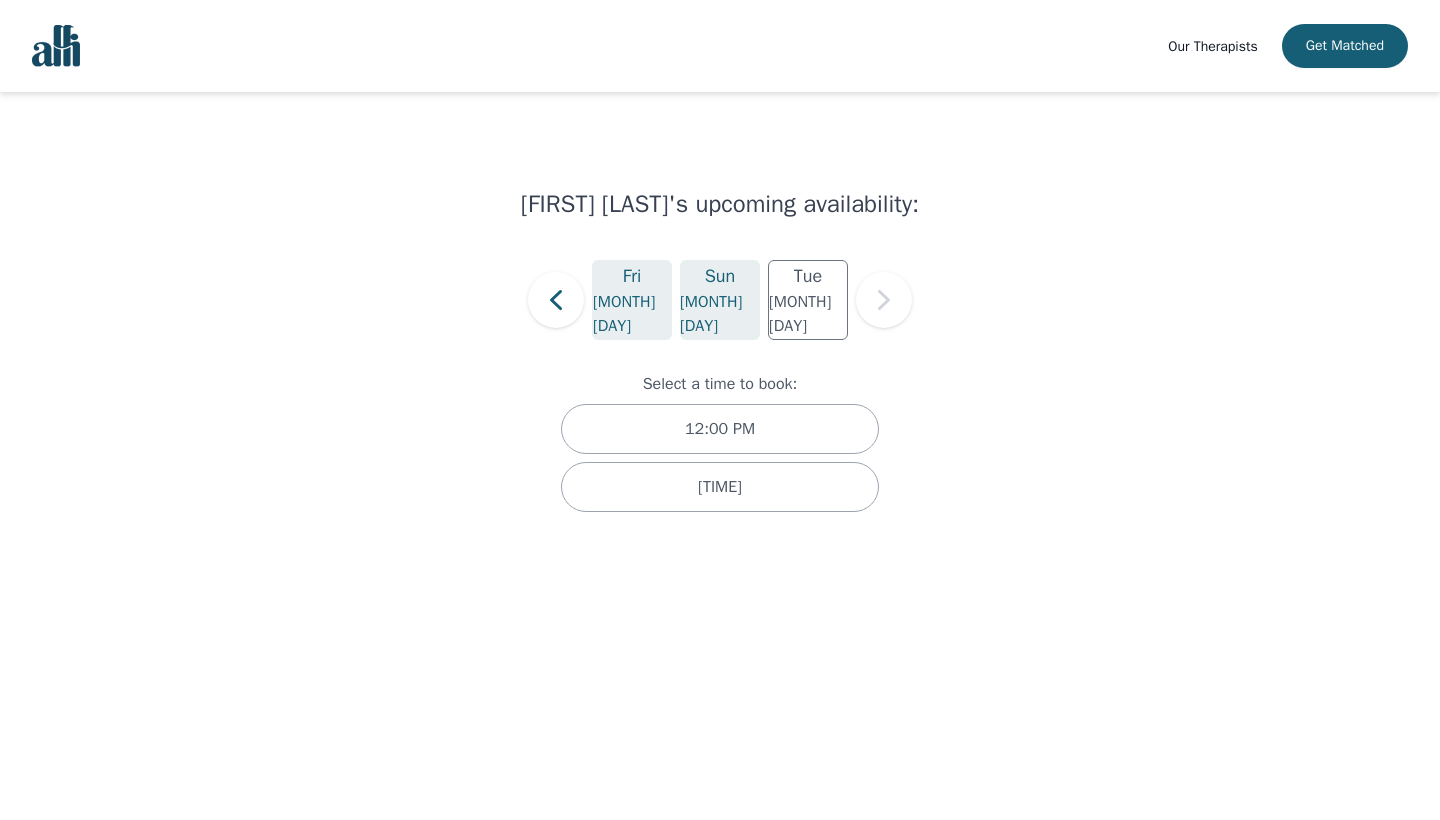 click on "Fri" at bounding box center (632, 276) 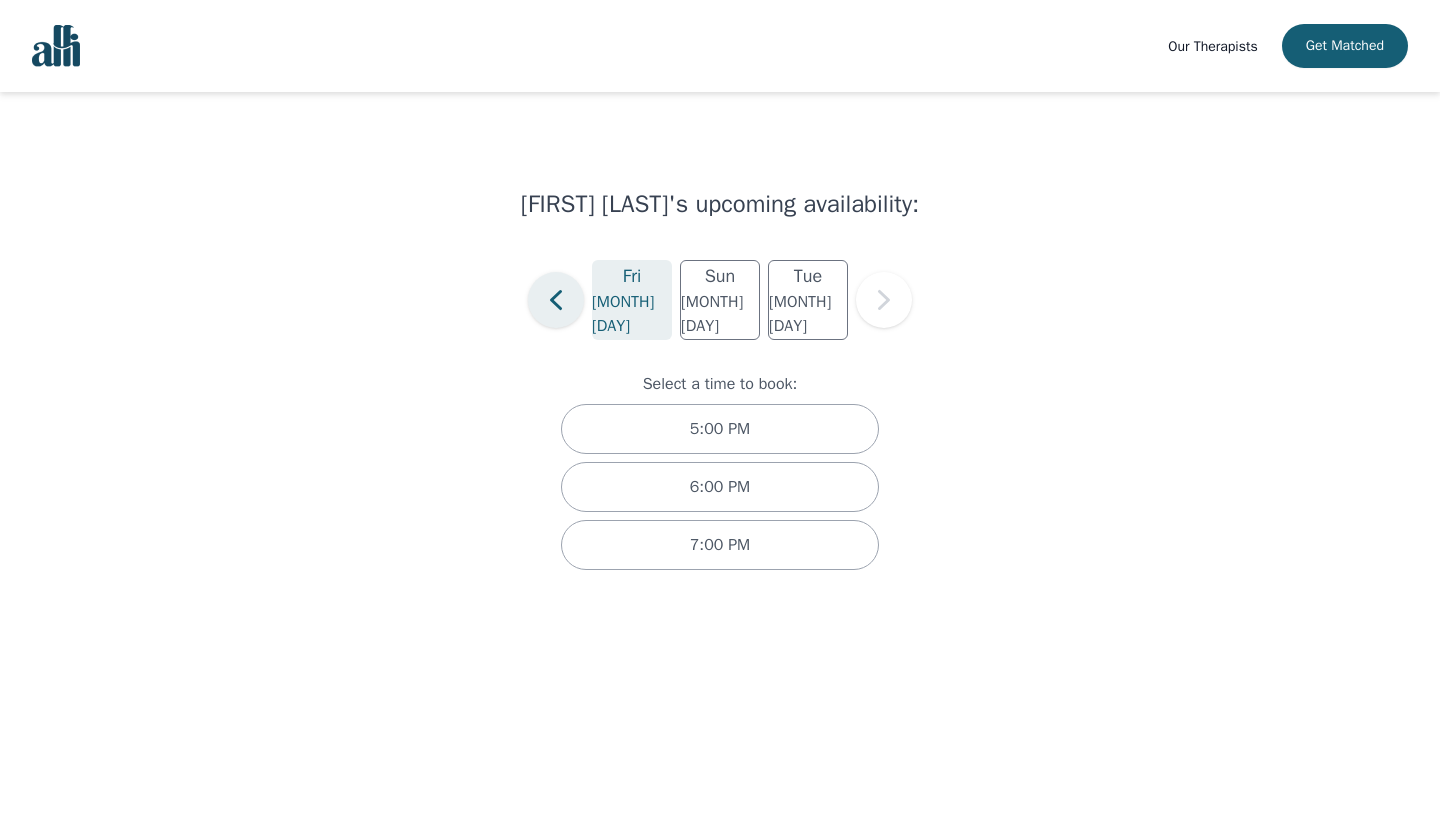 click 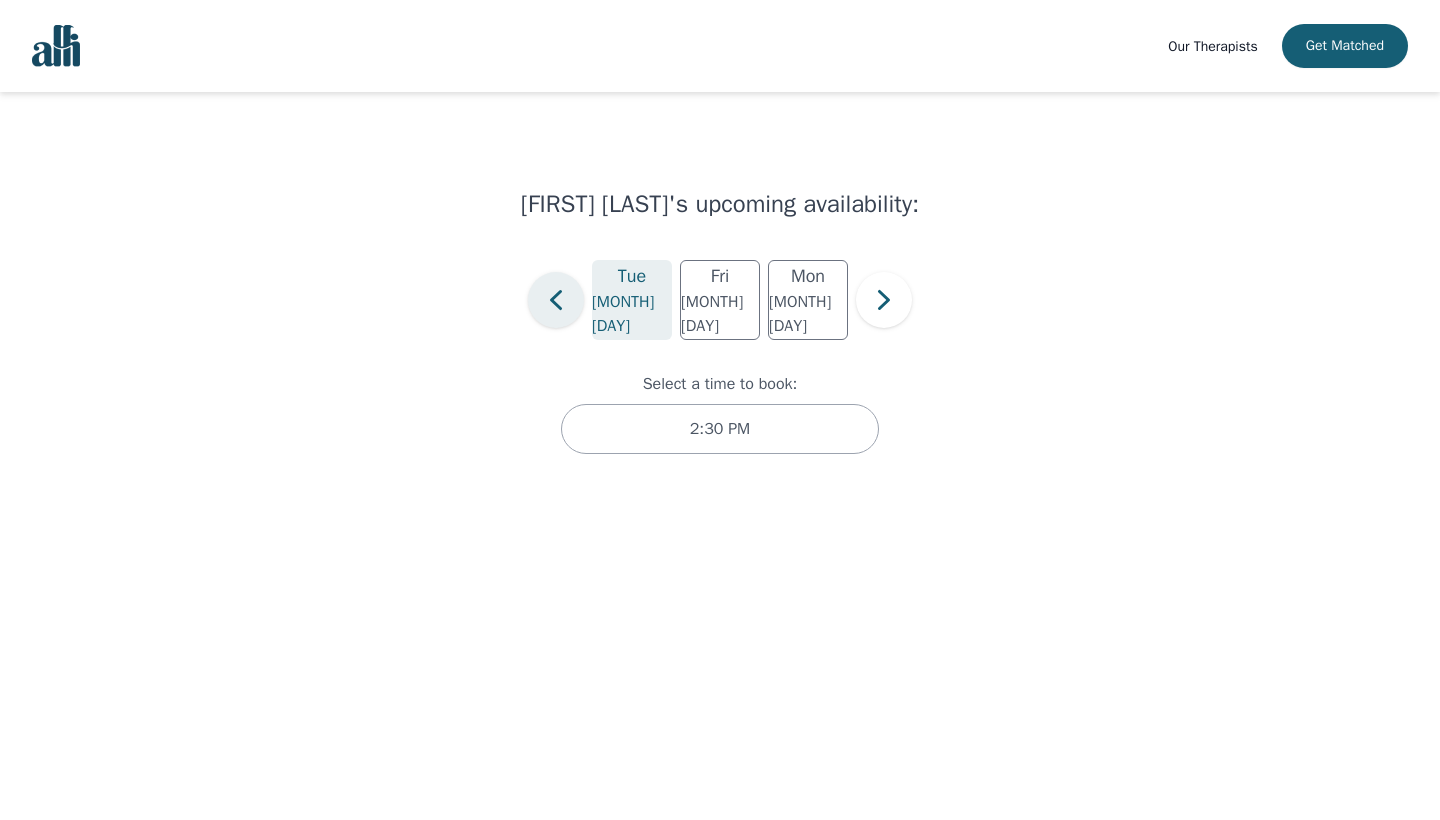 click 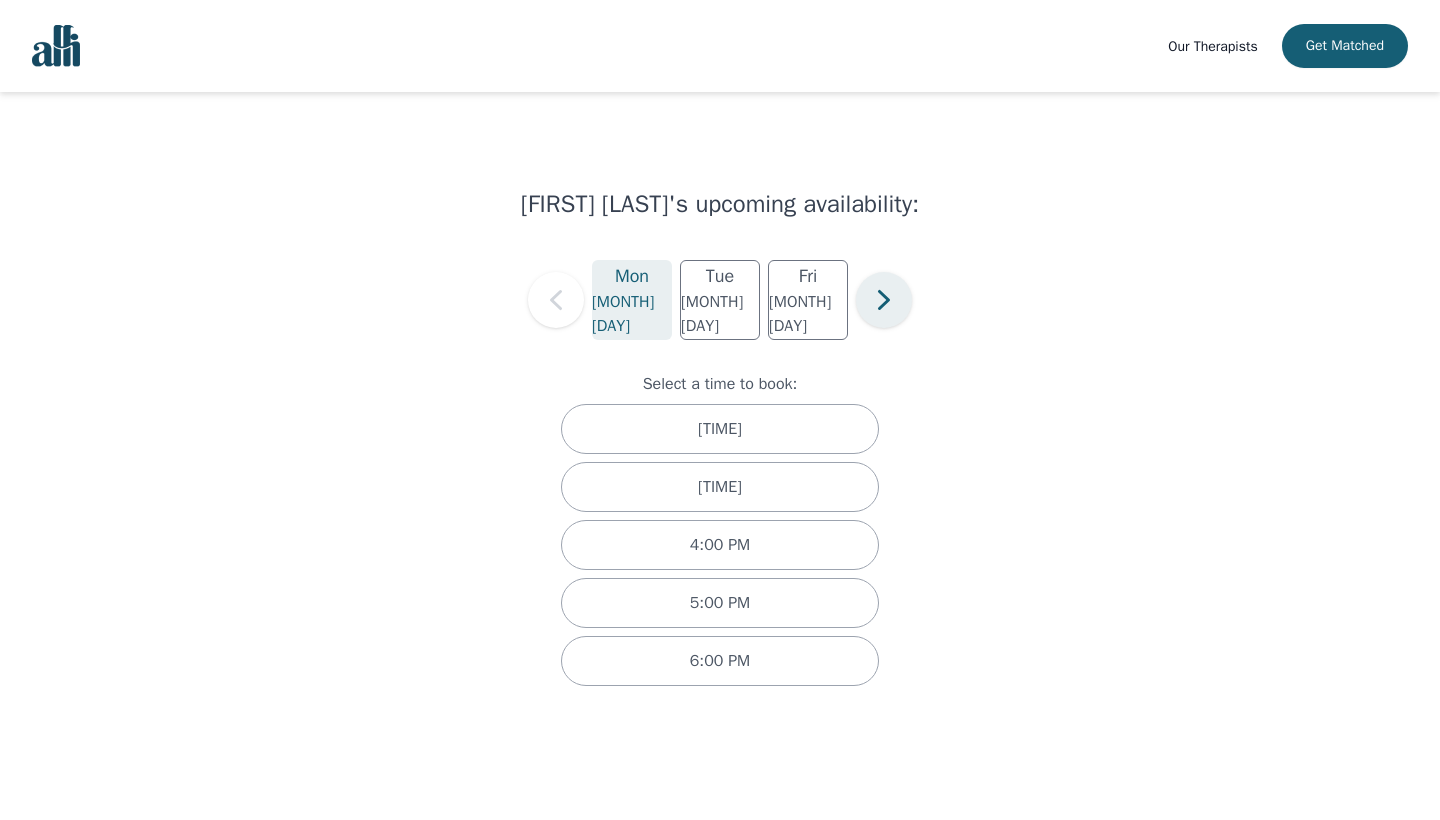 click 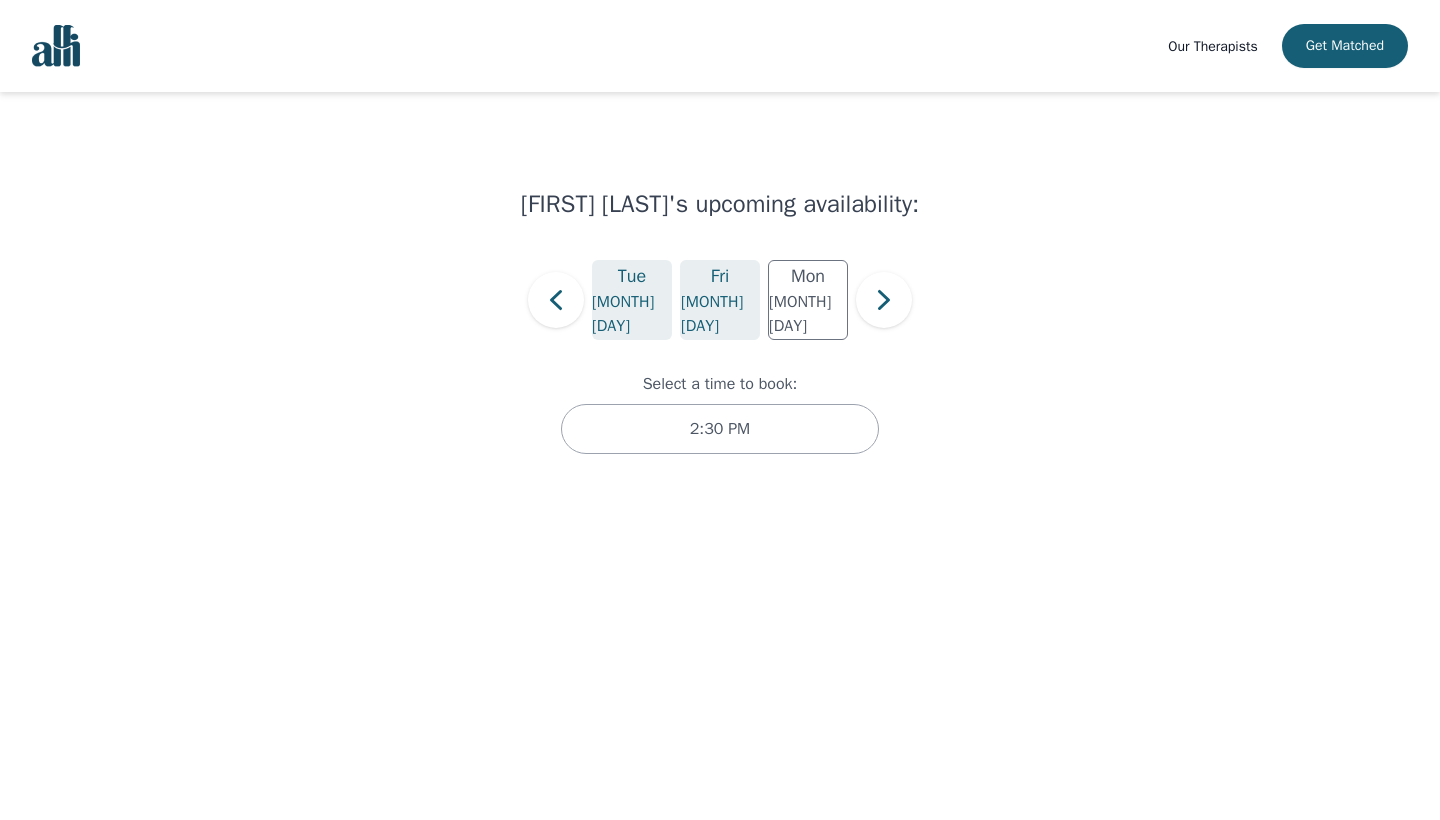 click on "[DAY] [MONTH] [YEAR]" at bounding box center (720, 300) 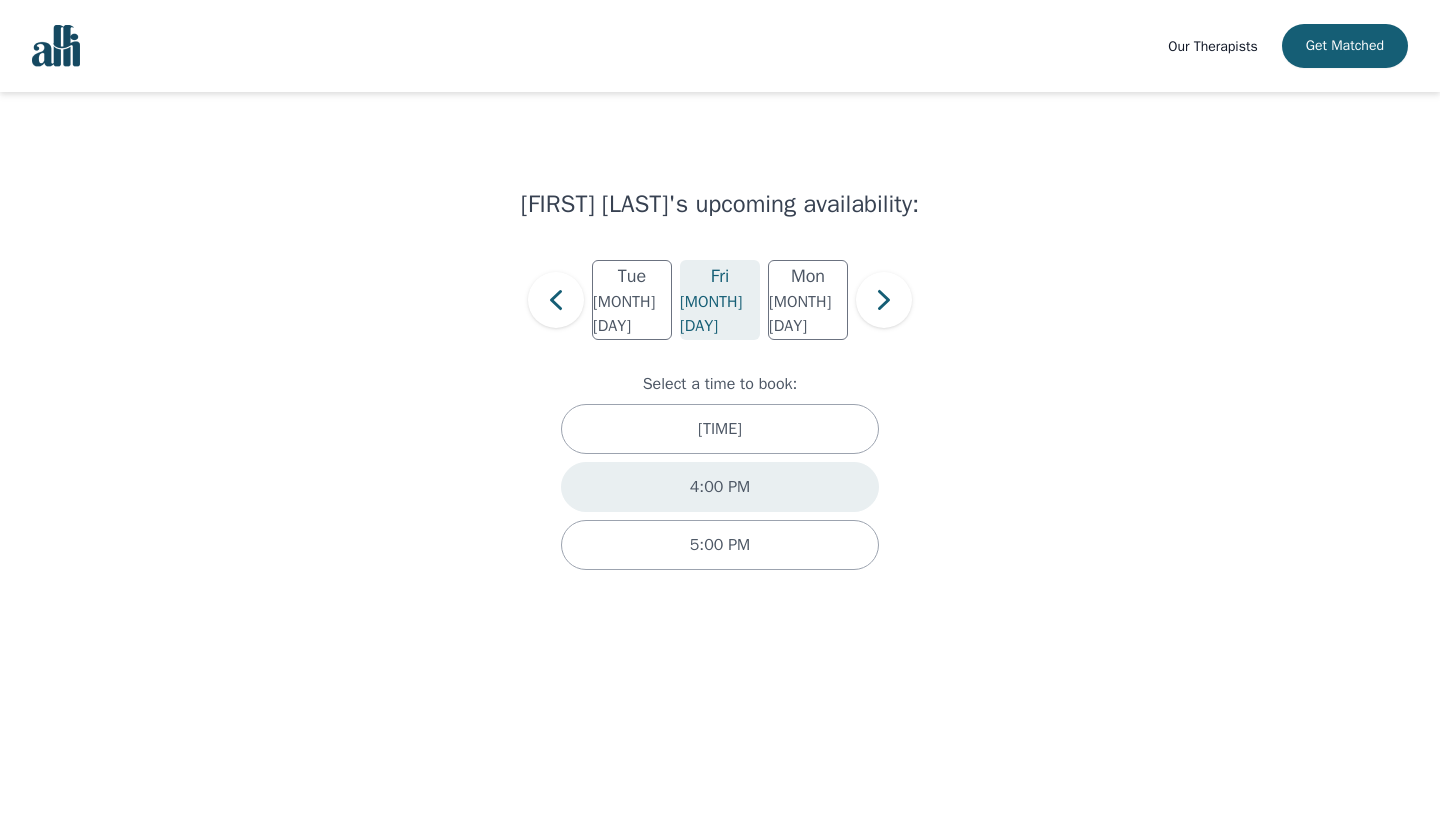 click on "4:00 PM" at bounding box center (720, 487) 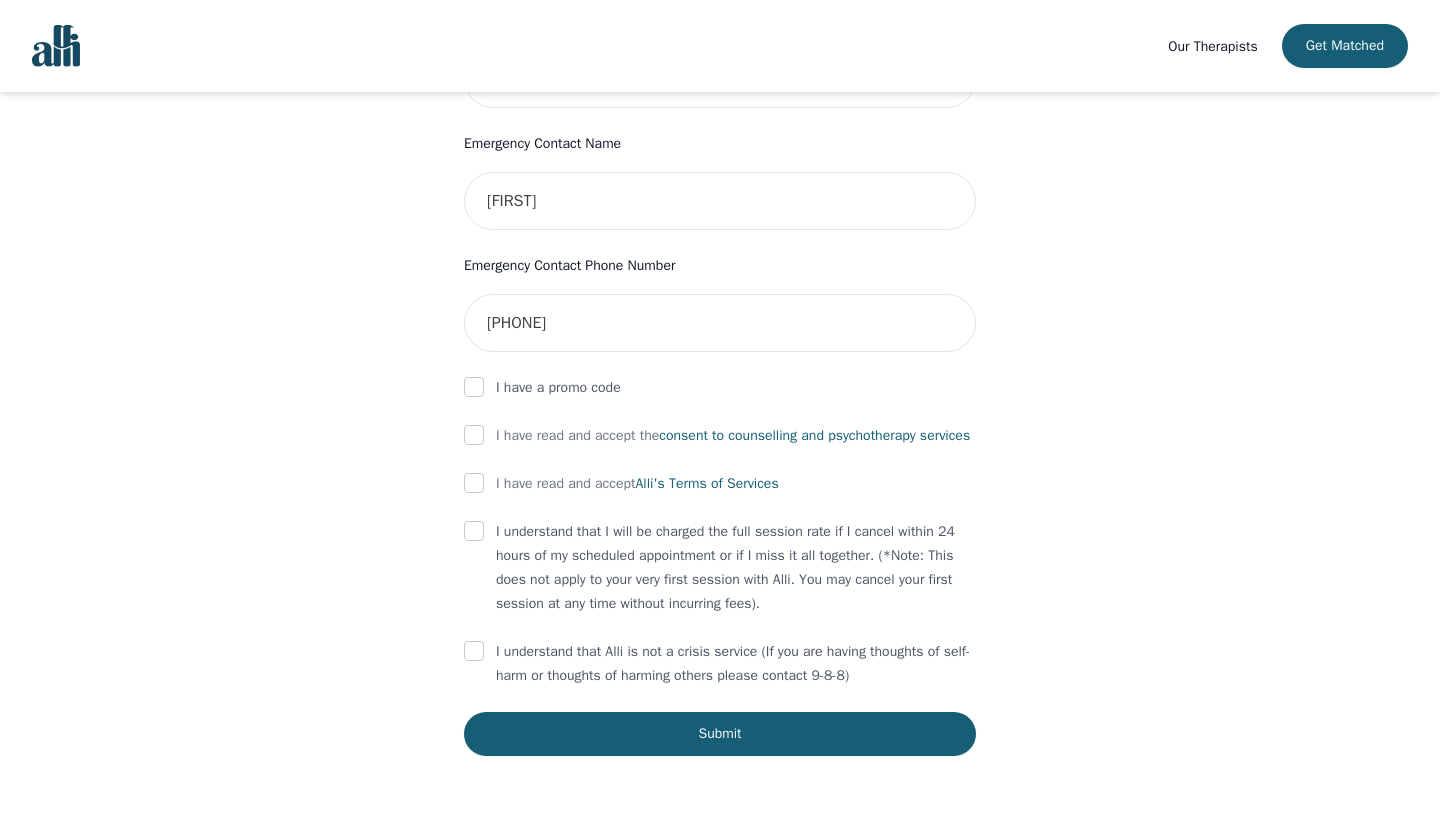 scroll, scrollTop: 982, scrollLeft: 0, axis: vertical 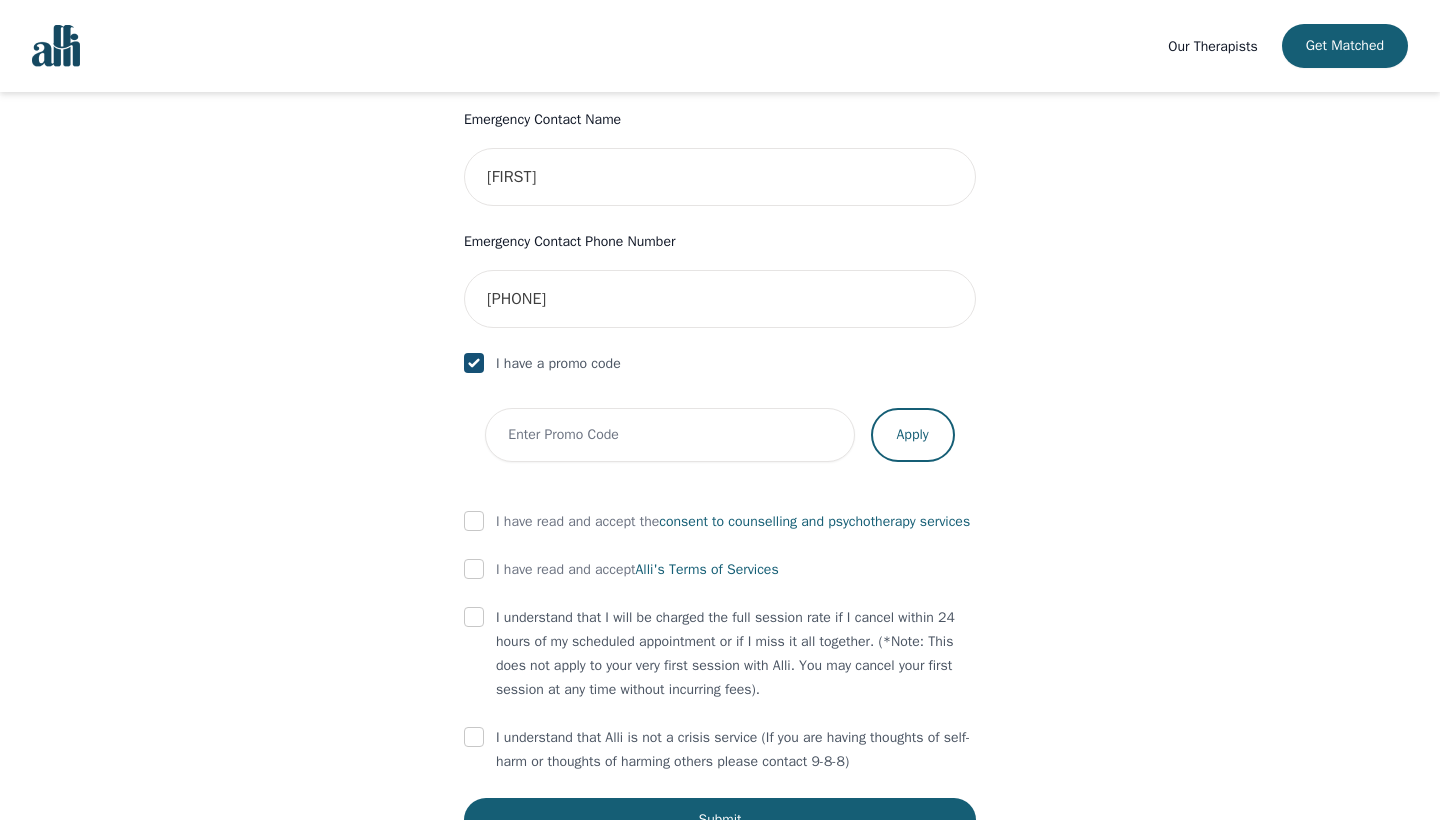 click on "First Name [FIRST] Last Name [LAST] Phone Number Only input the 10 digits, no spaces or dashes e.g. 1234567890 [PHONE] Email [EMAIL] Address Unit Number (Optional) Emergency Contact Name [FIRST] Emergency Contact Phone Number [PHONE] I have a promo code Apply I have read and accept the consent to counselling and psychotherapy services I have read and accept Alli's Terms of Services I understand that I will be charged the full session rate if I cancel within 24 hours of my scheduled appointment or if I miss it all together. (*Note: This does not apply to your very first session with Alli. You may cancel your first session at any time without incurring fees). I understand that Alli is not a crisis service (If you are having thoughts of self-harm or thoughts of harming others please contact 9-8-8) Submit" at bounding box center [720, 110] 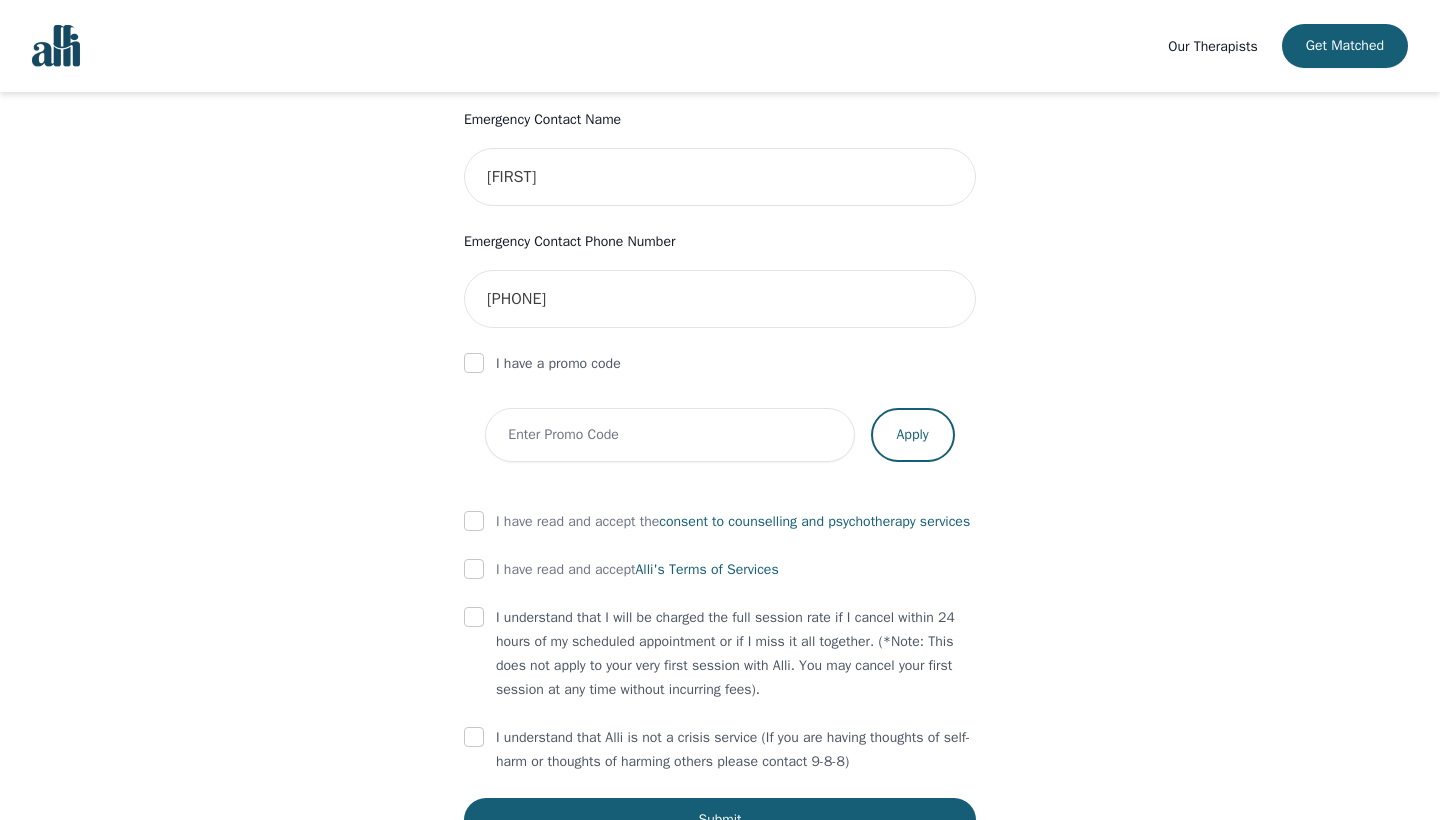 checkbox on "false" 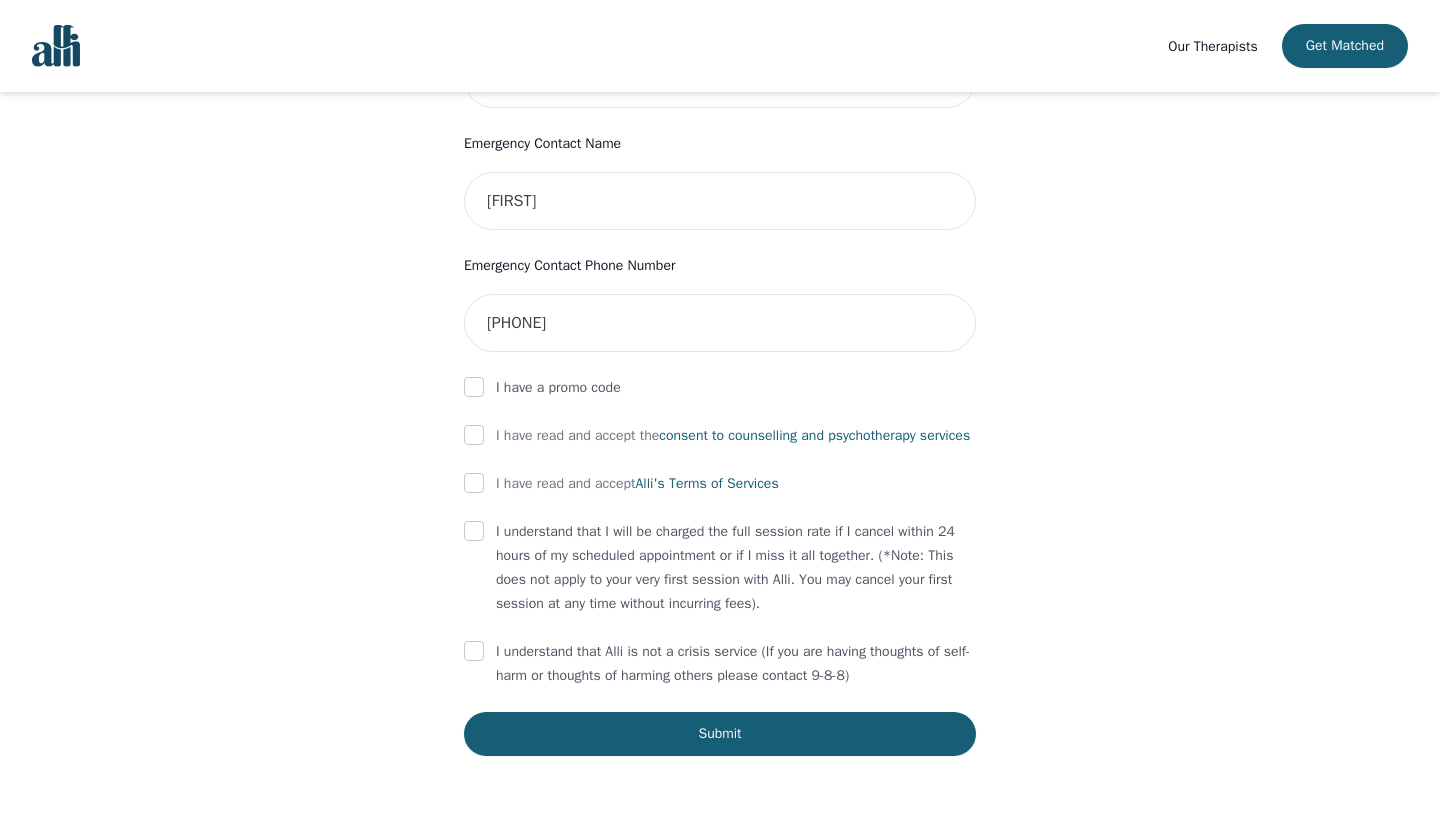 scroll, scrollTop: 982, scrollLeft: 0, axis: vertical 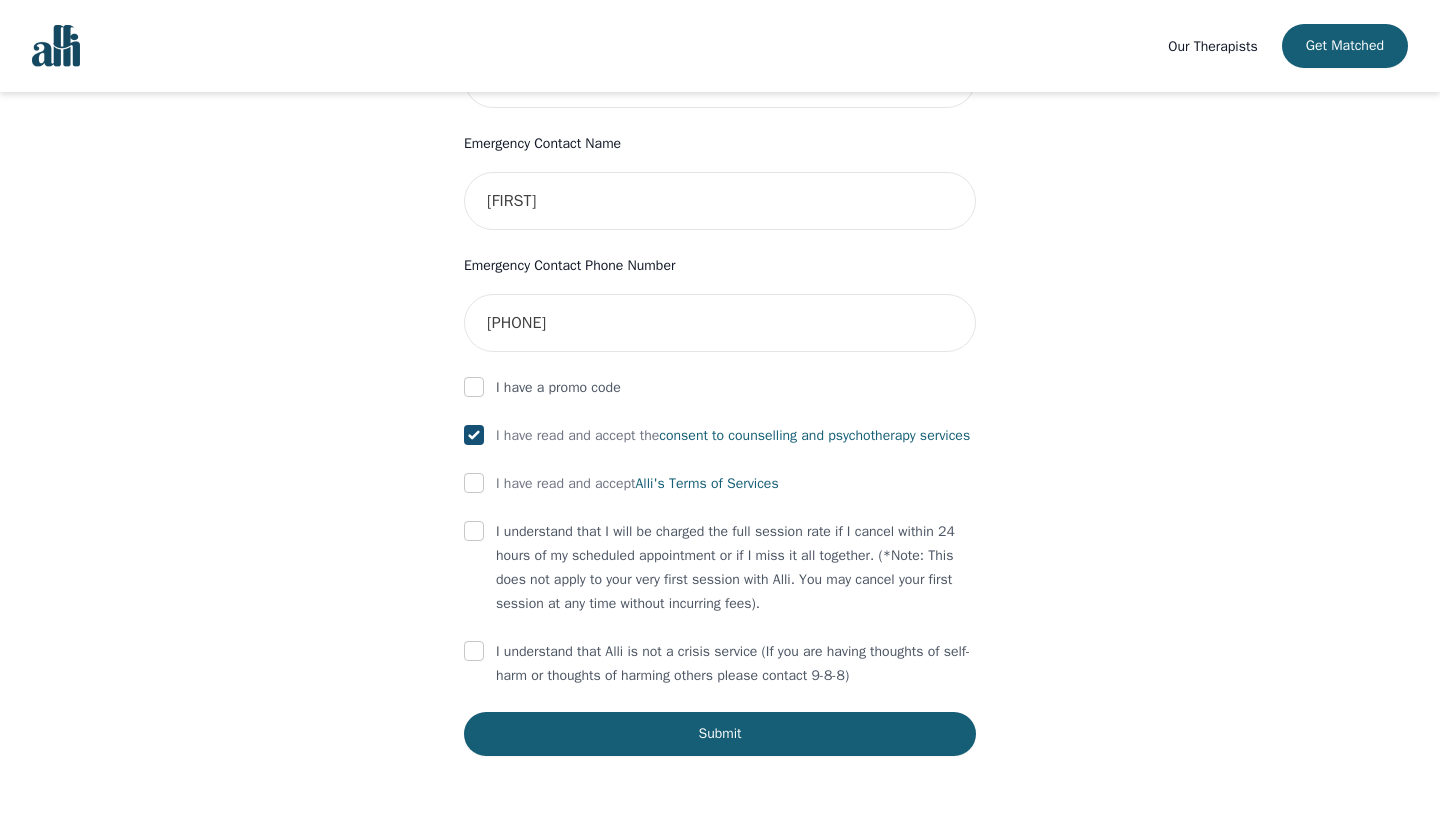checkbox on "true" 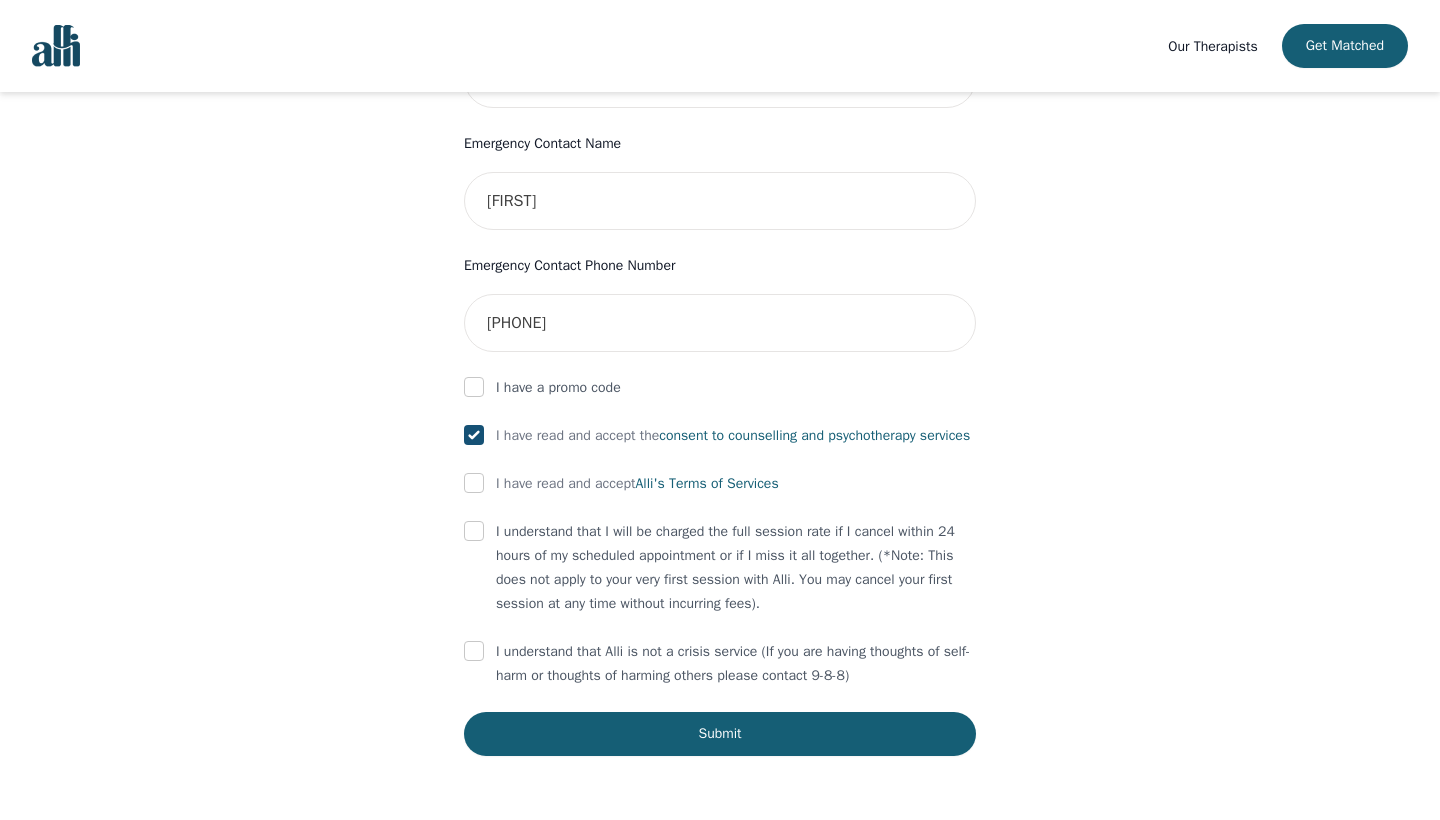 click at bounding box center (474, 483) 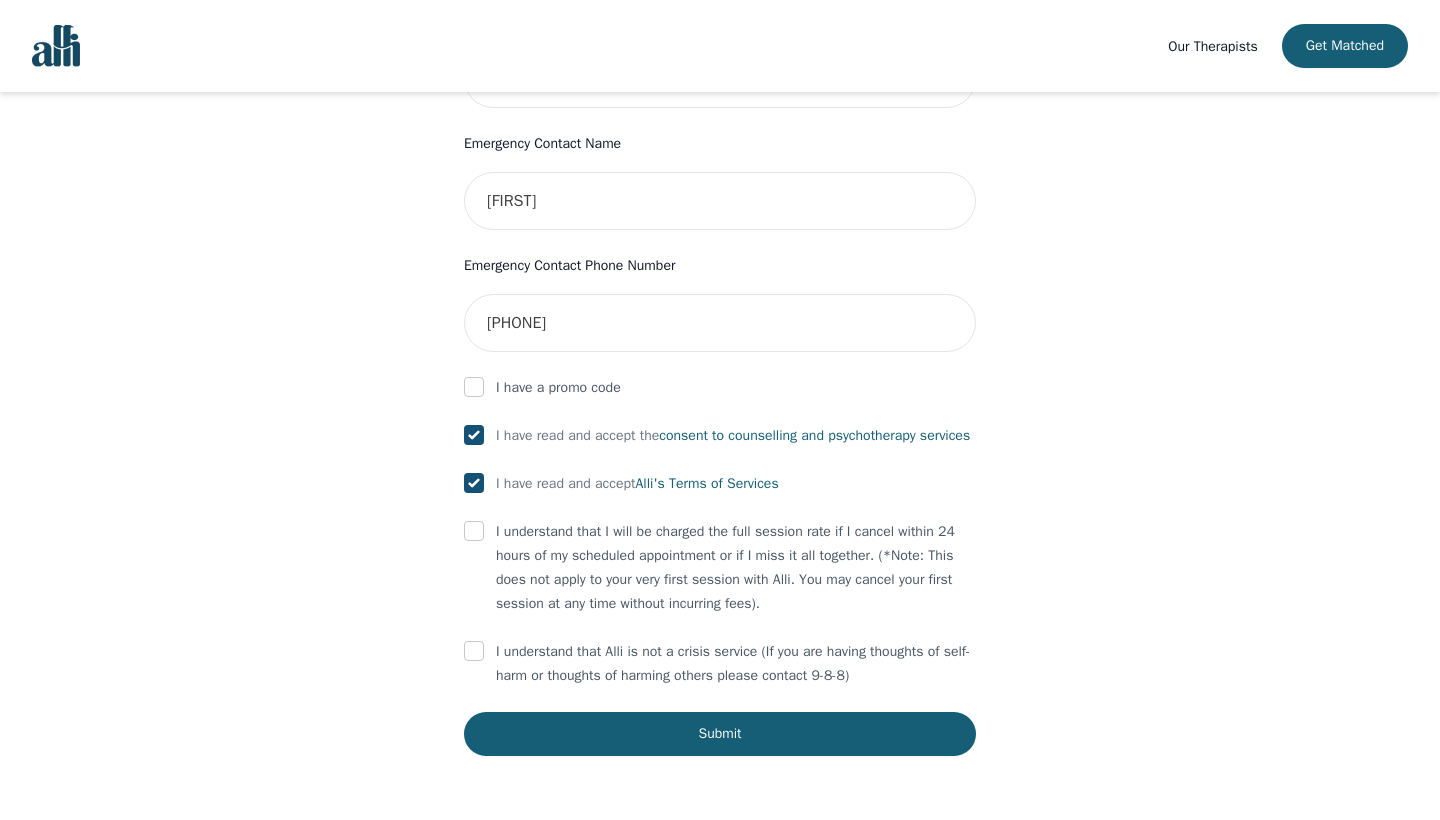checkbox on "true" 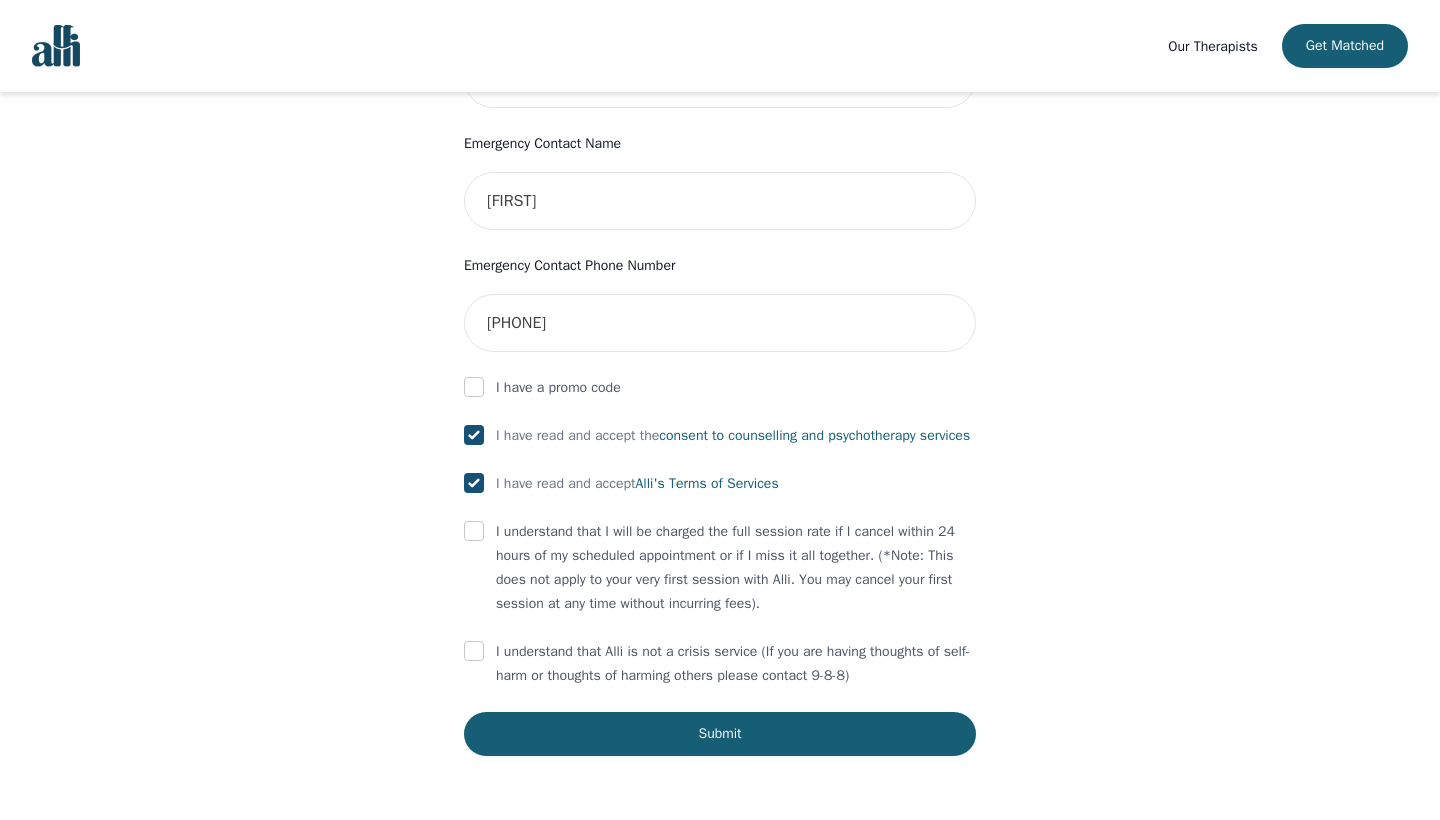 click at bounding box center (474, 531) 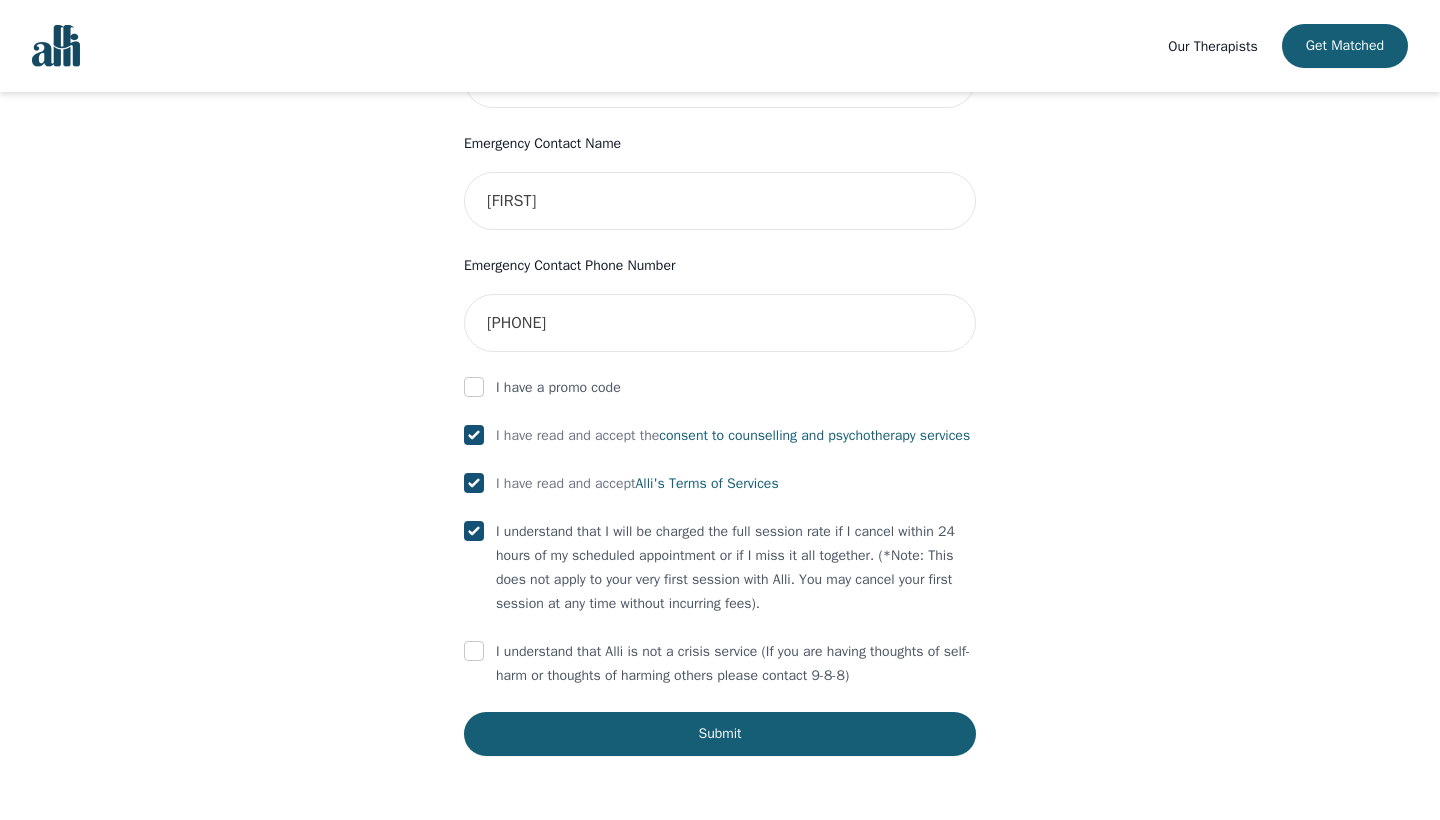 checkbox on "true" 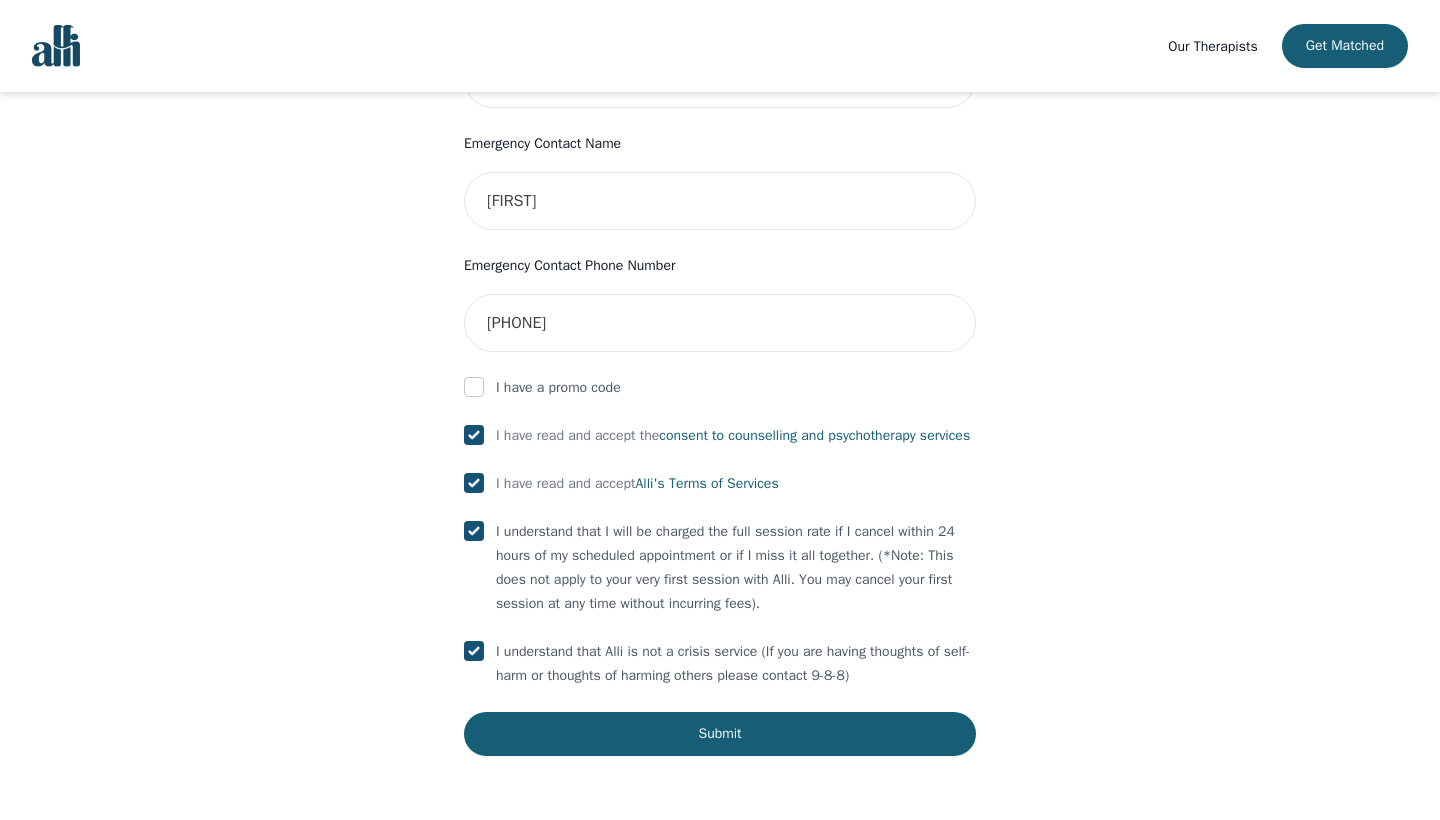 scroll, scrollTop: 982, scrollLeft: 0, axis: vertical 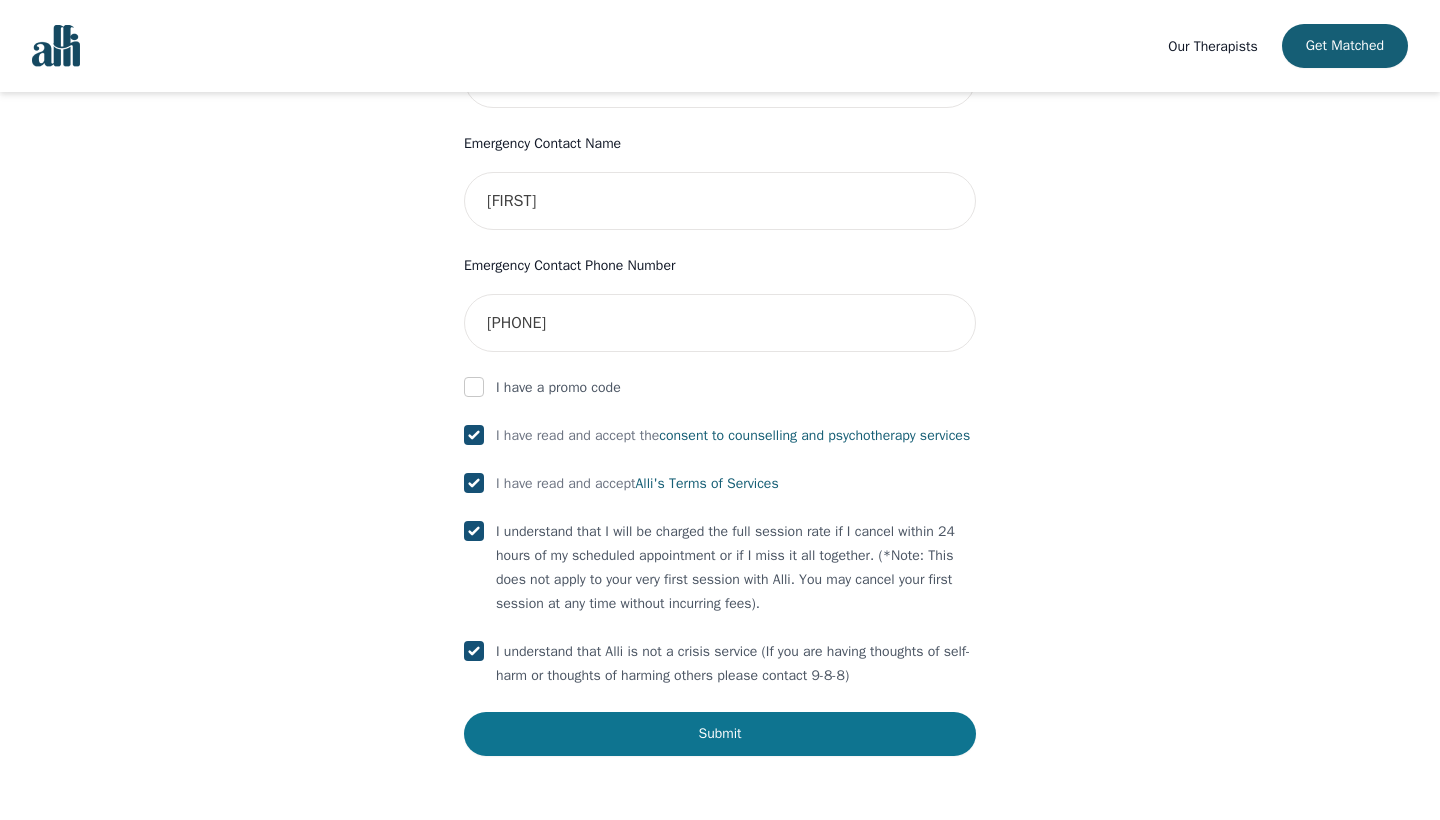 click on "Submit" at bounding box center (720, 734) 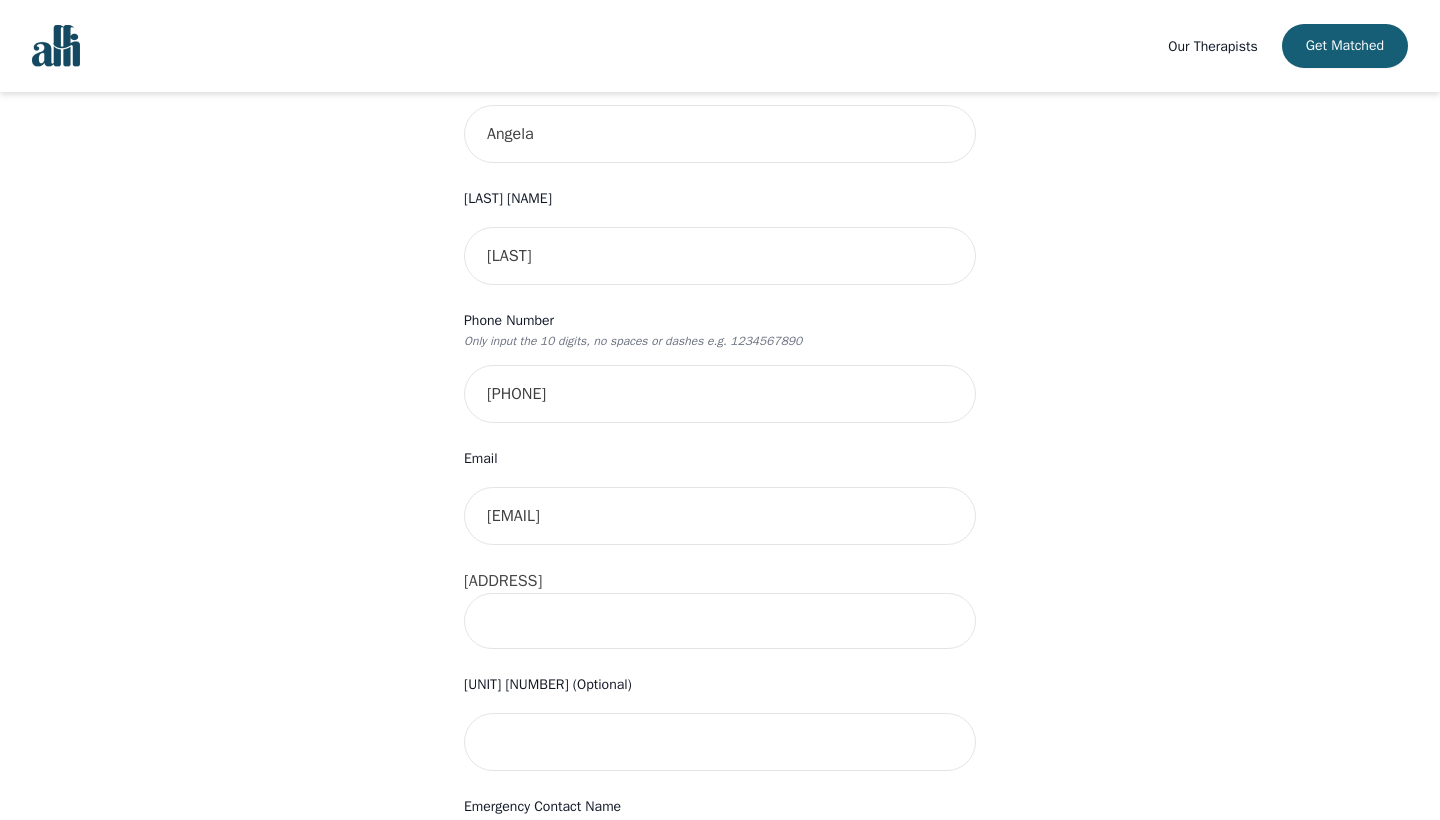 scroll, scrollTop: 493, scrollLeft: 0, axis: vertical 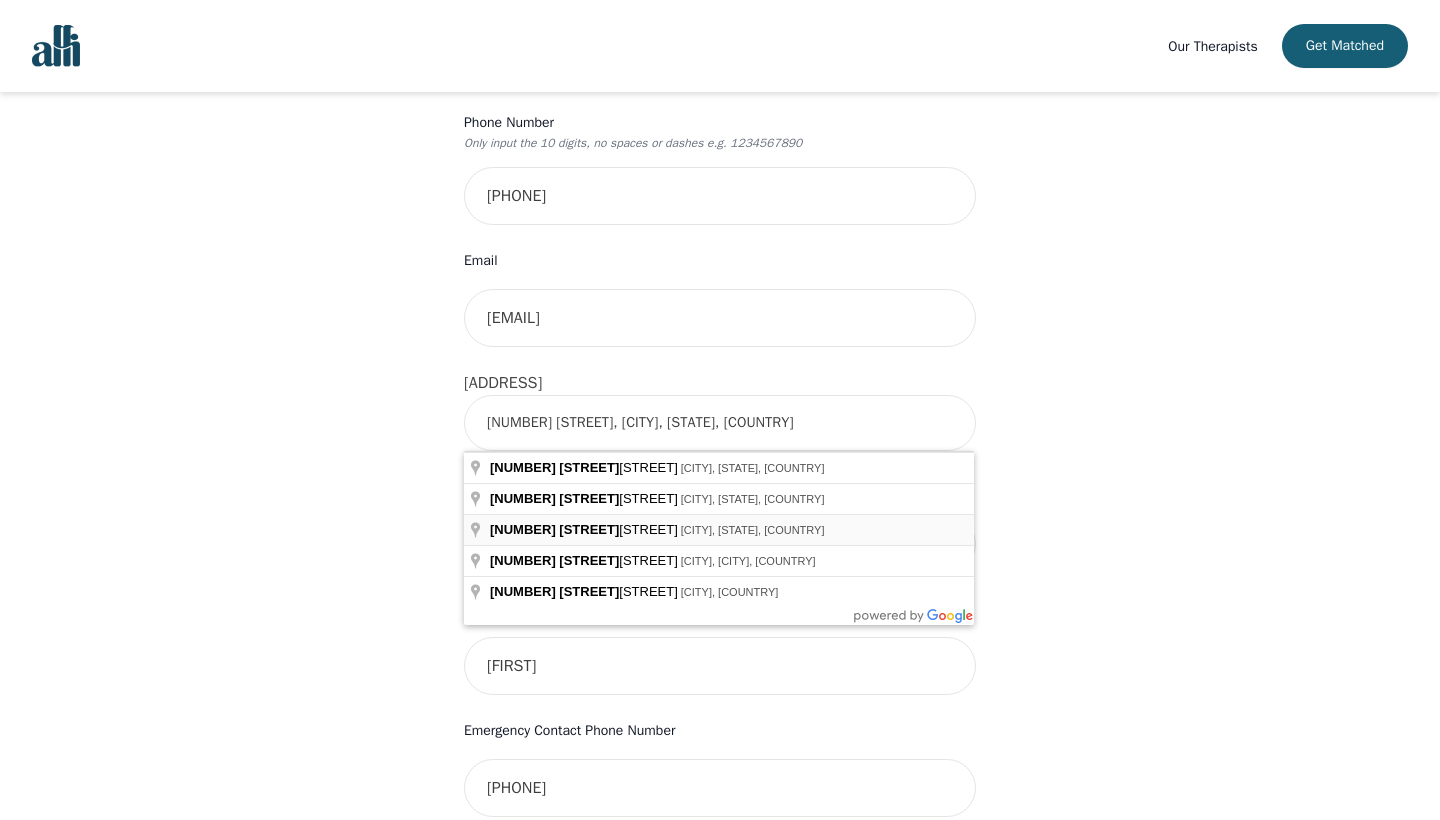 type on "[NUMBER] [STREET], [CITY], [STATE] [POSTAL_CODE], [COUNTRY]" 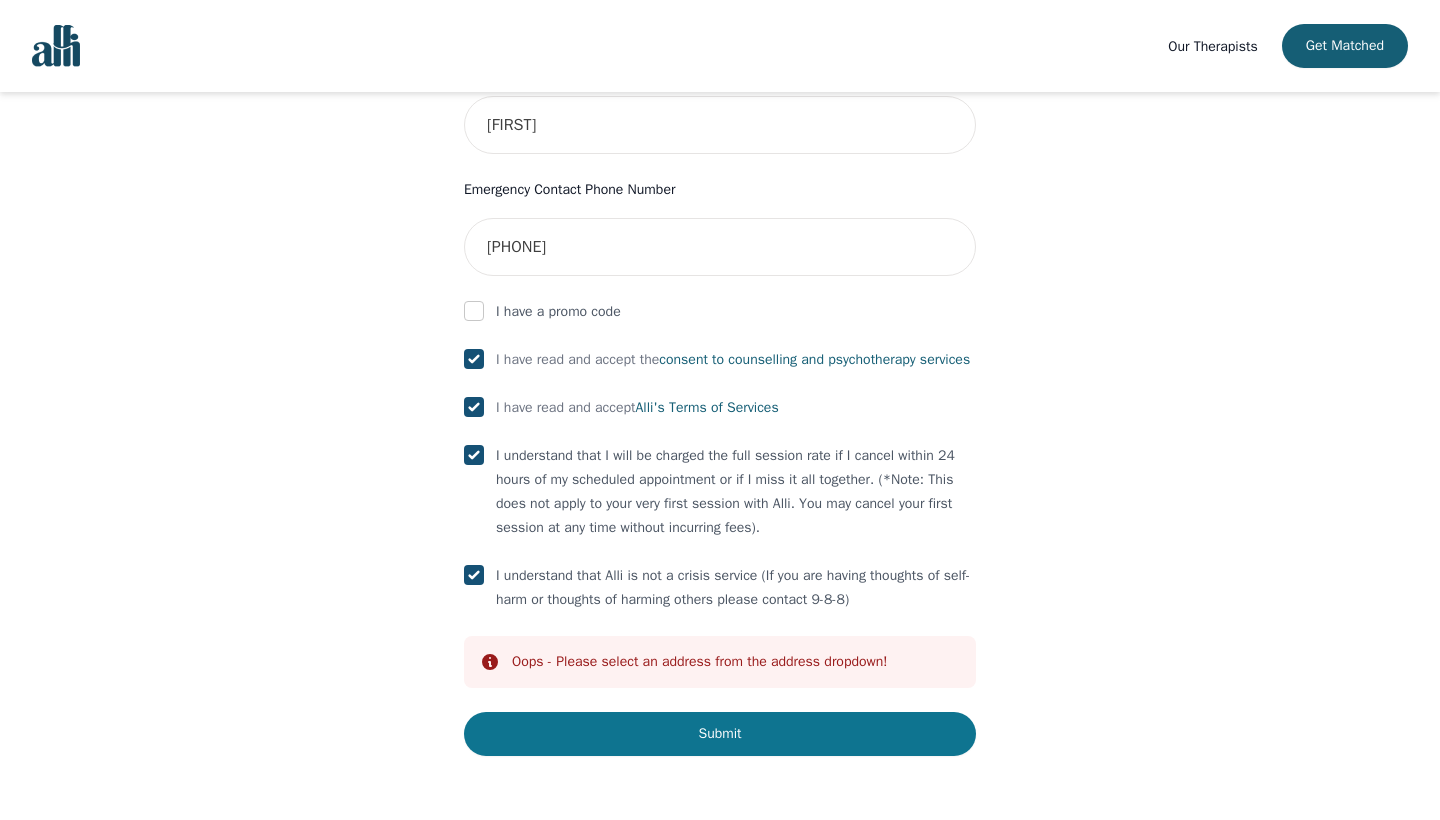 scroll, scrollTop: 1058, scrollLeft: 0, axis: vertical 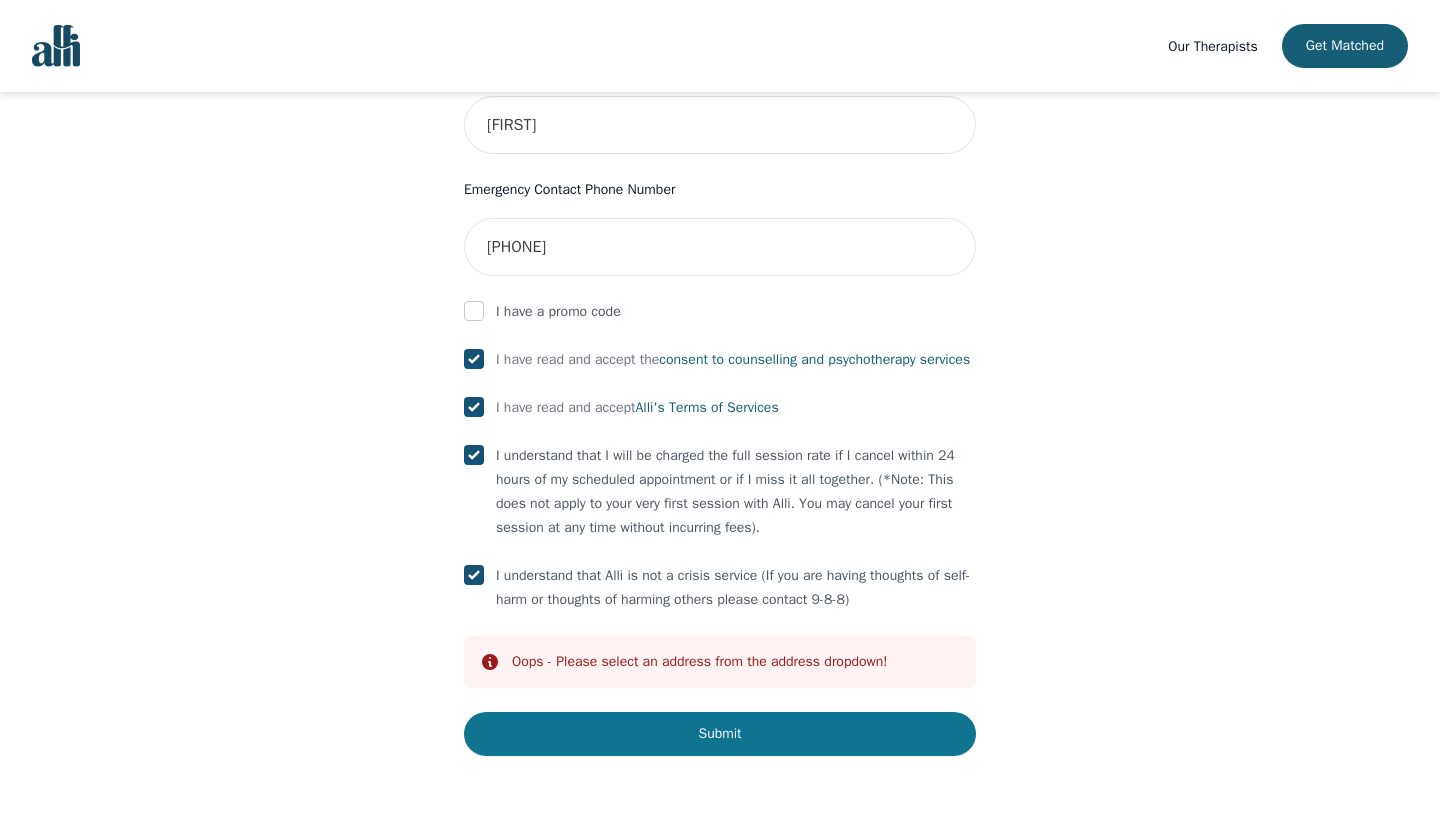 click on "Submit" at bounding box center [720, 734] 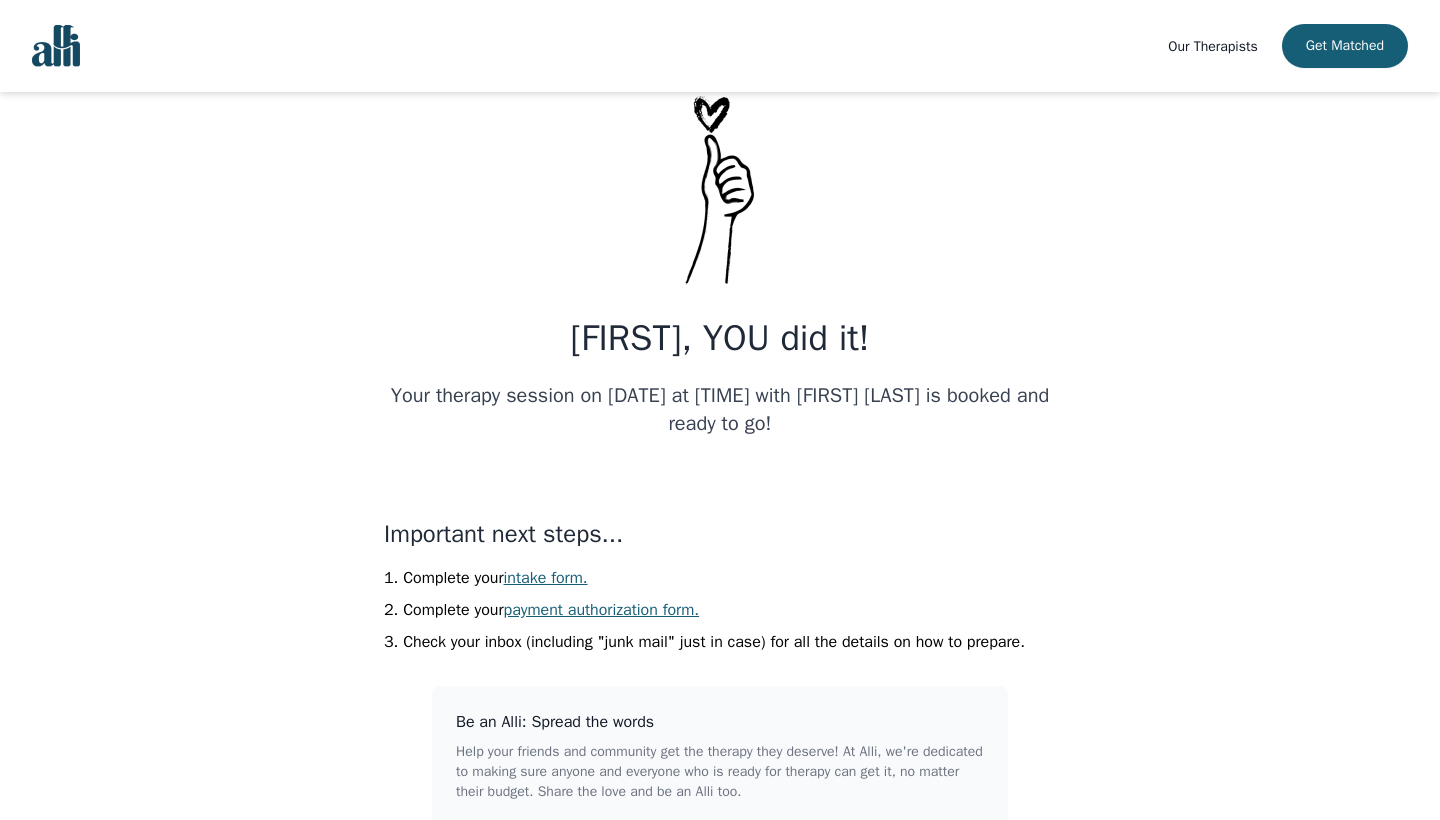 scroll, scrollTop: 153, scrollLeft: 0, axis: vertical 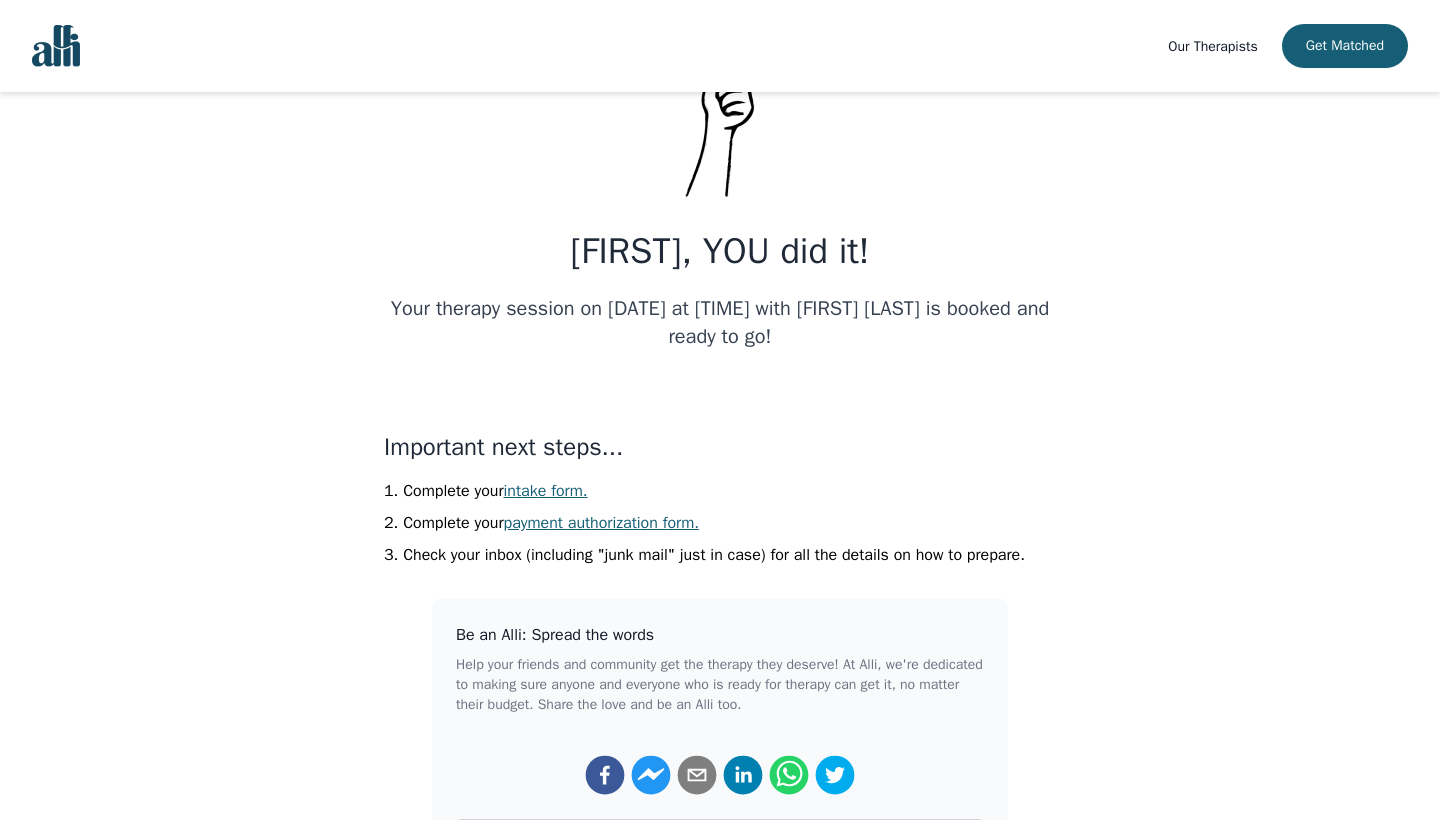 click on "payment authorization form." at bounding box center (602, 523) 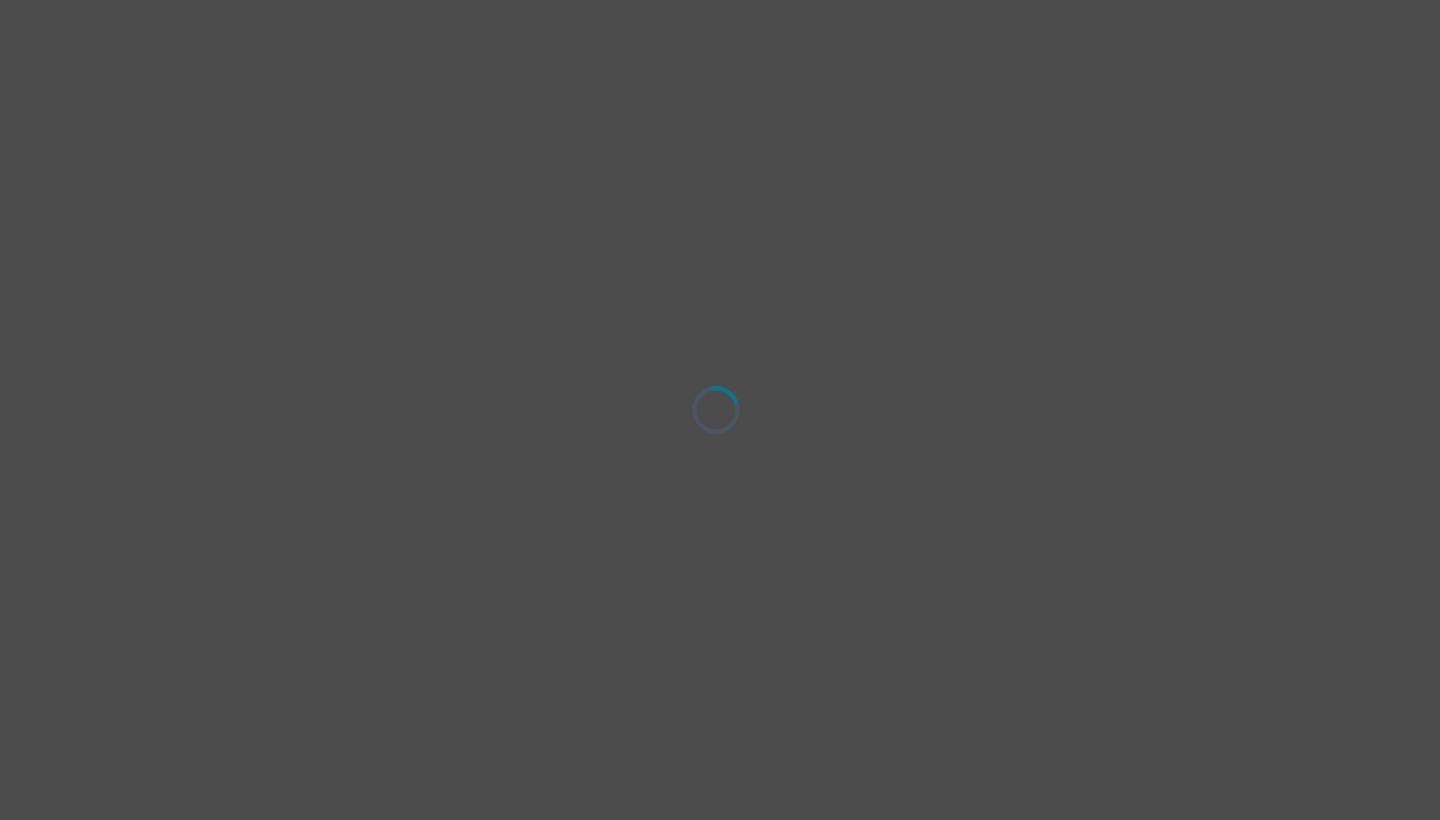 scroll, scrollTop: 0, scrollLeft: 0, axis: both 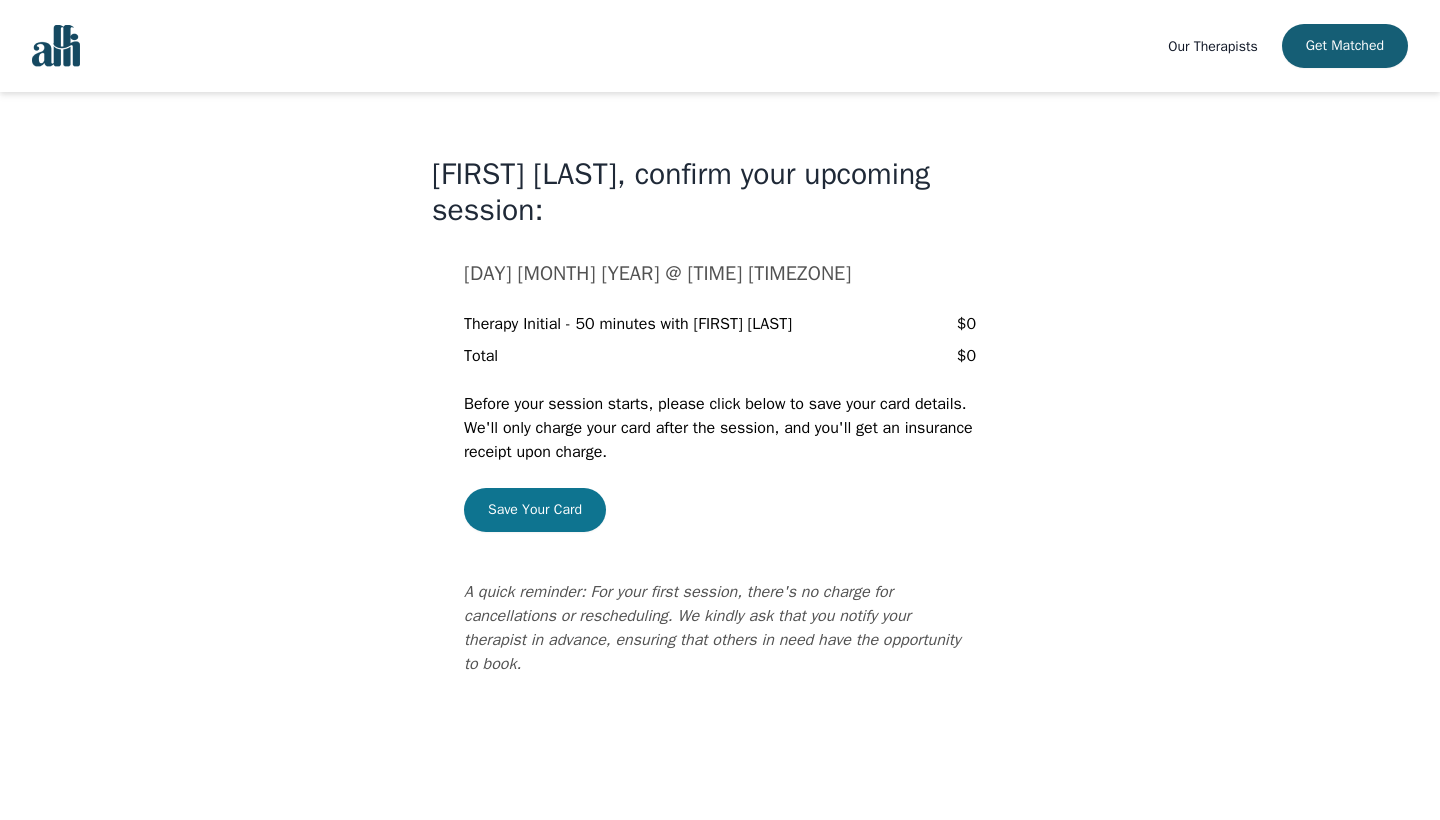 click on "Save Your Card" at bounding box center [535, 510] 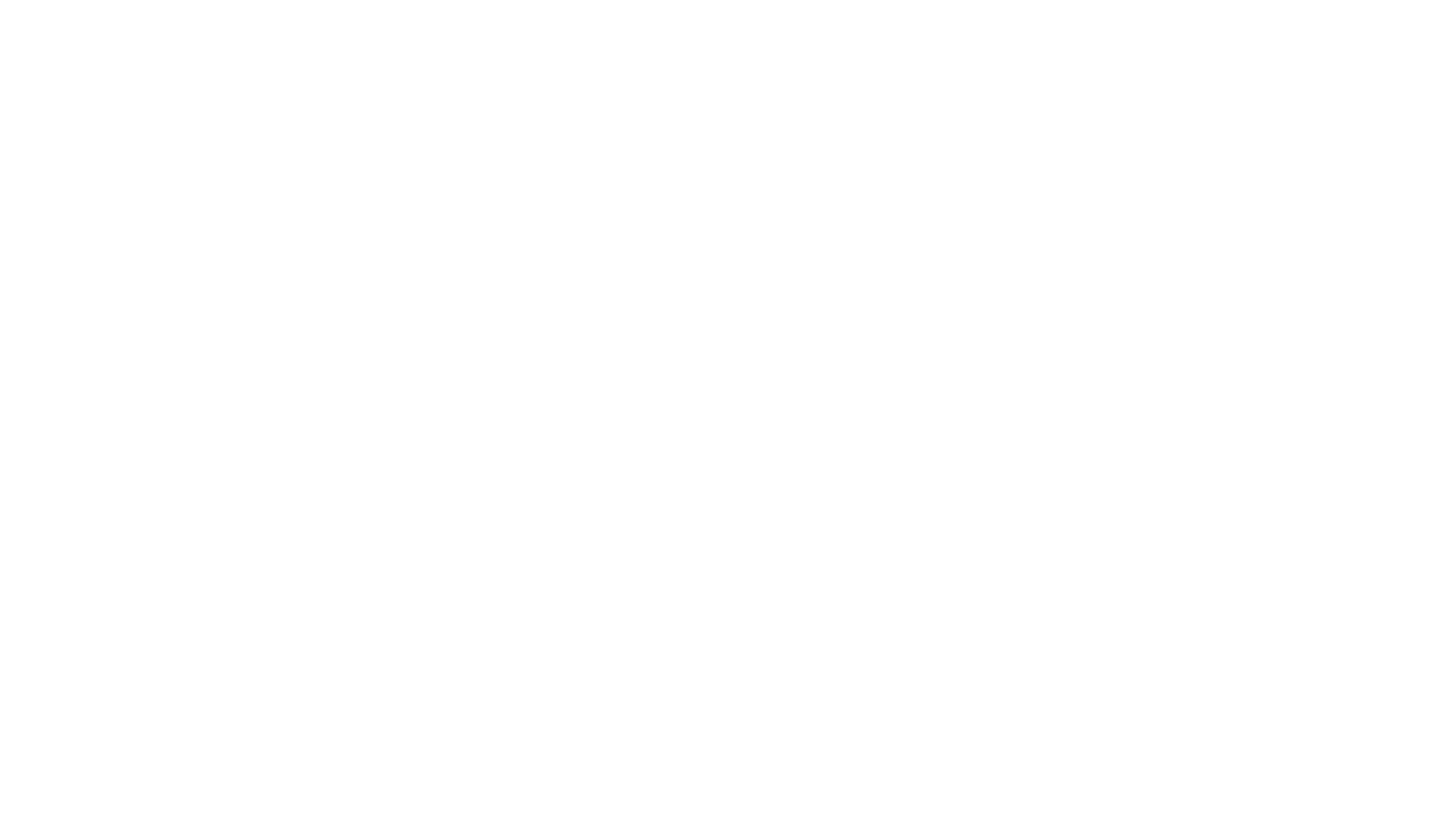 scroll, scrollTop: 0, scrollLeft: 0, axis: both 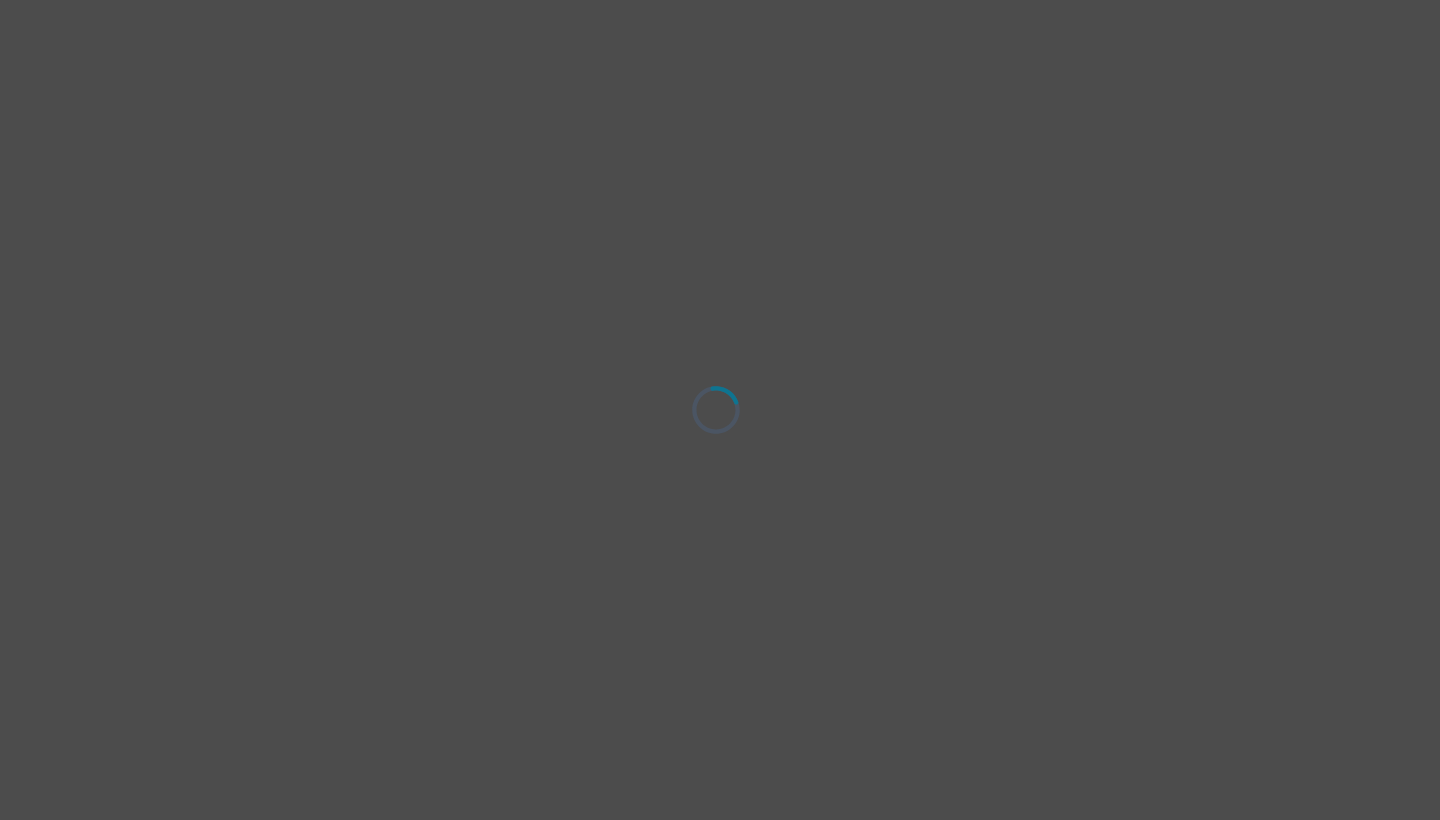 select on "female" 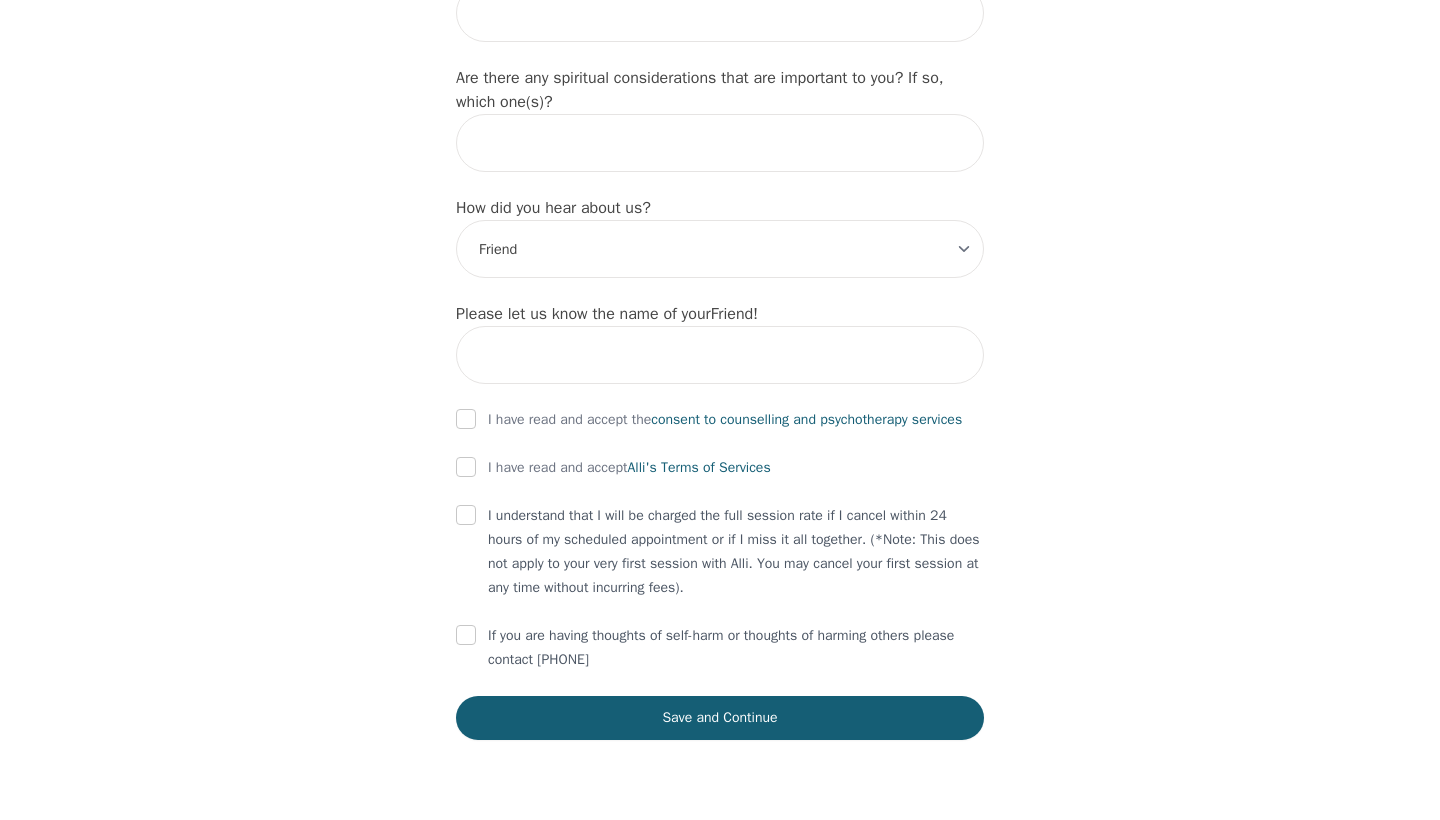 scroll, scrollTop: 2370, scrollLeft: 0, axis: vertical 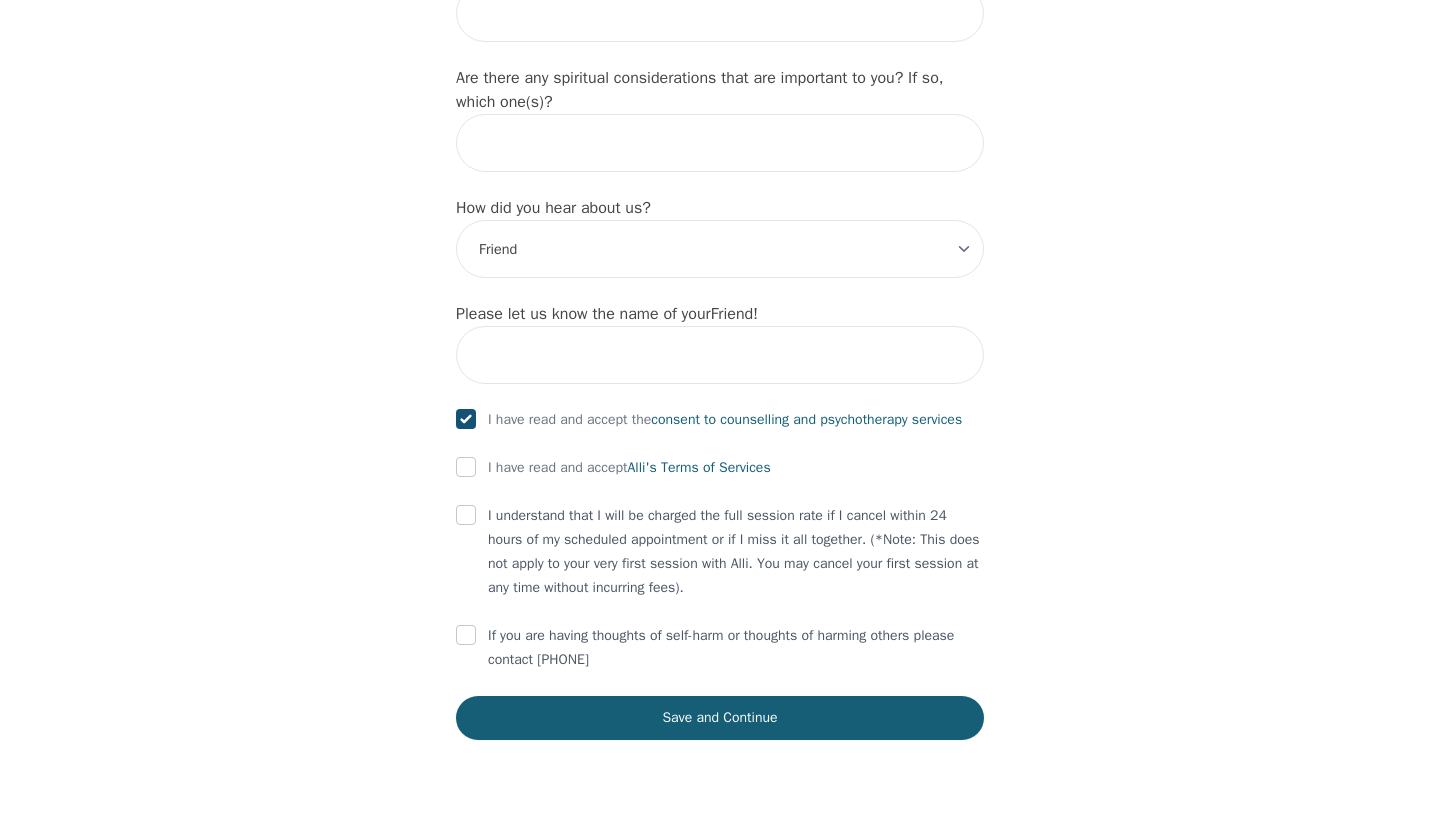 checkbox on "true" 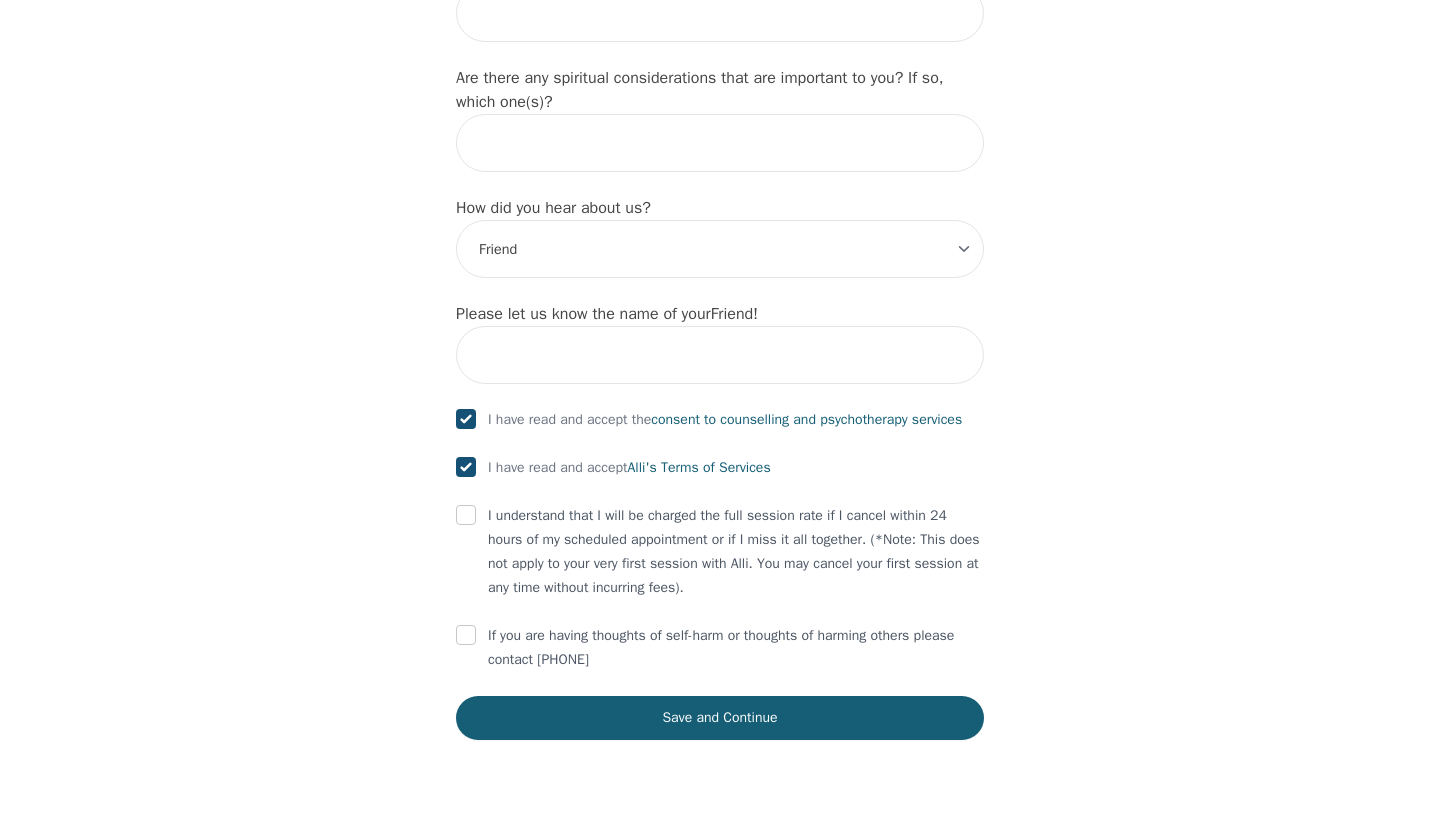 checkbox on "true" 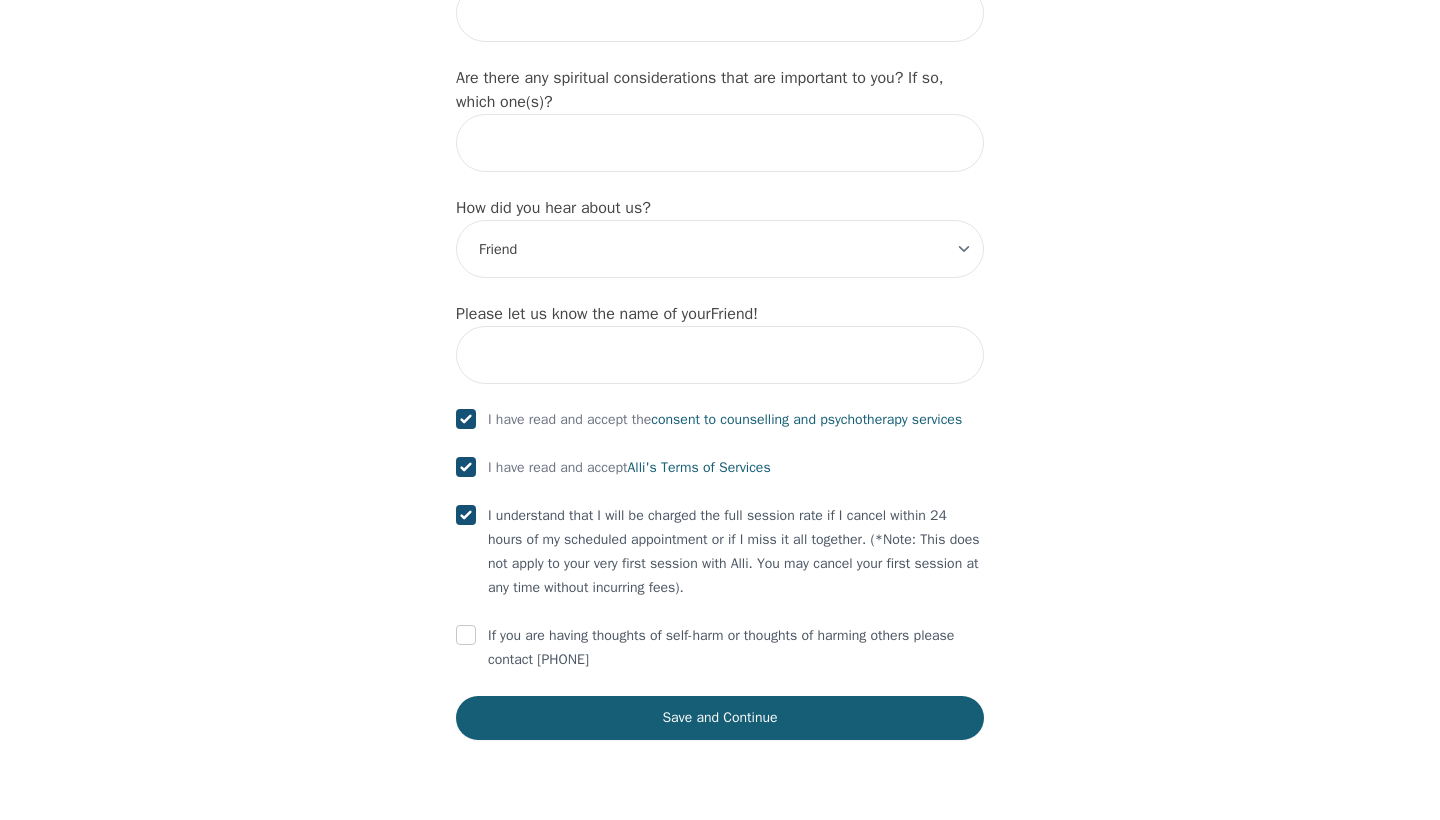 checkbox on "true" 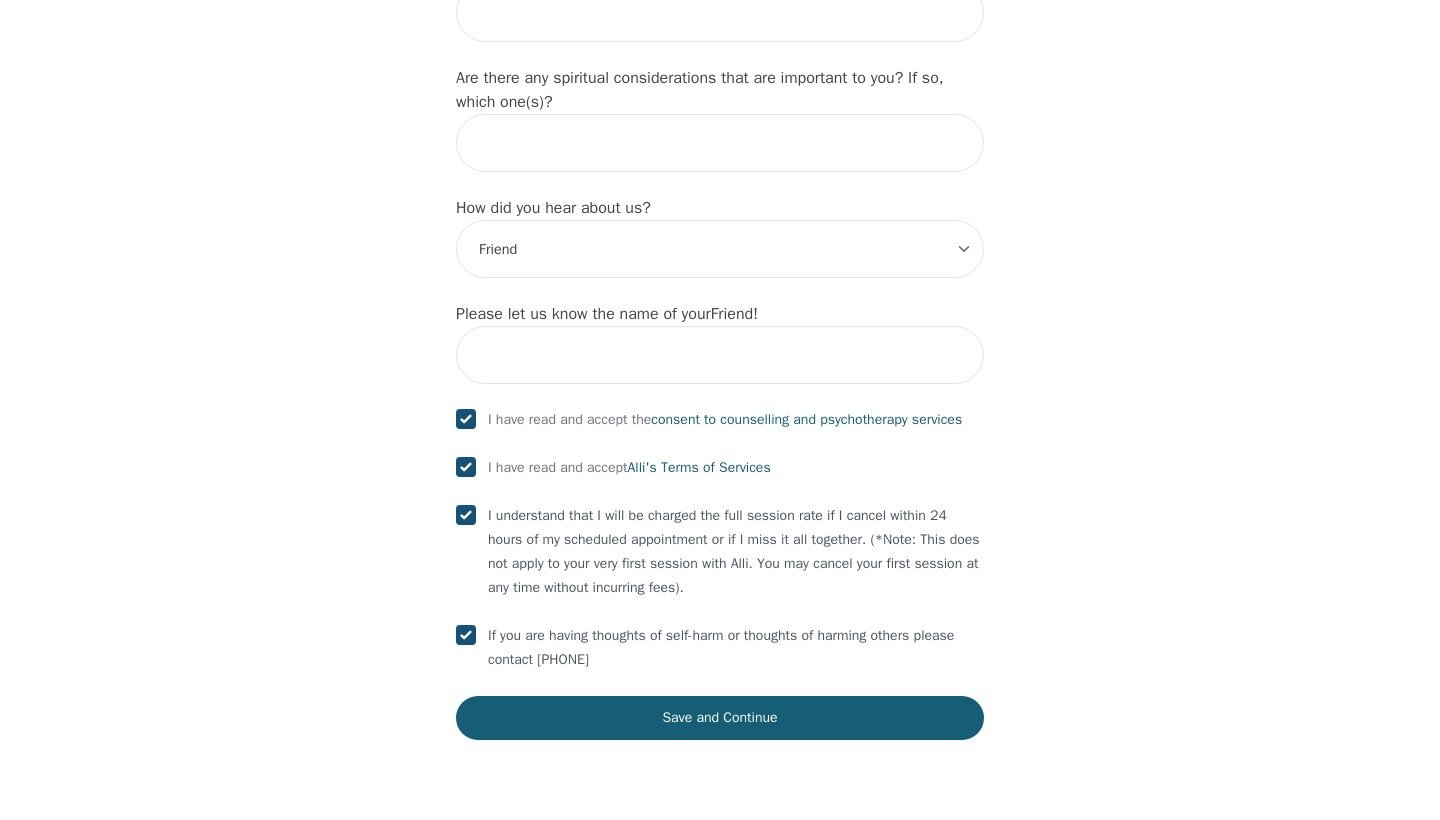 checkbox on "true" 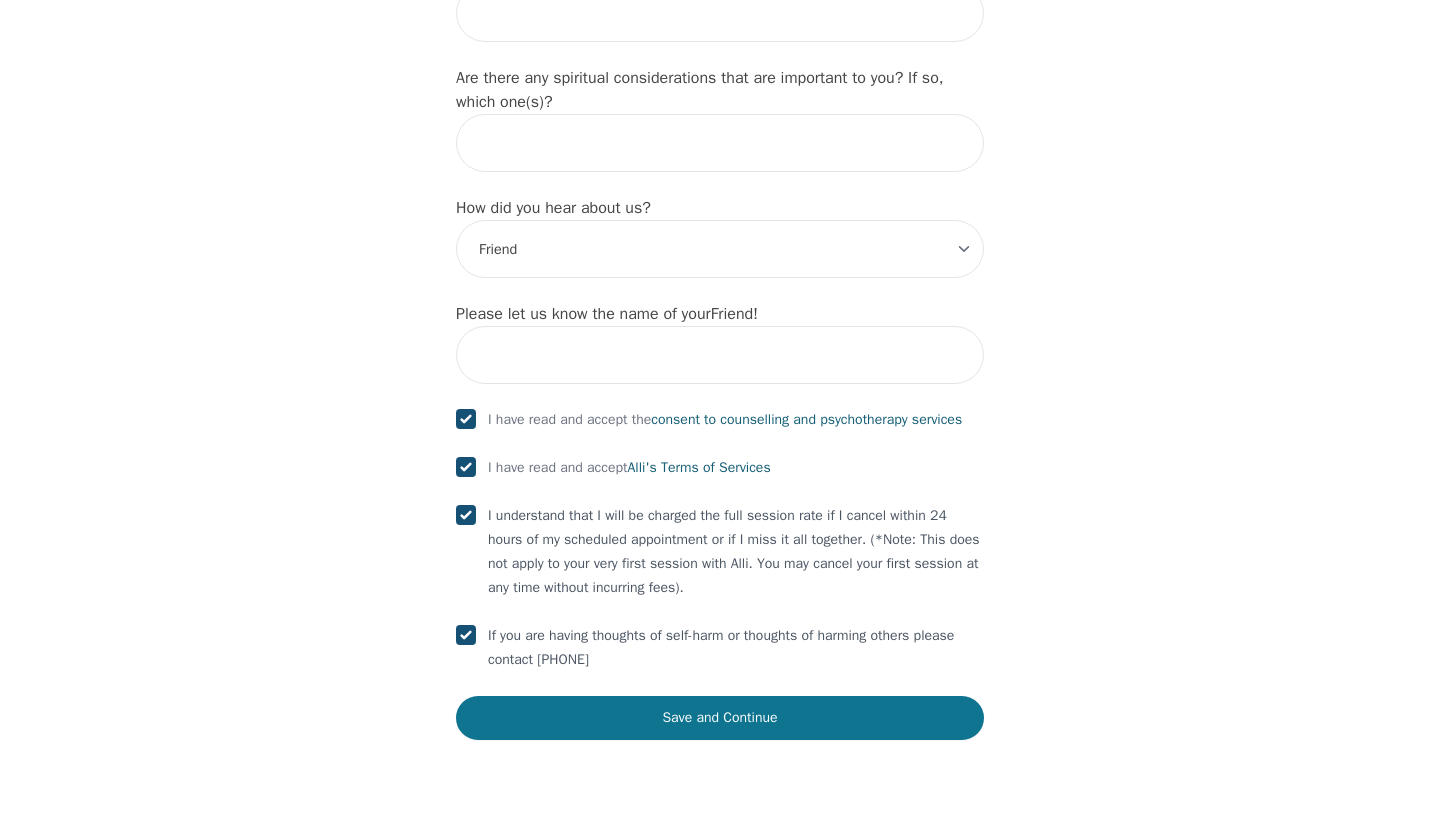 click on "Save and Continue" at bounding box center (720, 718) 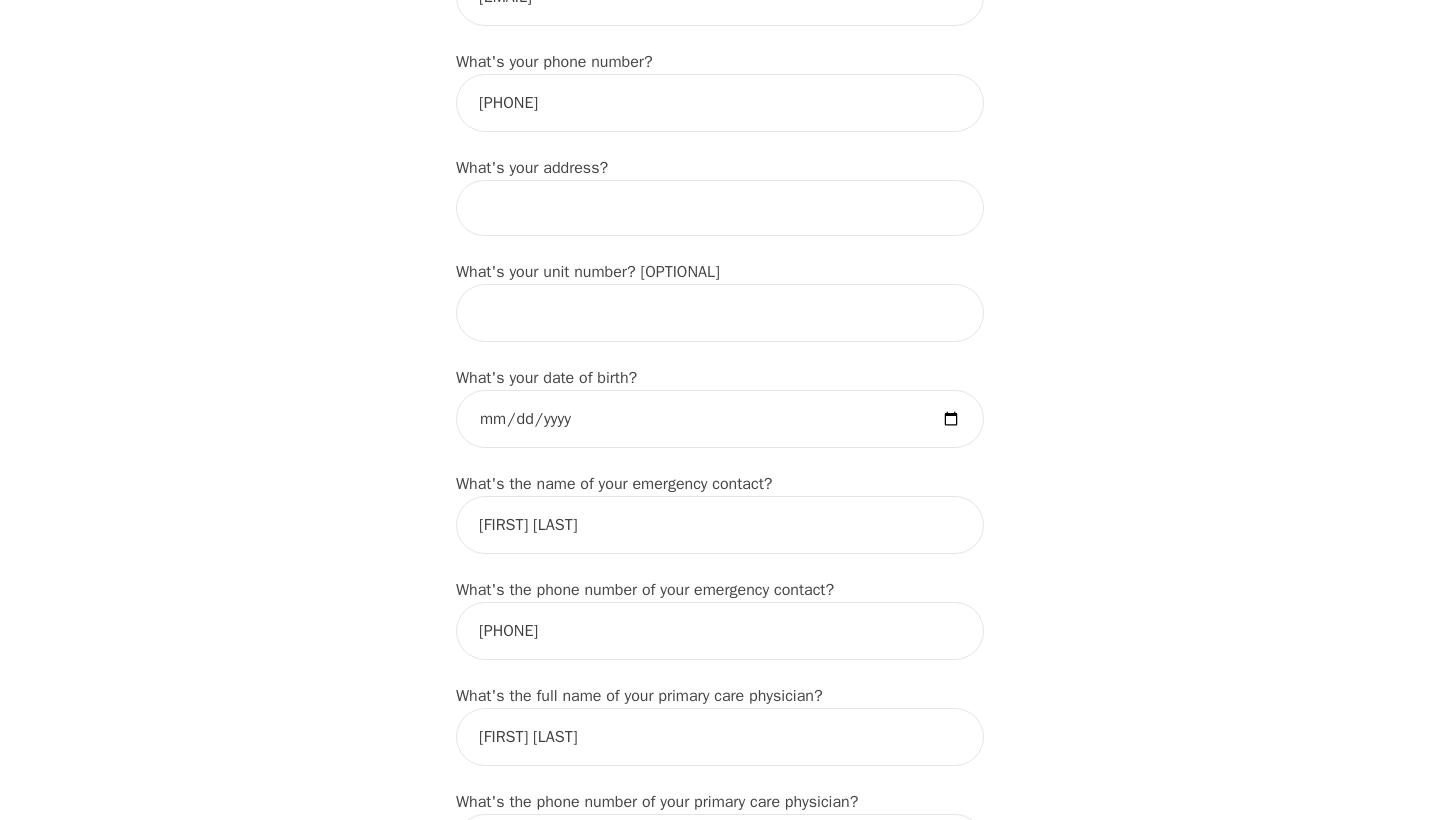 scroll, scrollTop: 692, scrollLeft: 0, axis: vertical 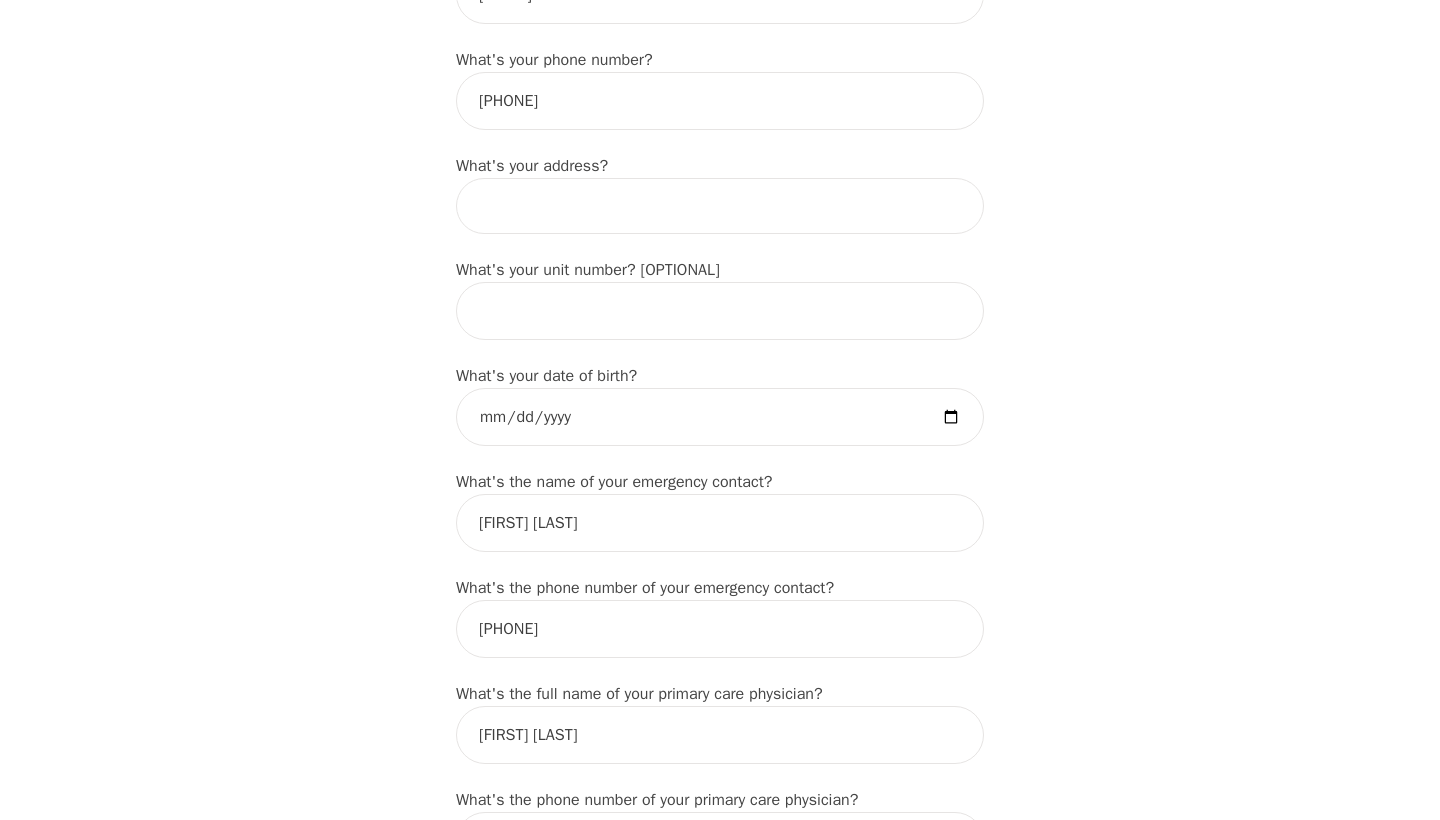 click on "What's your first name? (This will be the name on your insurance receipt) [FIRST] What's your last name? [LAST] What's your preferred name? [OPTIONAL] What's your email? [EMAIL] What's your phone number? [PHONE] What's your address? What's your unit number? [OPTIONAL] What's your date of birth? [DATE] What's the name of your emergency contact? [FIRST] [LAST] What's the phone number of your emergency contact? [PHONE] What's the full name of your primary care physician? [FIRST] [LAST] What's the phone number of your primary care physician? [PHONE] Below are optional questions - Please tell us more about yourself: What is your gender? -Select- male female non-binary transgender intersex prefer_not_to_say What are your preferred pronouns? -Select- he/him she/her they/them ze/zir xe/xem ey/em ve/ver tey/ter e/e per/per prefer_not_to_say What's your marital/partnership status? -Select- Single Partnered Married Common Law Widowed Separated Divorced What is your educational background? -Select-" at bounding box center (720, 1002) 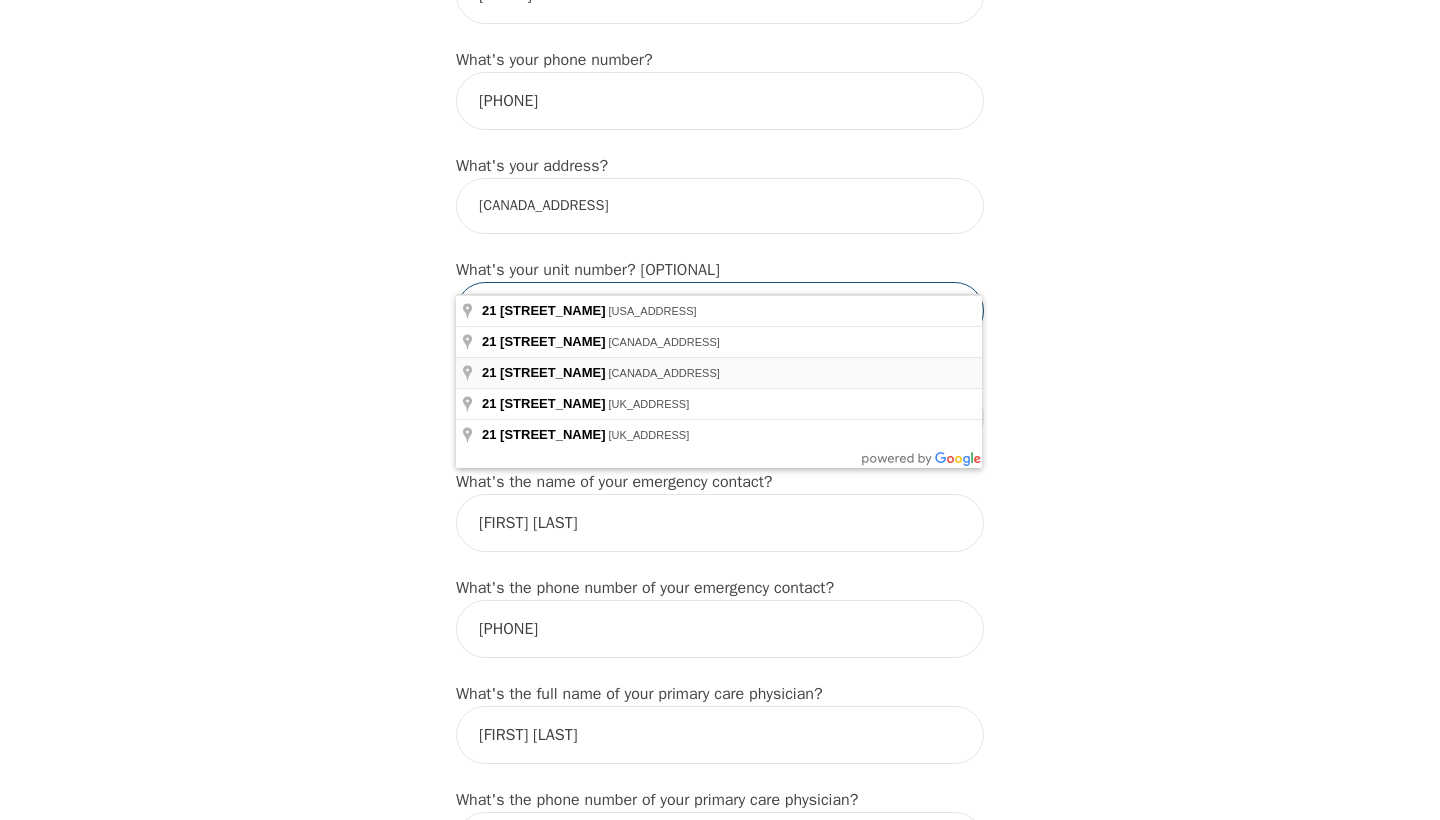 type on "[CANADA_ADDRESS]" 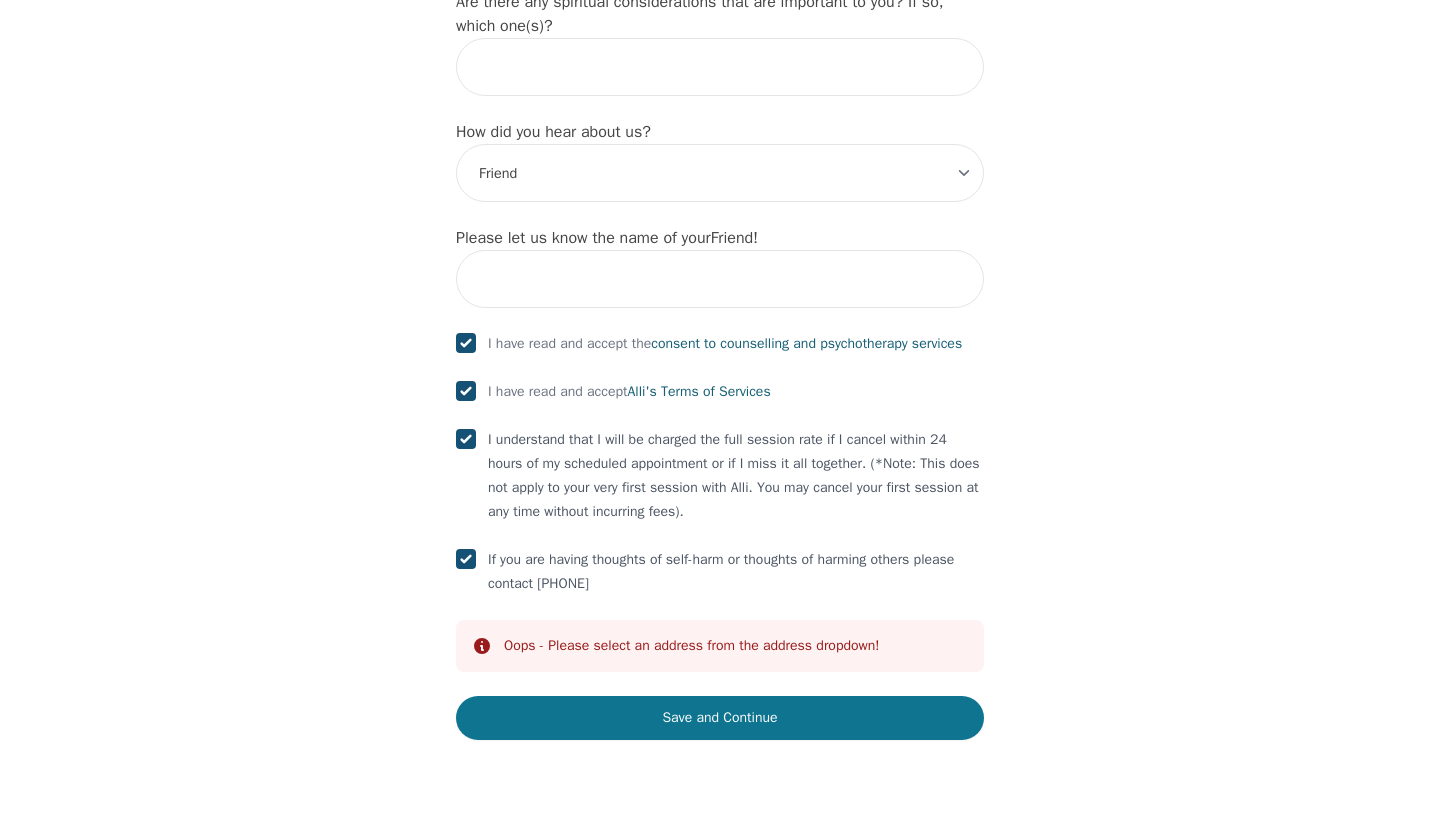 click on "Save and Continue" at bounding box center (720, 718) 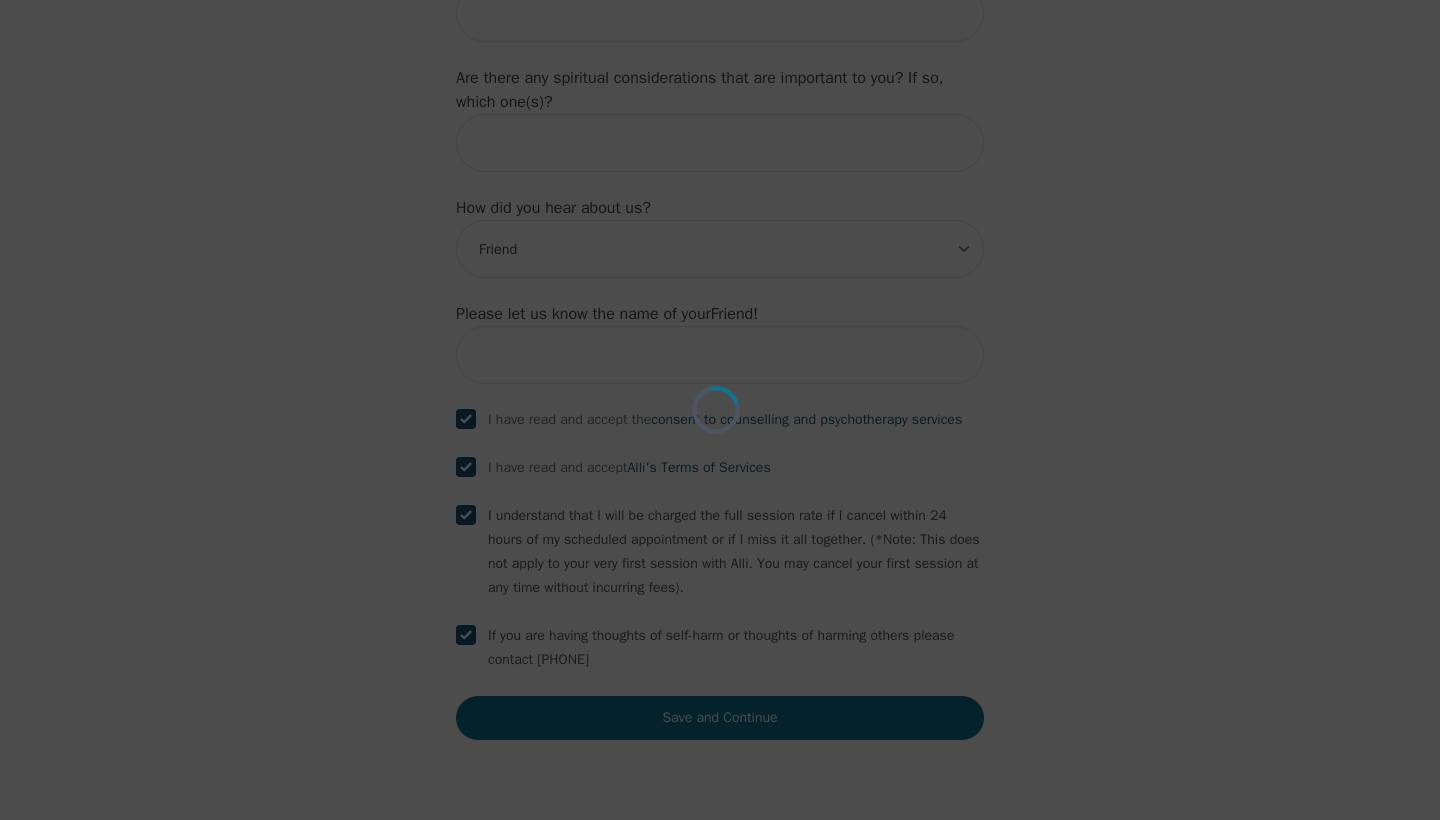 scroll, scrollTop: 2370, scrollLeft: 0, axis: vertical 